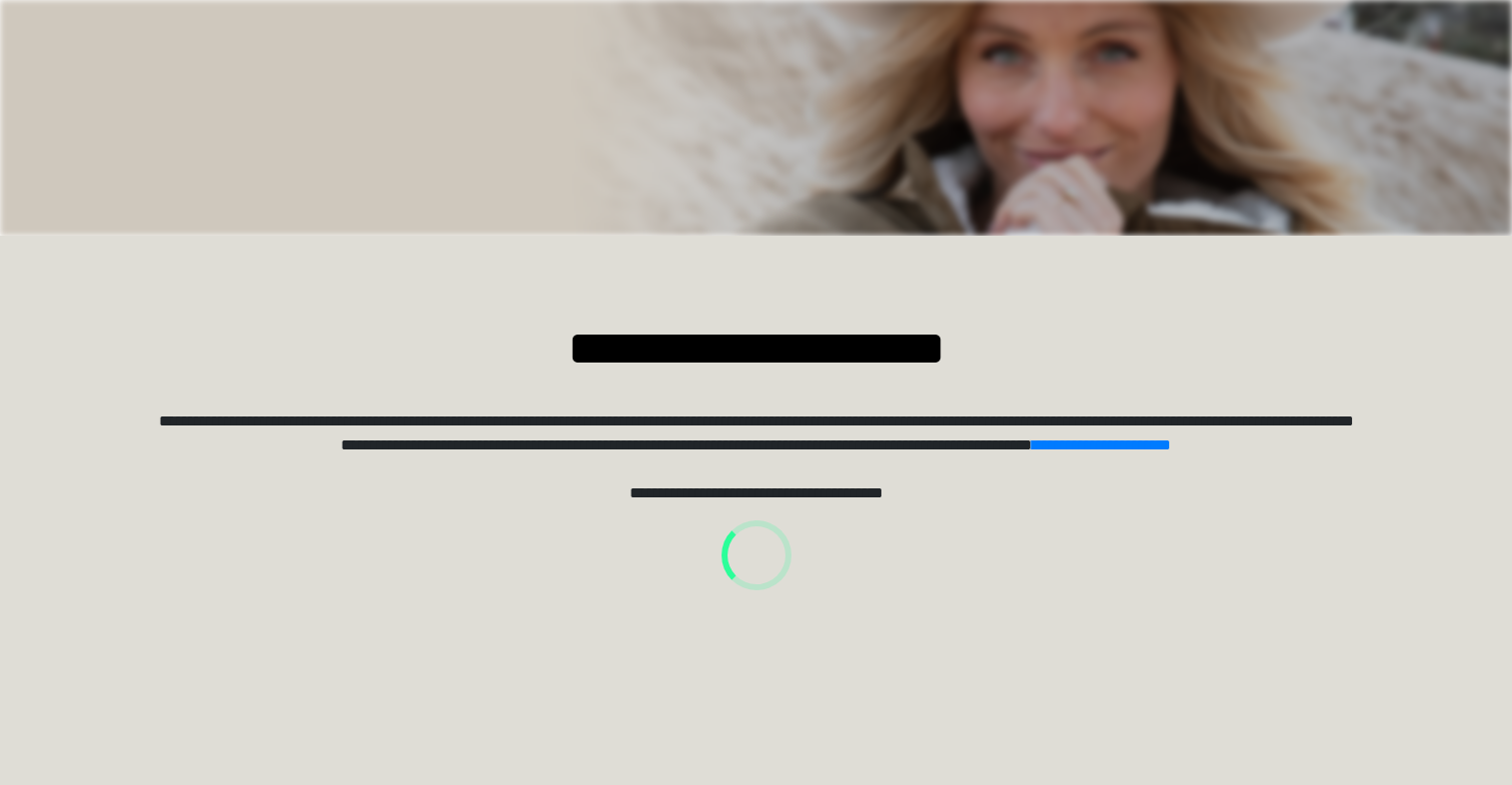 scroll, scrollTop: 0, scrollLeft: 0, axis: both 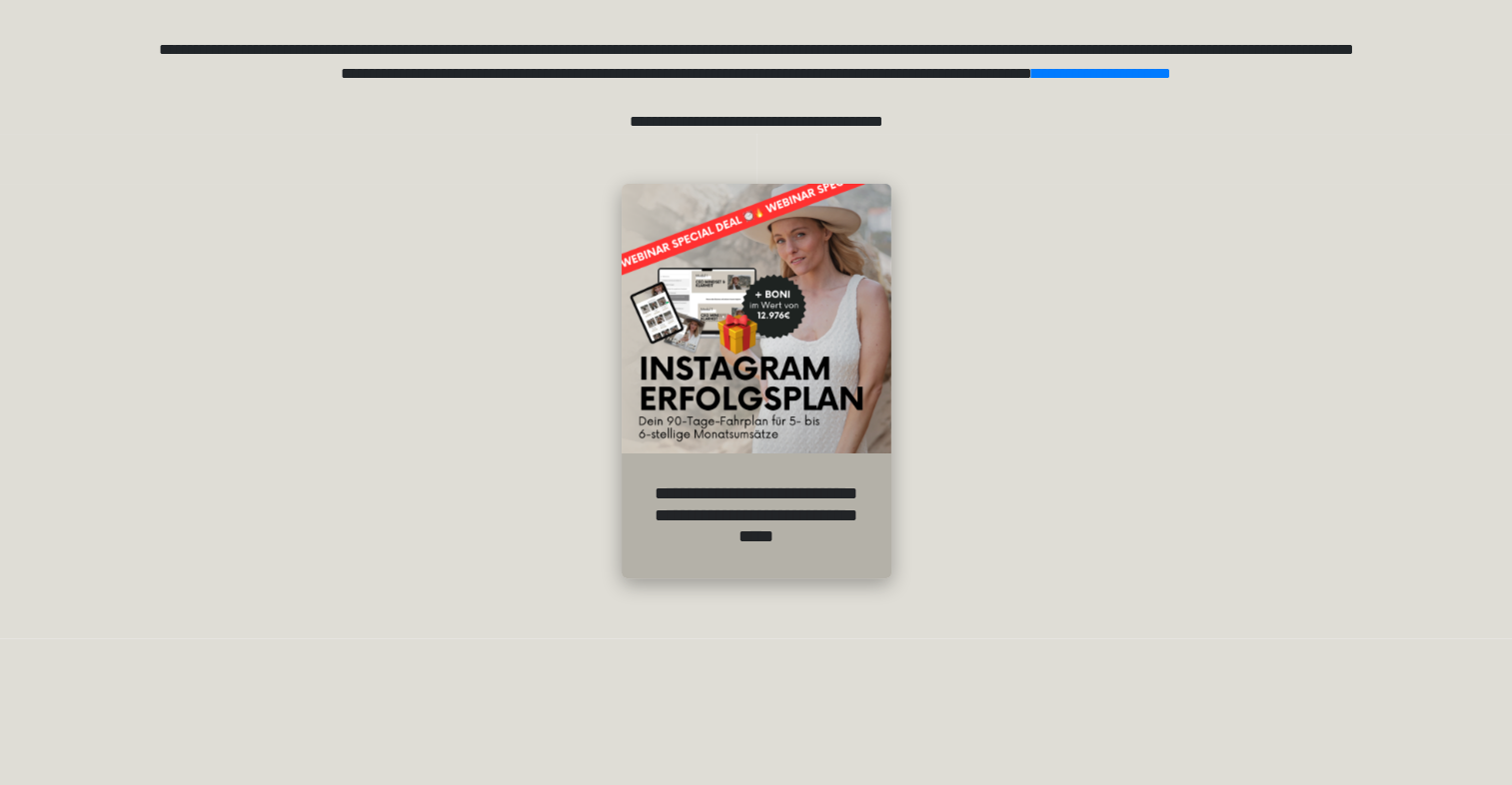 click at bounding box center (756, 319) 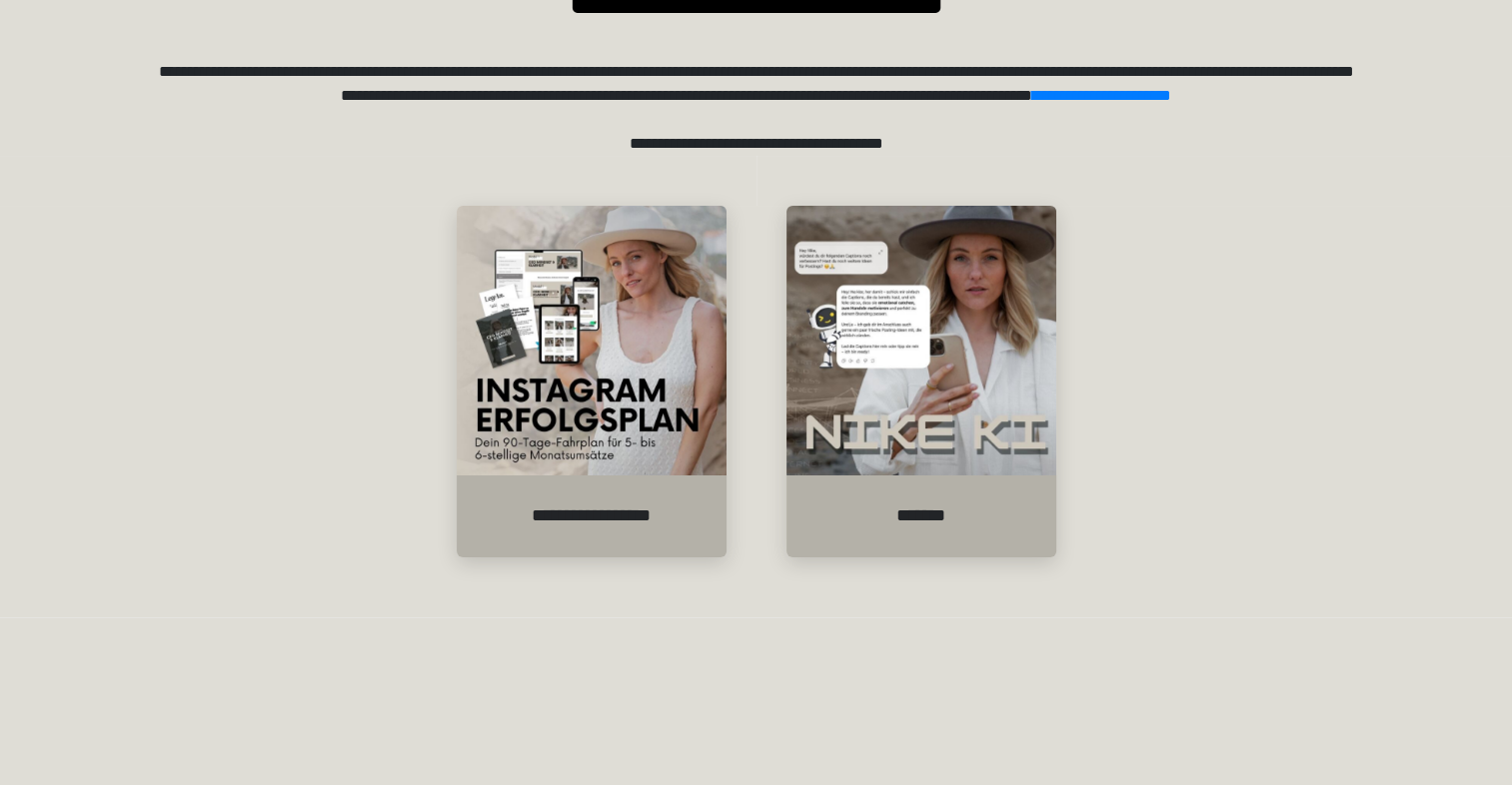 scroll, scrollTop: 358, scrollLeft: 0, axis: vertical 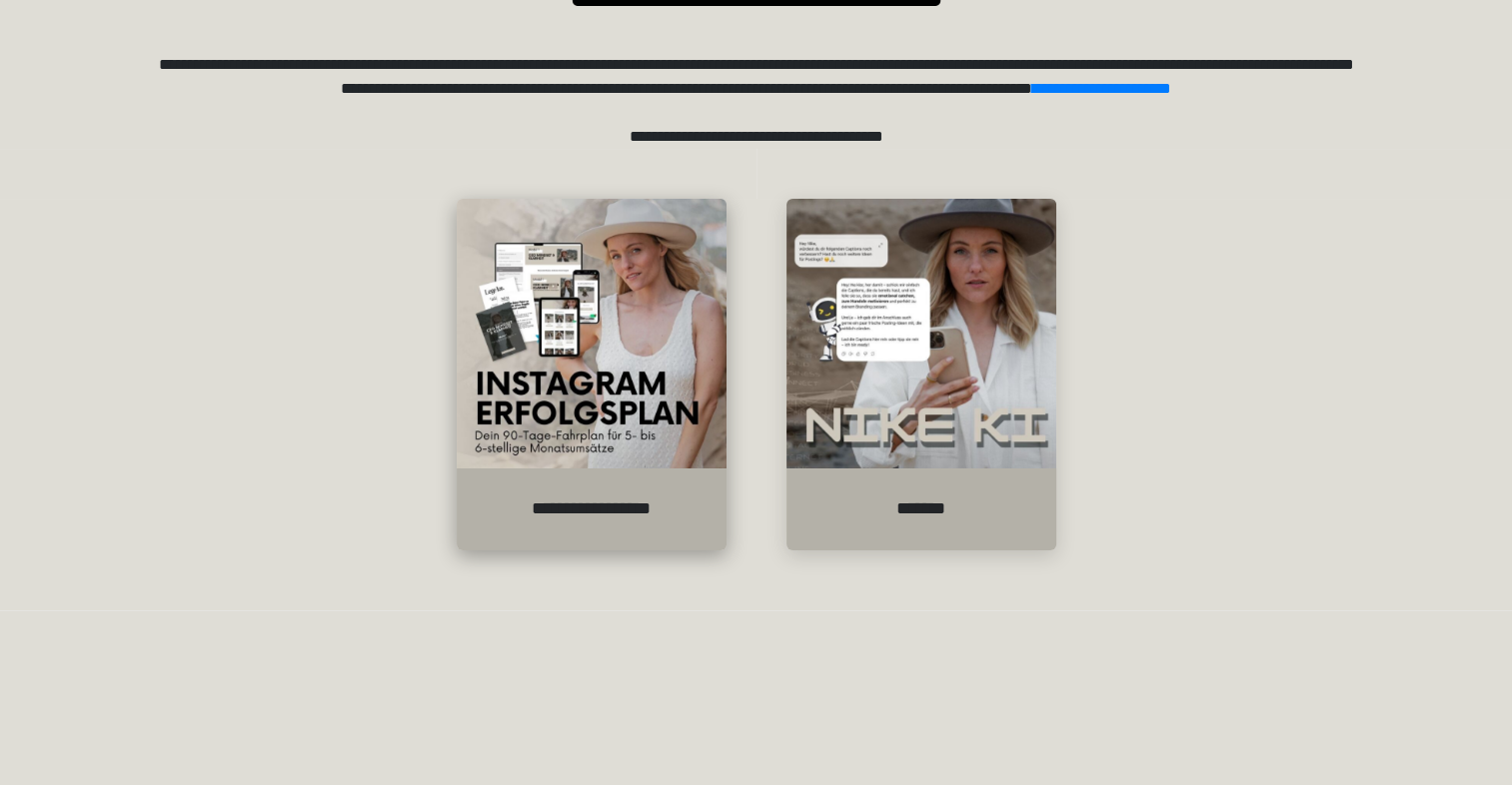 click at bounding box center (592, 334) 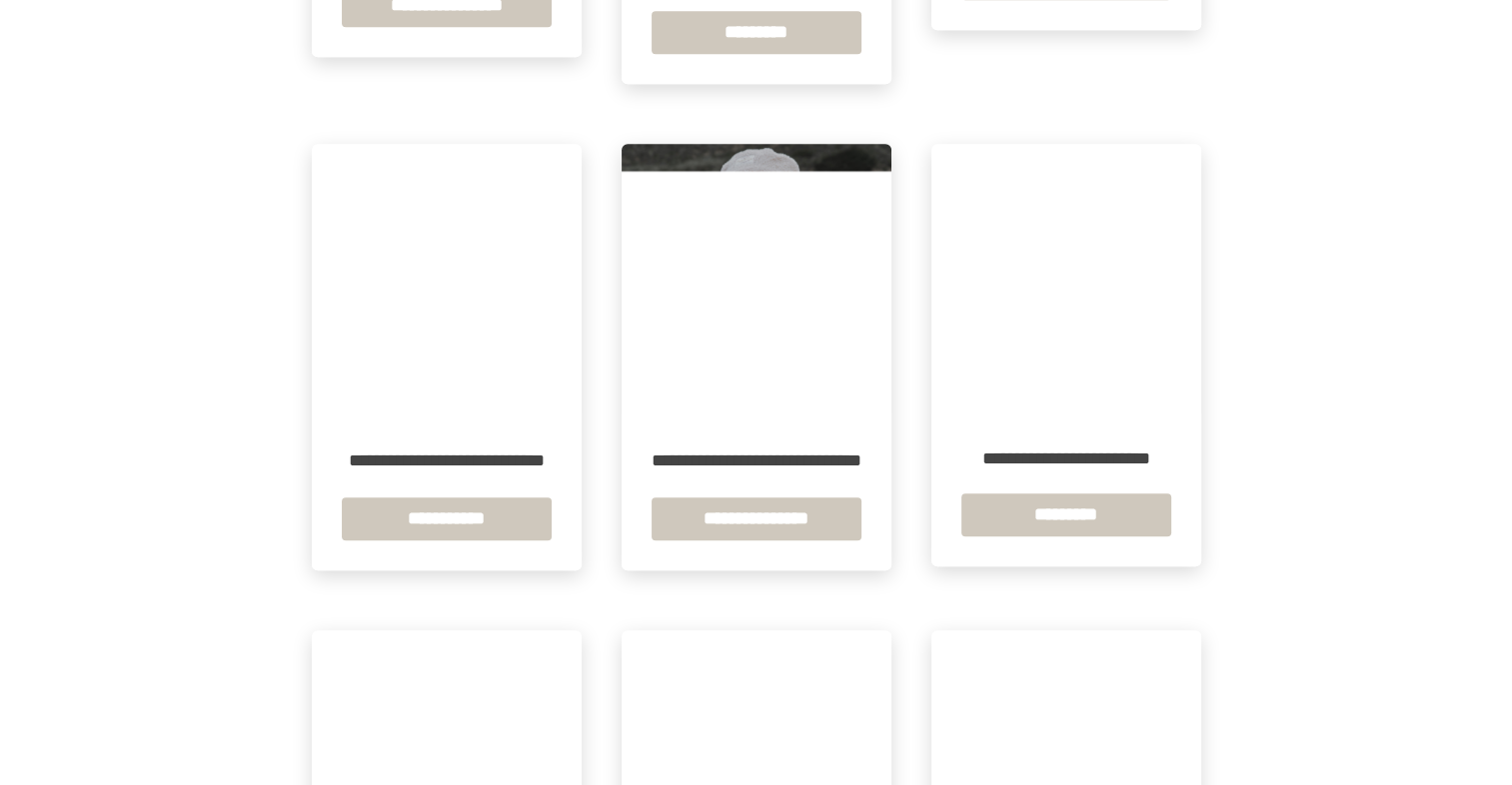 scroll, scrollTop: 1734, scrollLeft: 0, axis: vertical 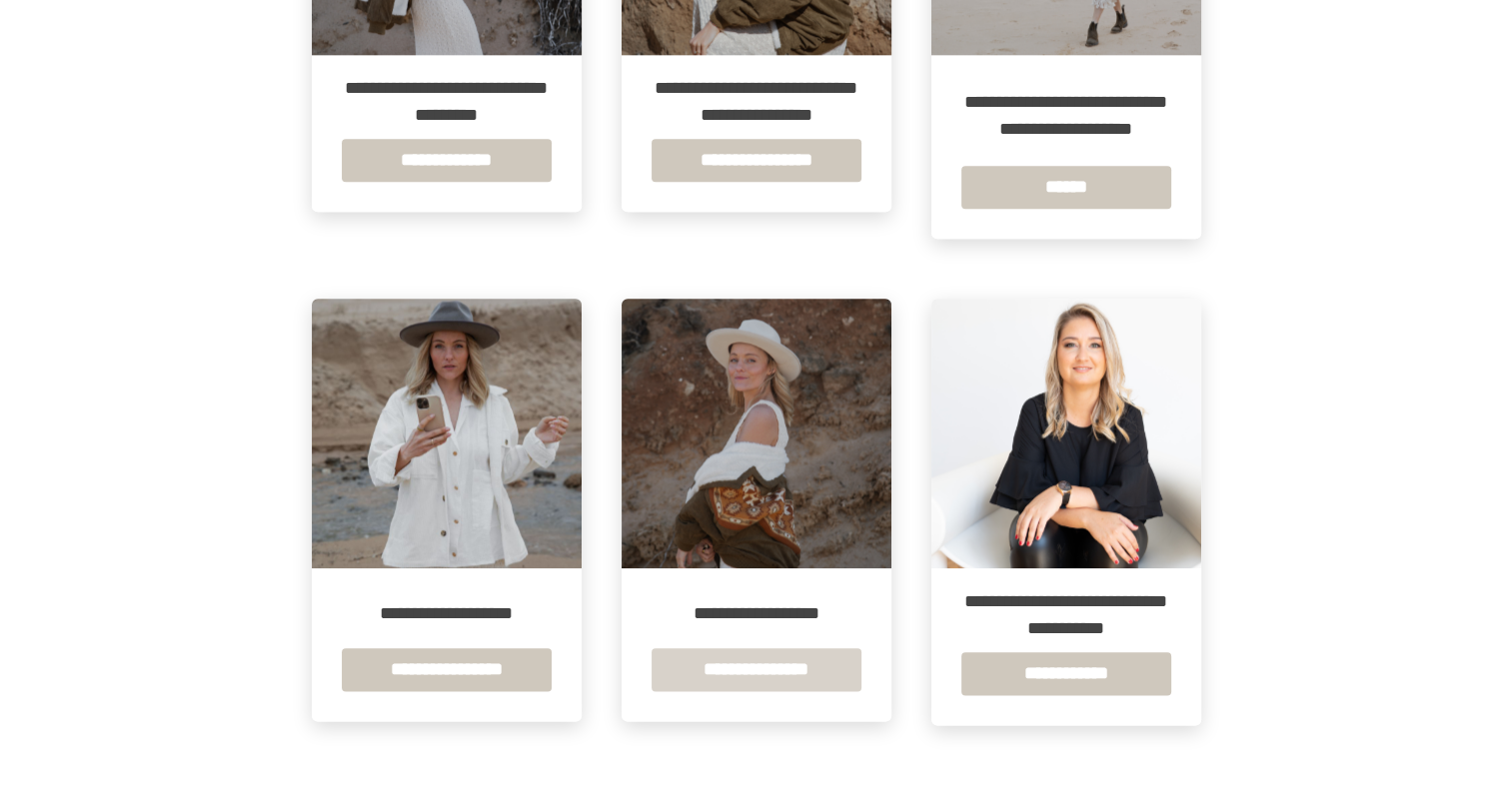 click on "**********" at bounding box center [756, 669] 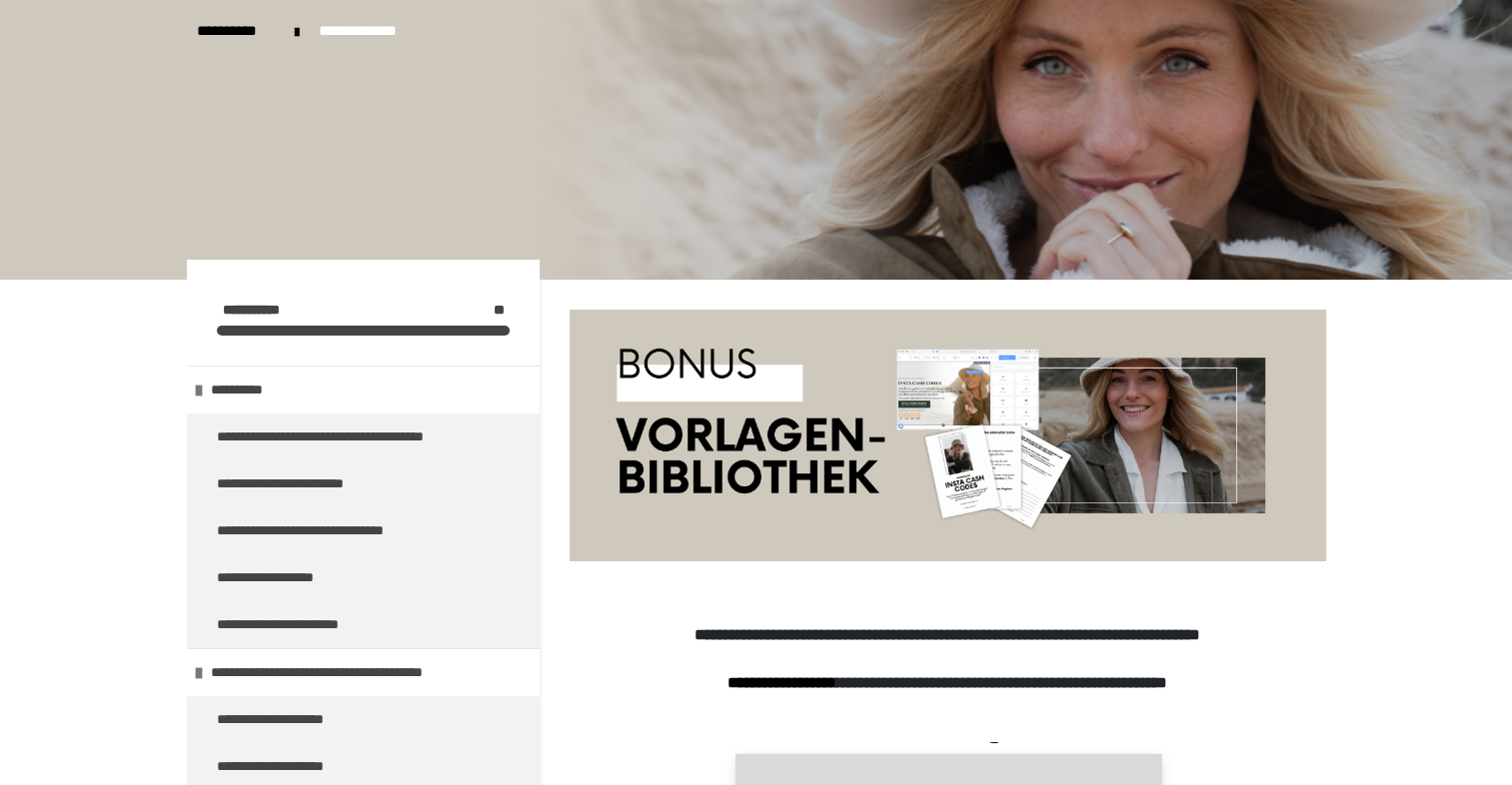 scroll, scrollTop: 140, scrollLeft: 0, axis: vertical 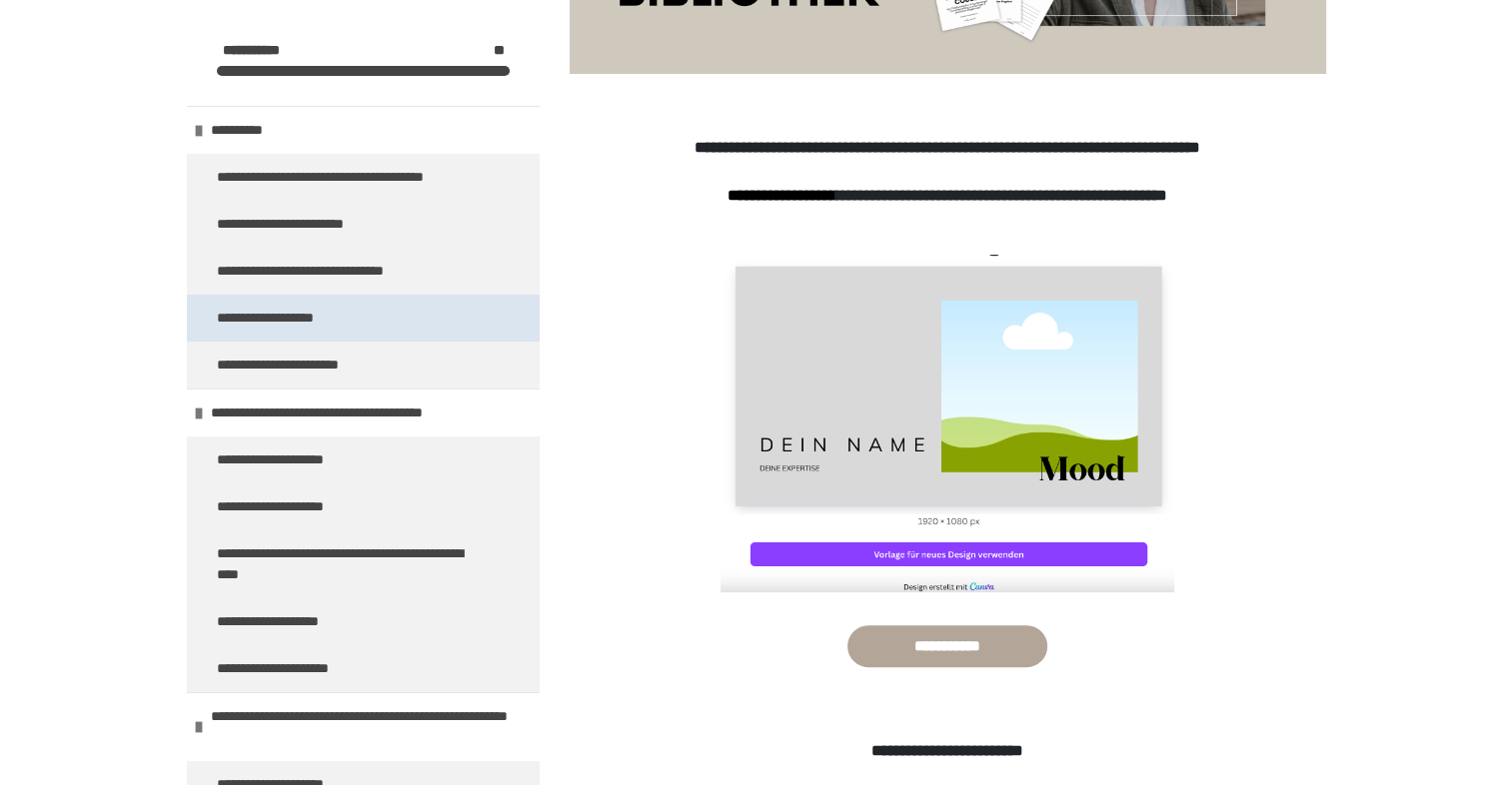 click on "**********" at bounding box center (287, 318) 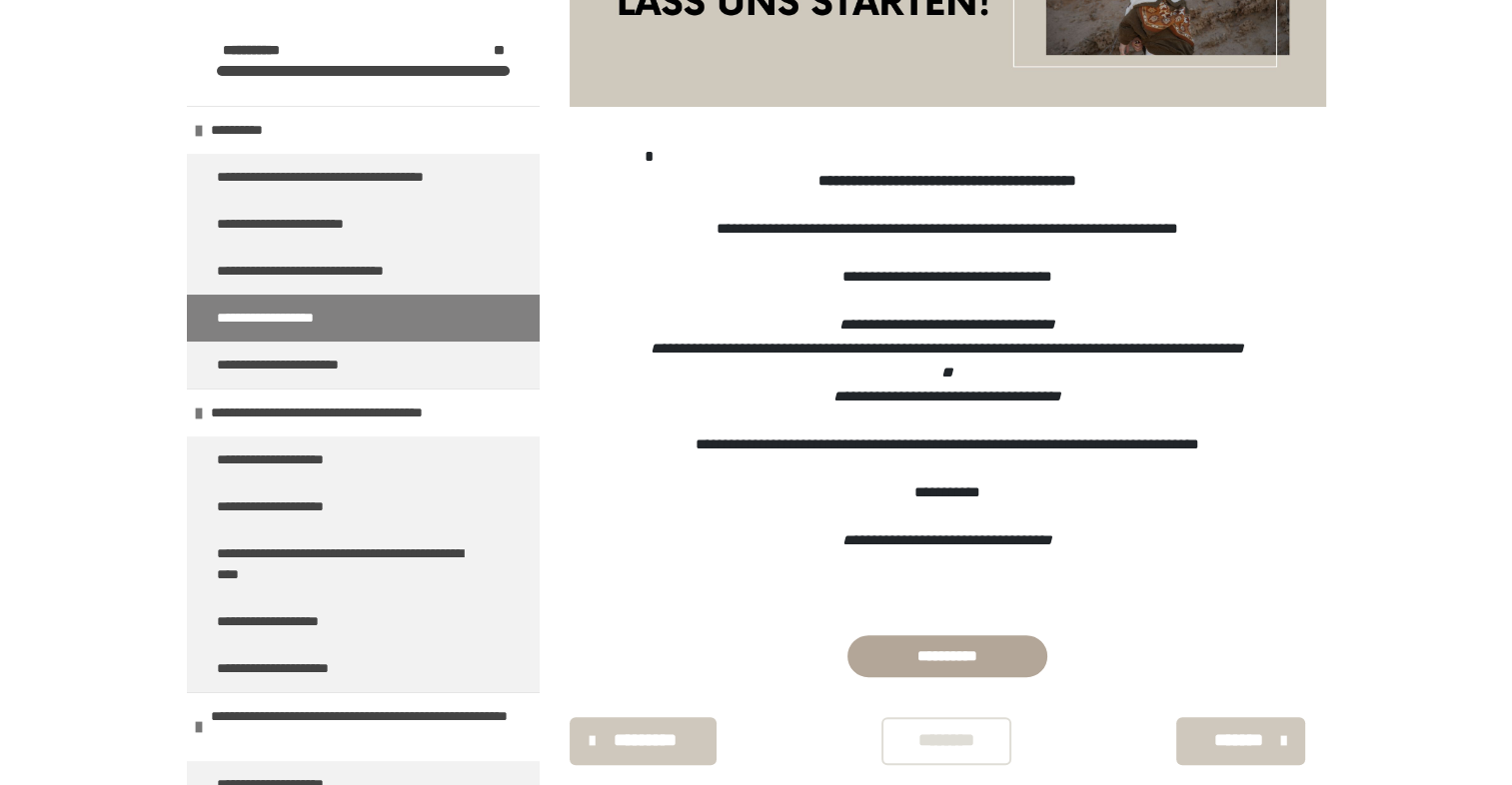 scroll, scrollTop: 494, scrollLeft: 0, axis: vertical 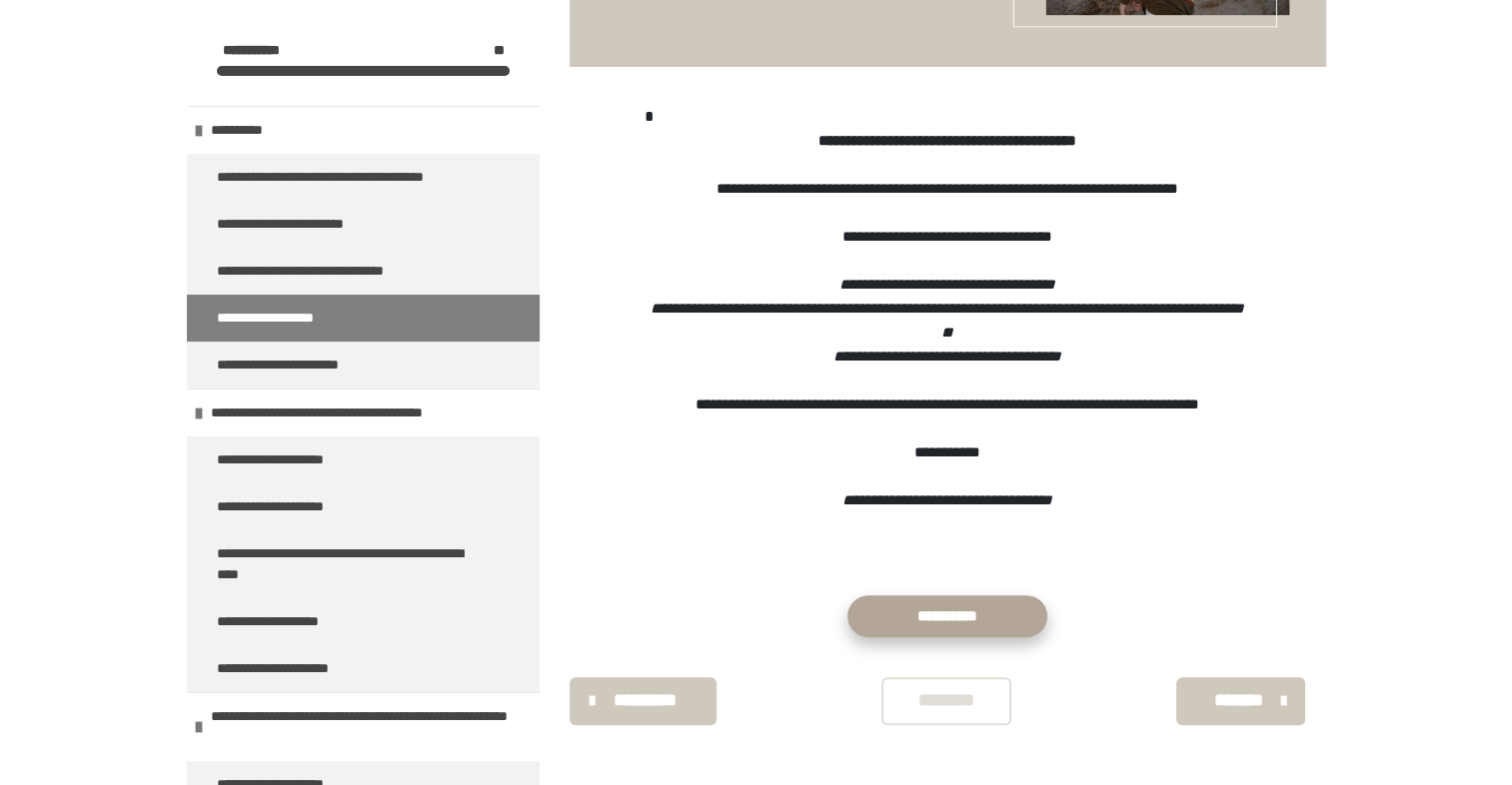 click on "**********" at bounding box center [947, 616] 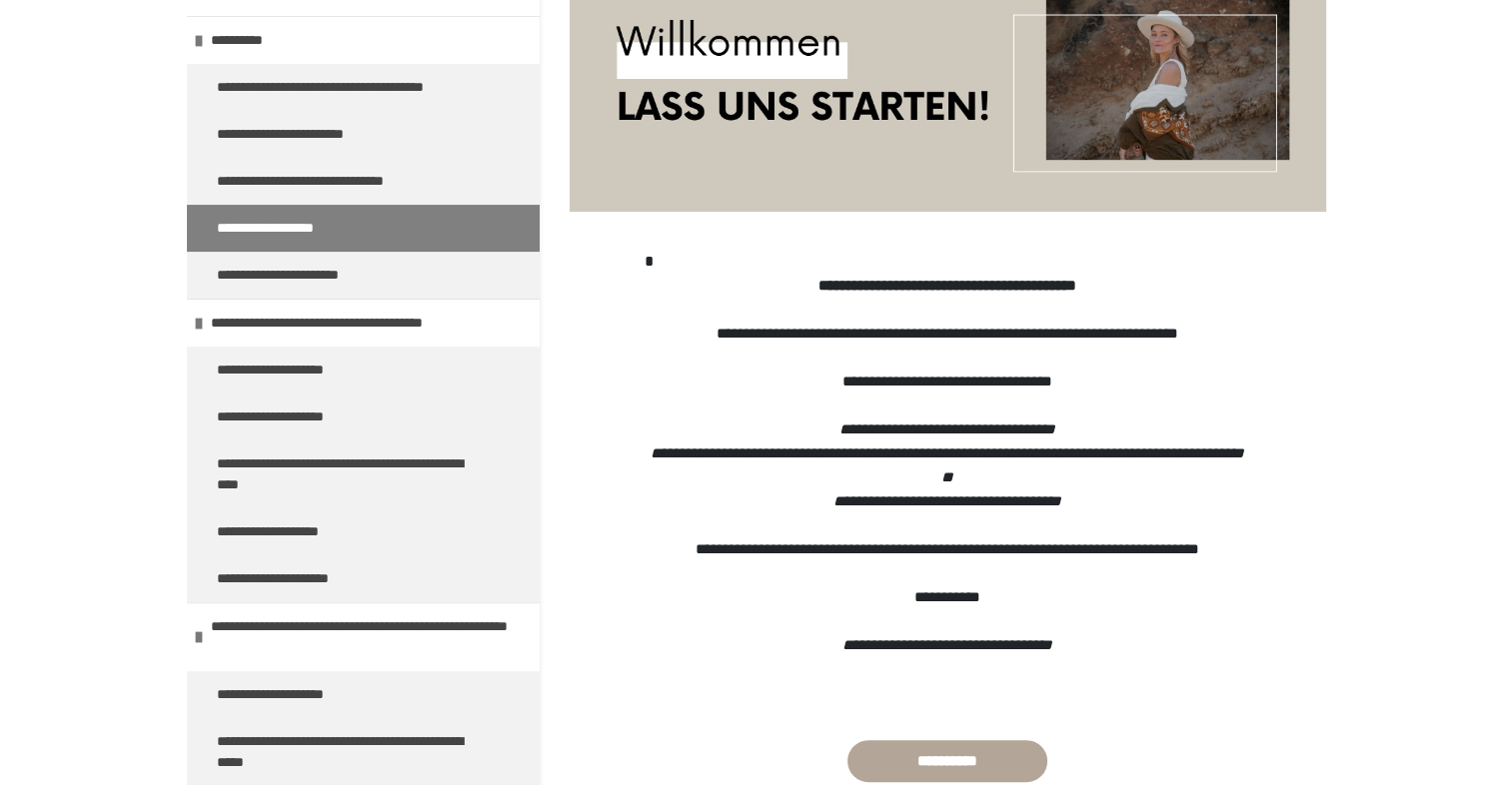 scroll, scrollTop: 27, scrollLeft: 0, axis: vertical 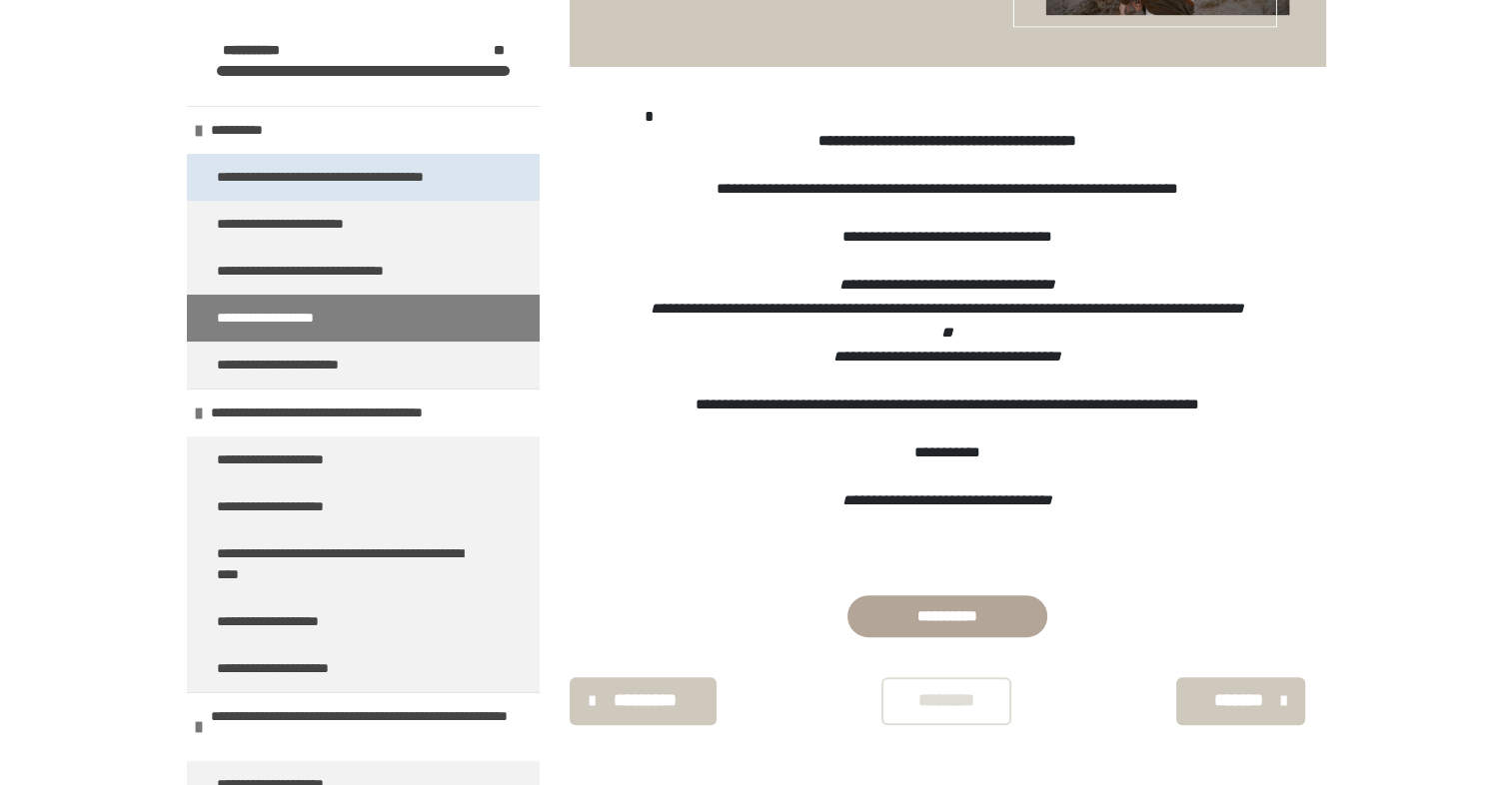 click on "**********" at bounding box center [339, 177] 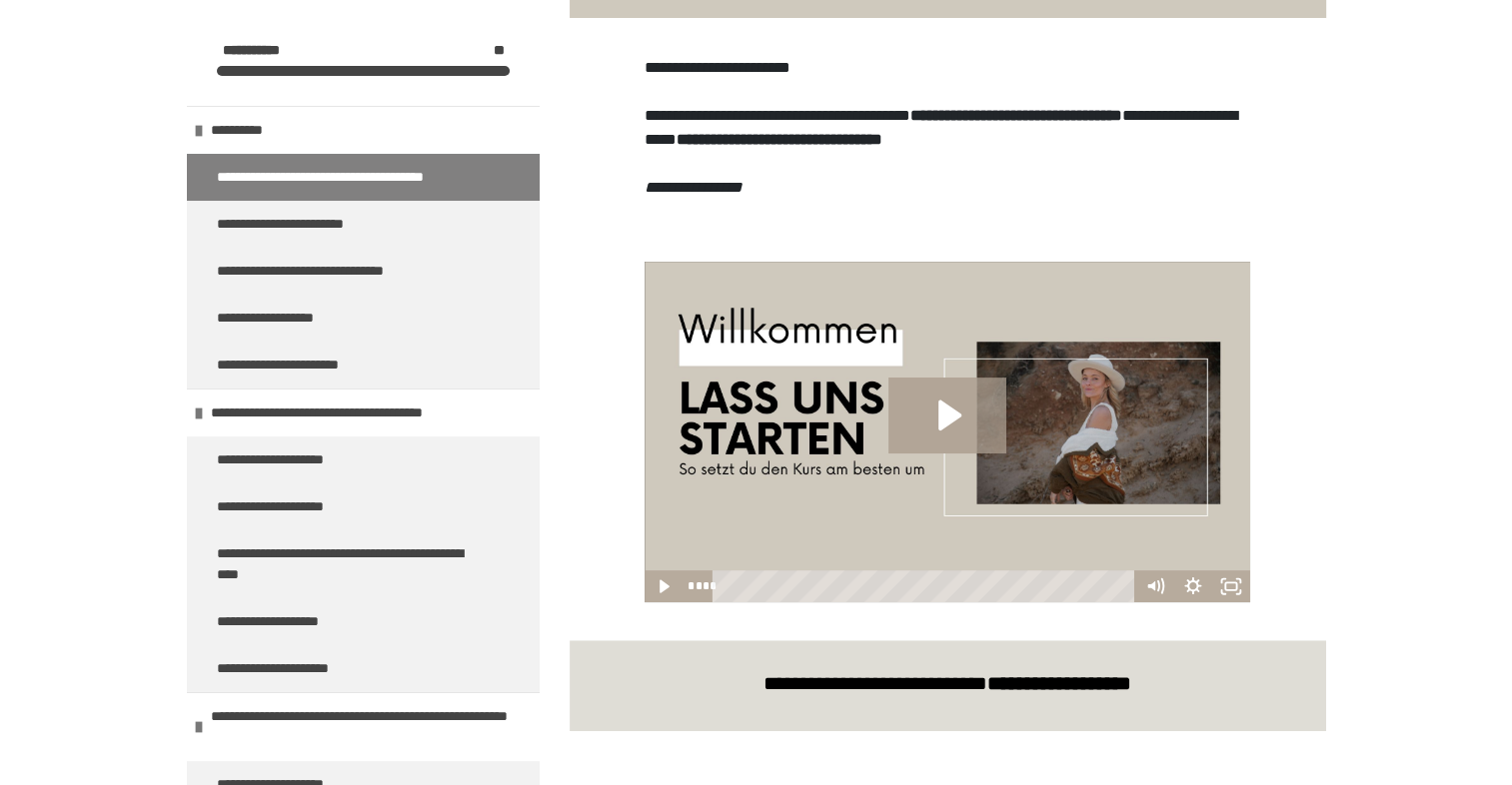 scroll, scrollTop: 586, scrollLeft: 0, axis: vertical 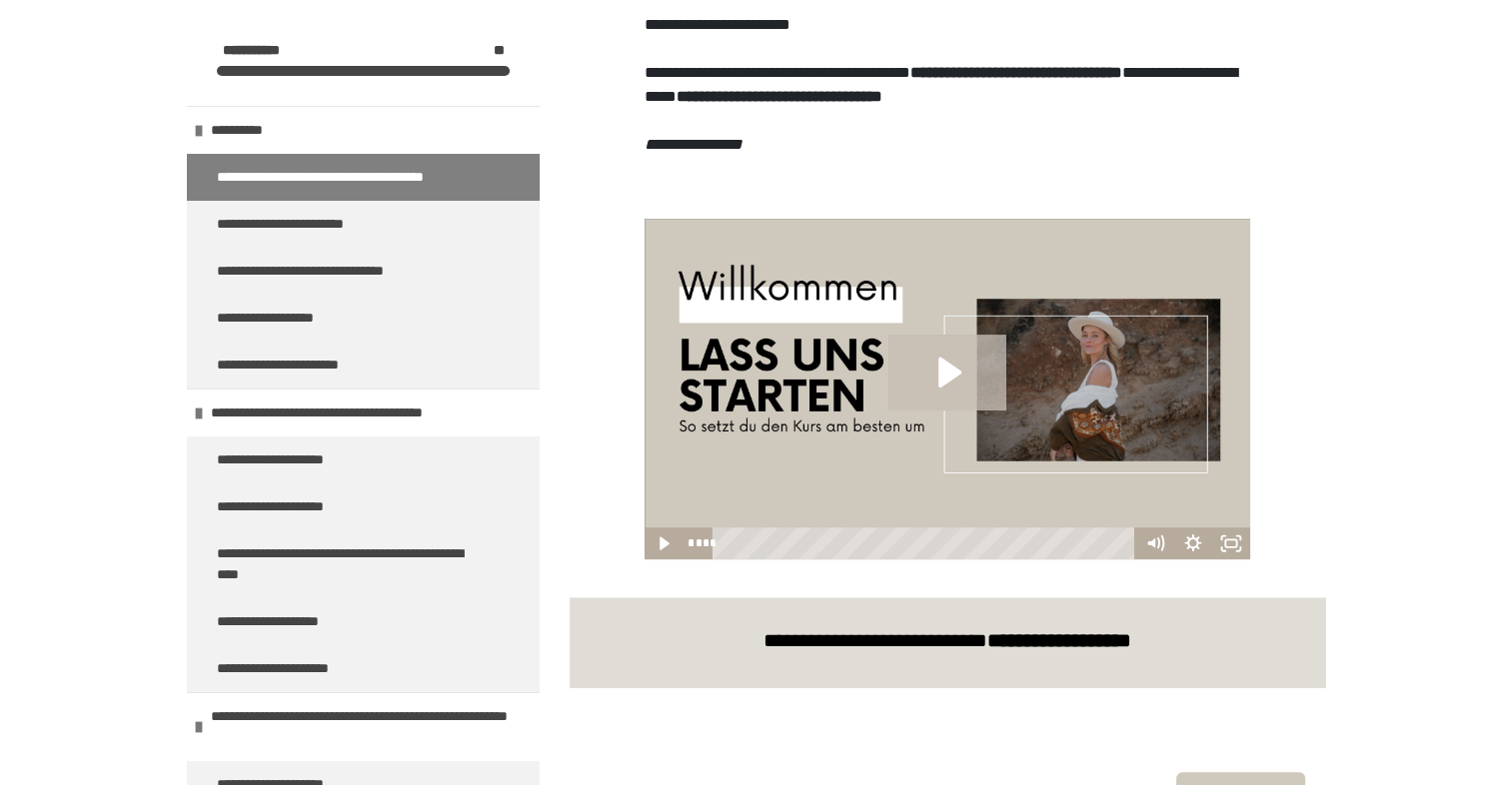 click 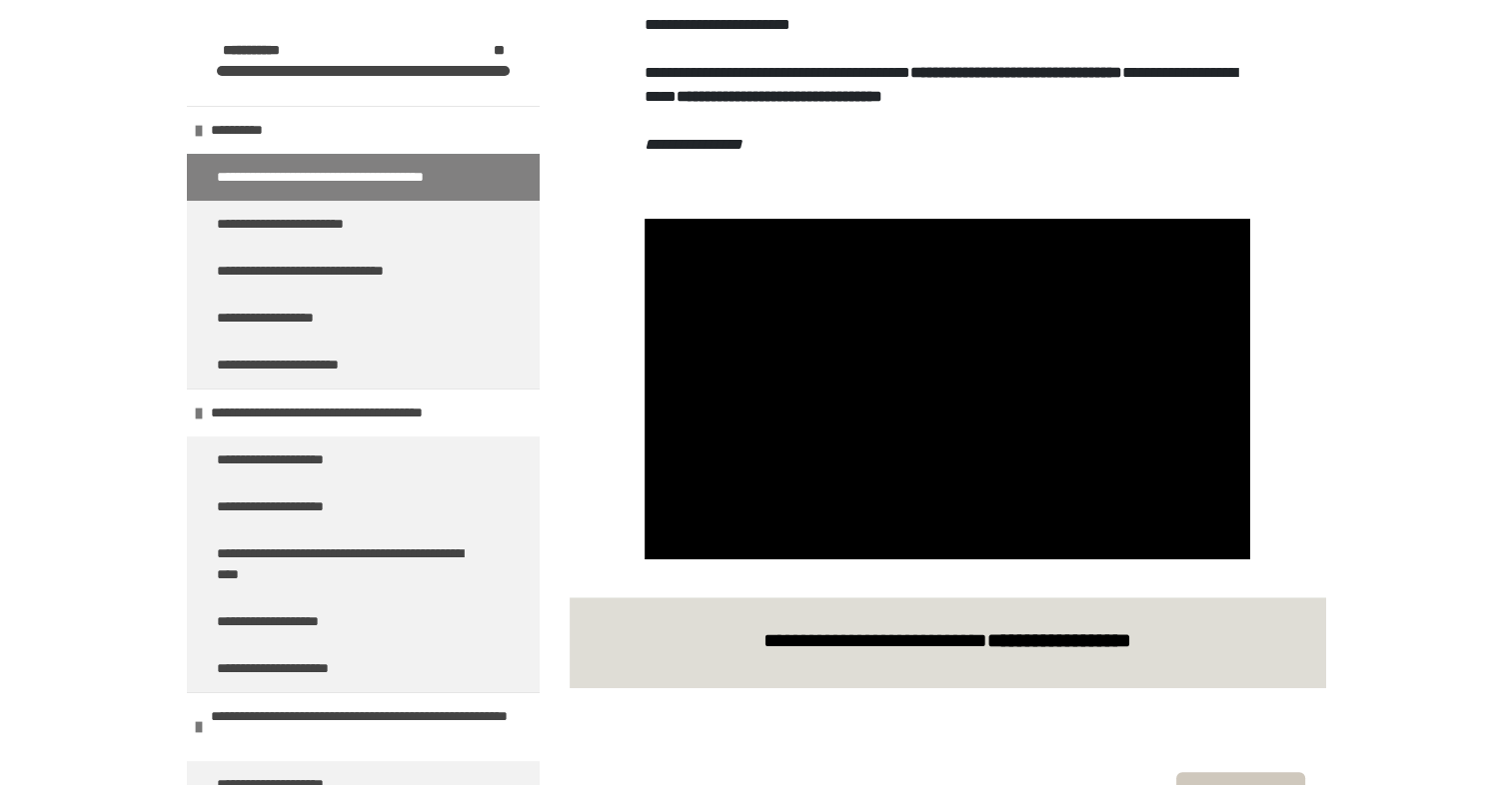 click on "**********" at bounding box center (756, 147) 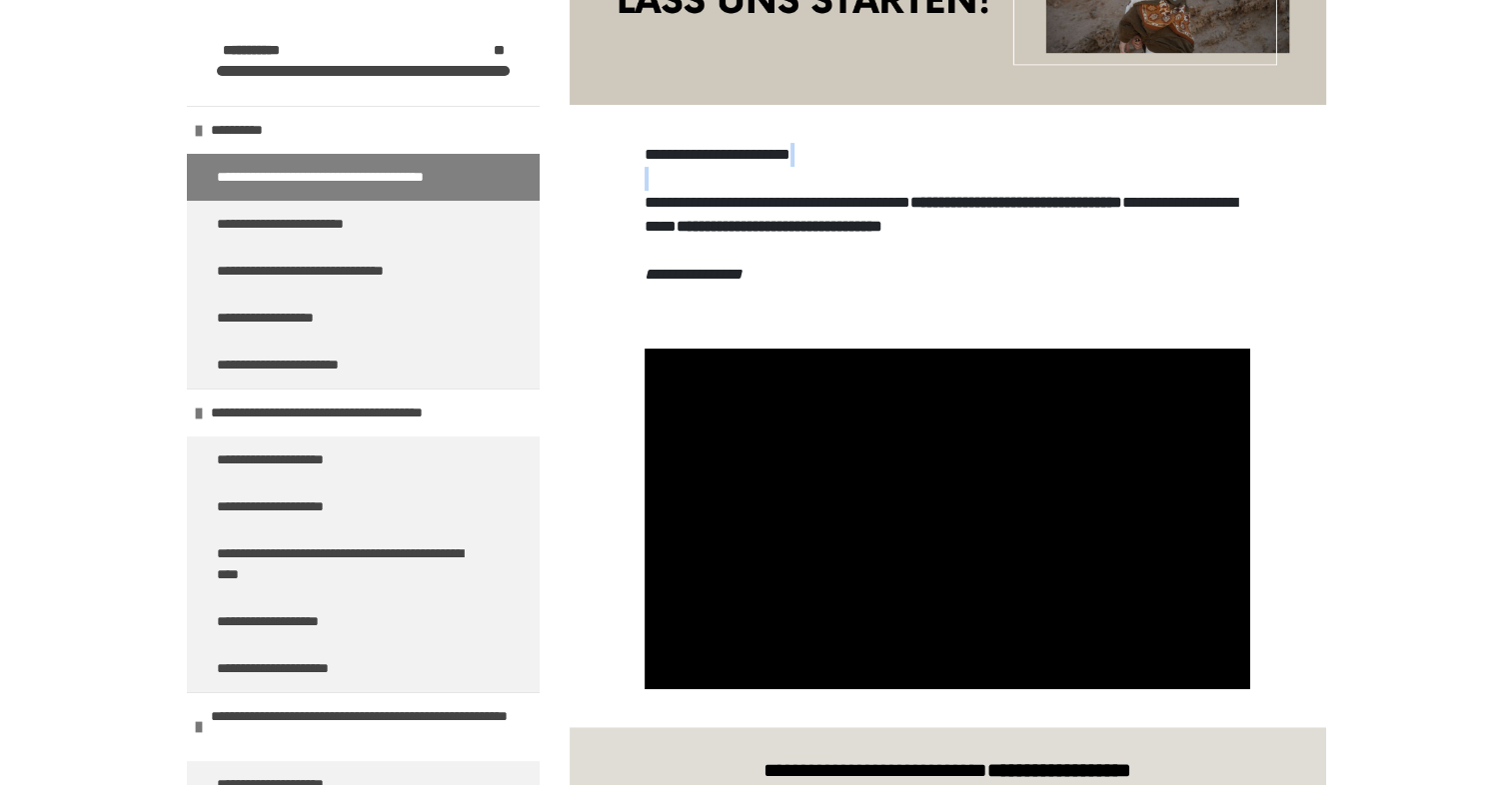 scroll, scrollTop: 421, scrollLeft: 0, axis: vertical 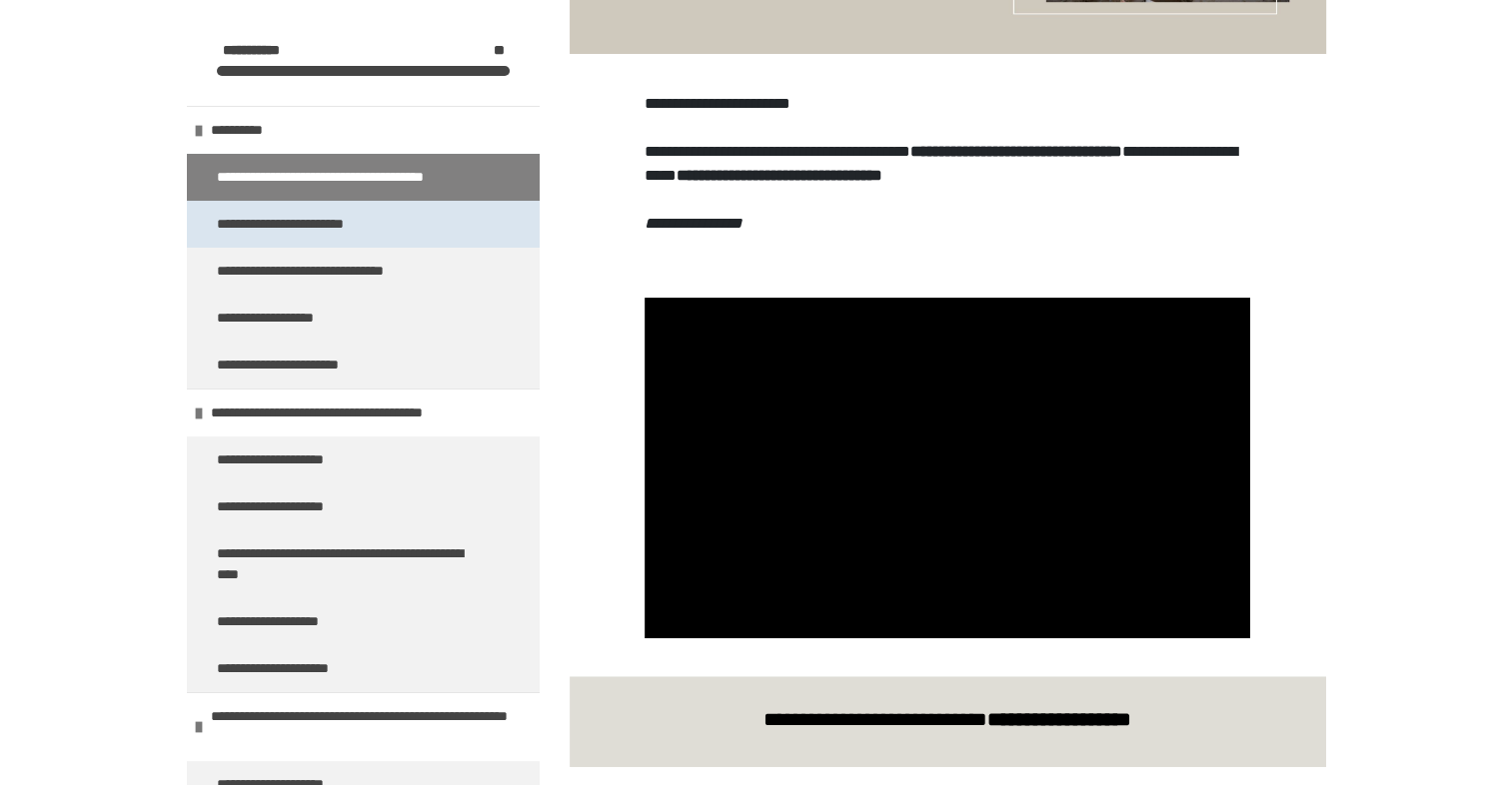 click on "**********" at bounding box center (296, 224) 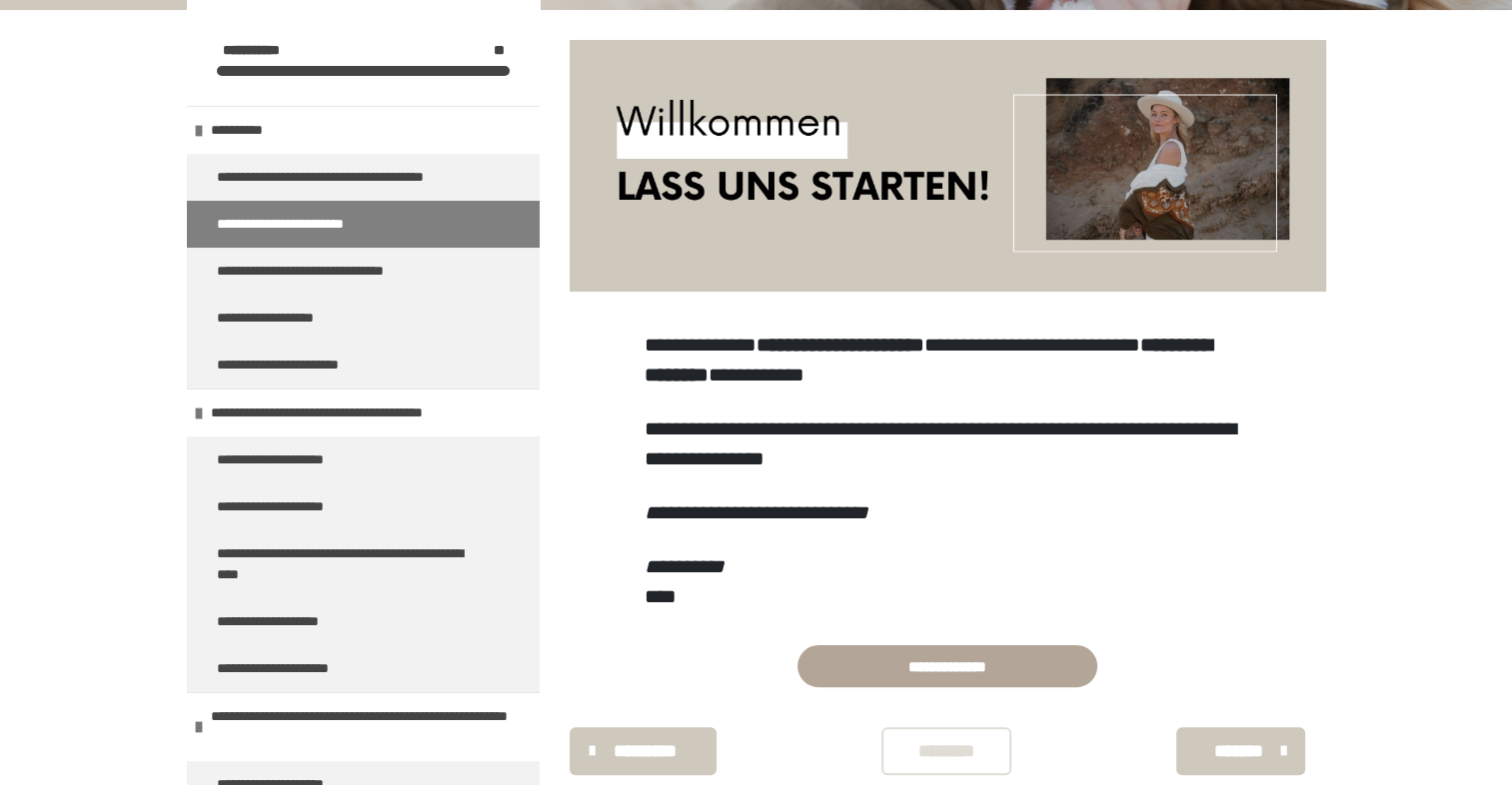 click on "**********" at bounding box center [296, 224] 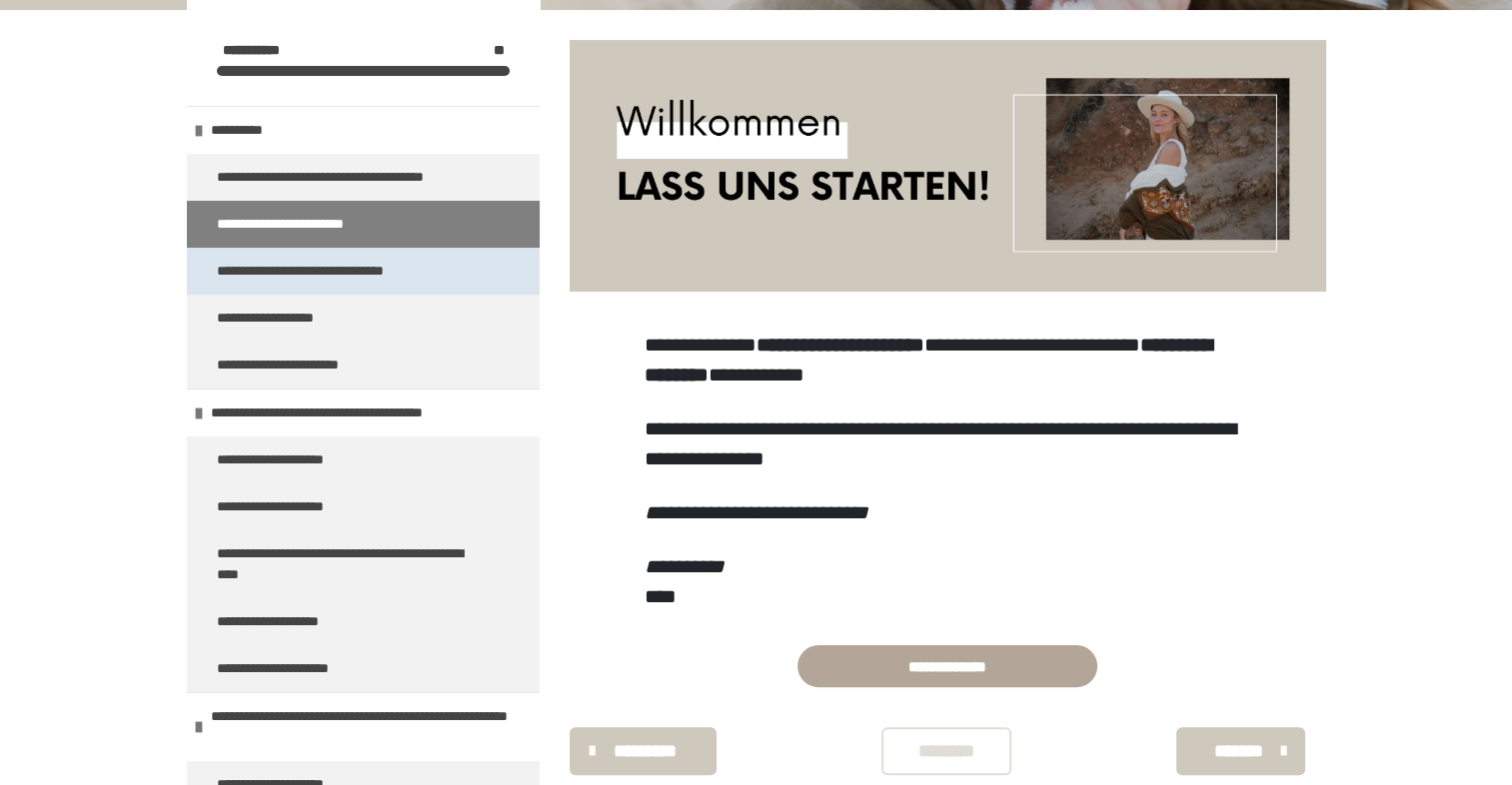 click on "**********" at bounding box center (324, 271) 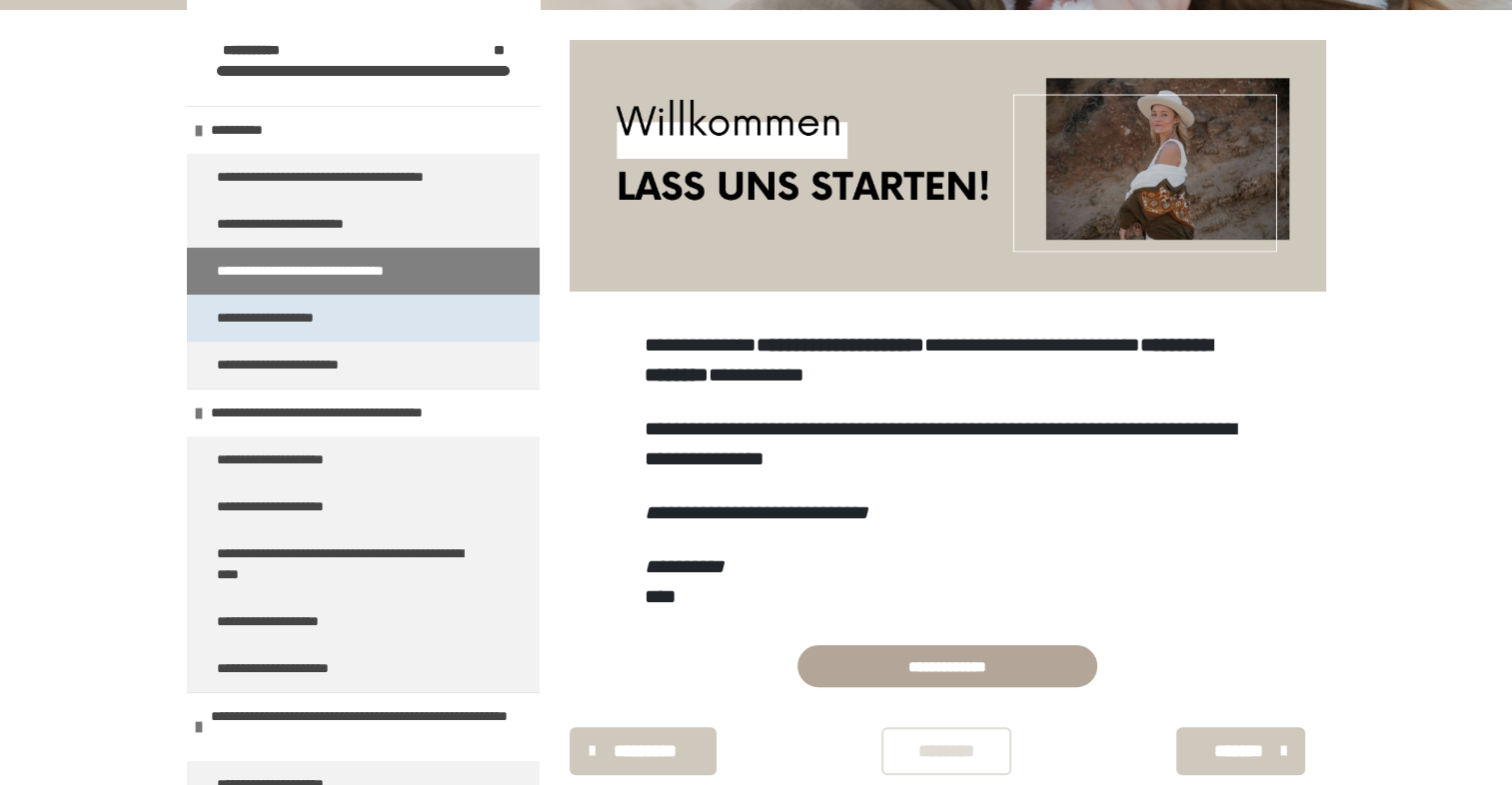 click on "**********" at bounding box center (756, 293) 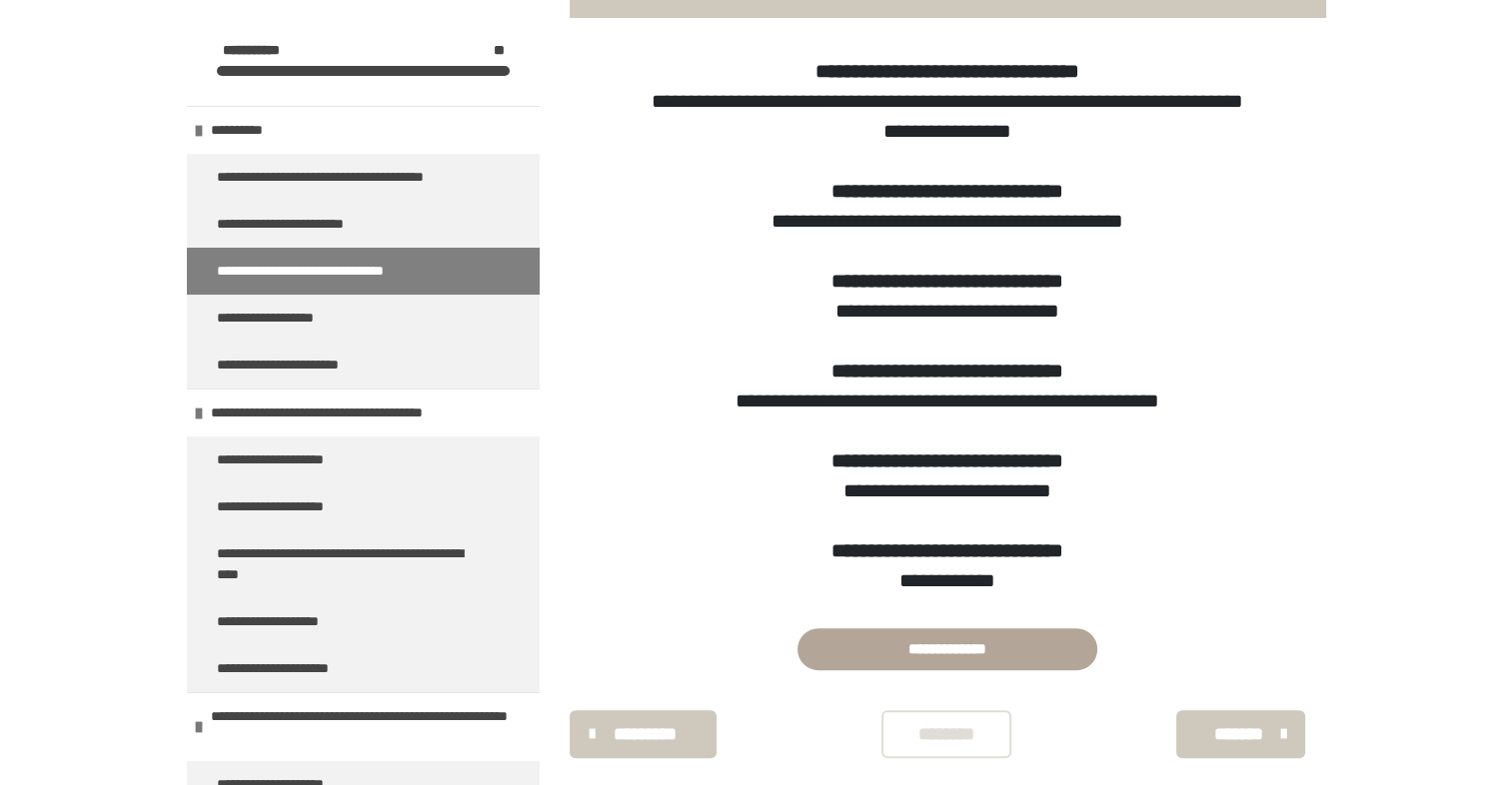 scroll, scrollTop: 545, scrollLeft: 0, axis: vertical 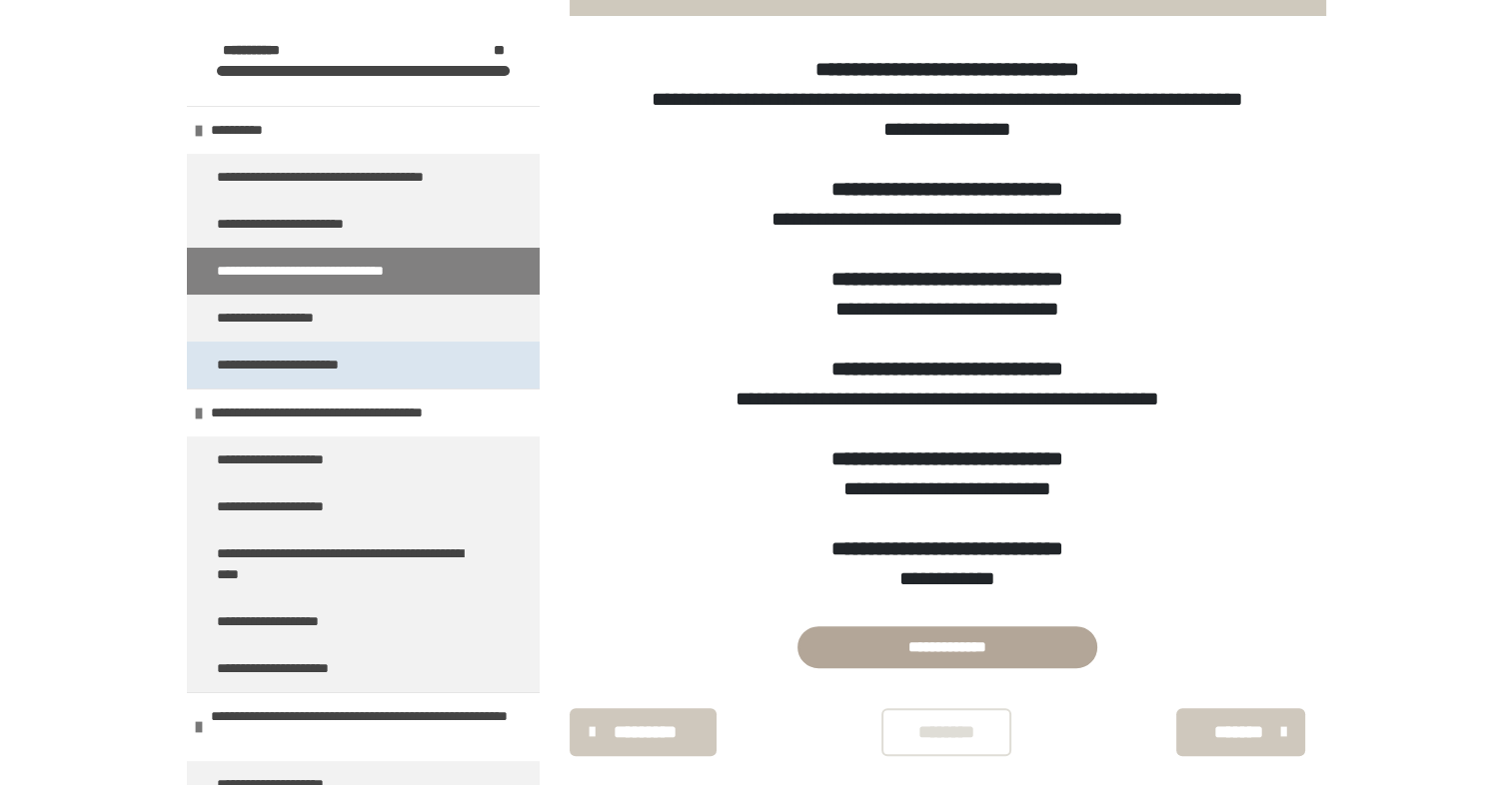 click on "**********" at bounding box center [308, 365] 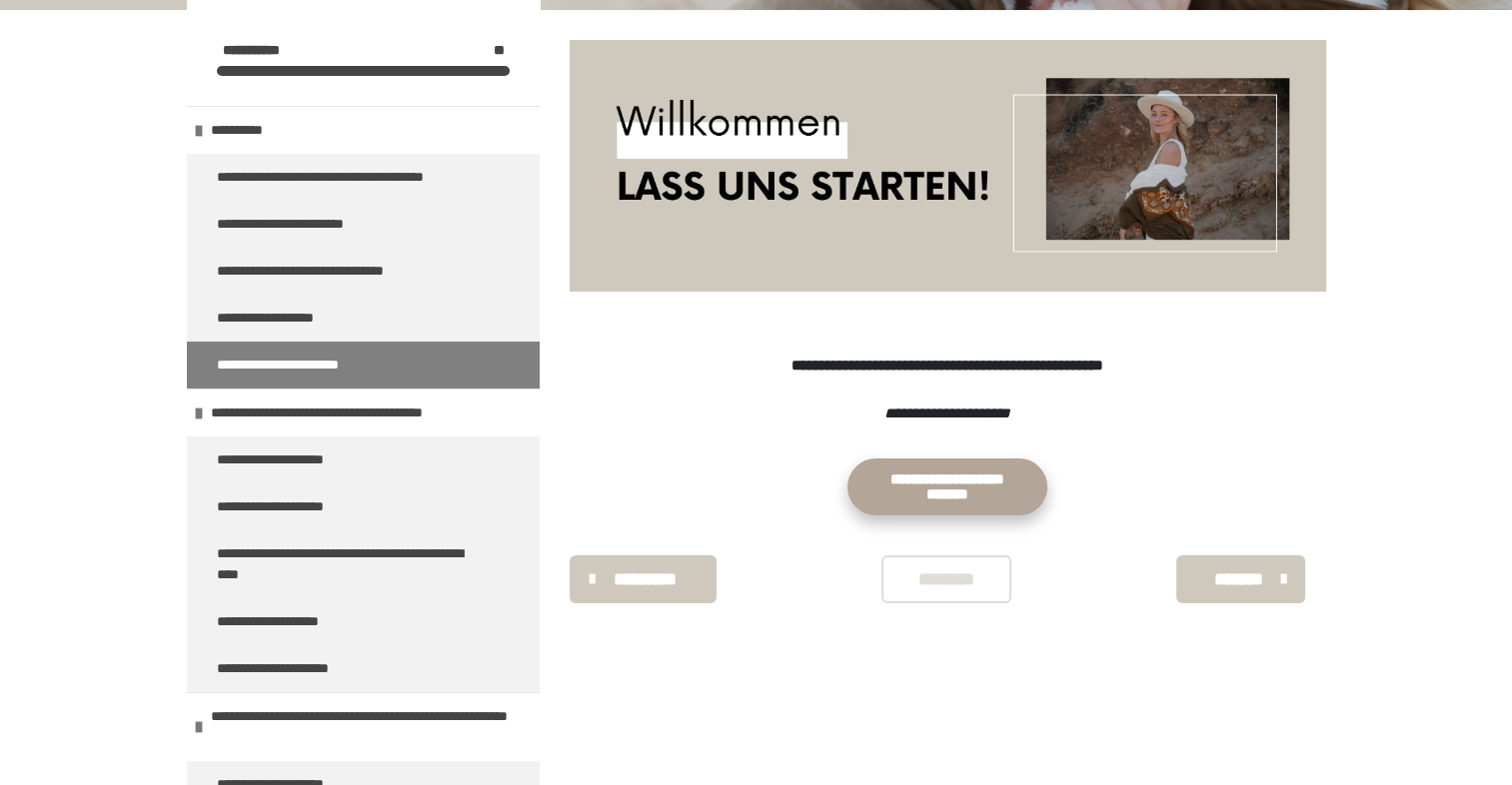 click on "**********" at bounding box center (947, 486) 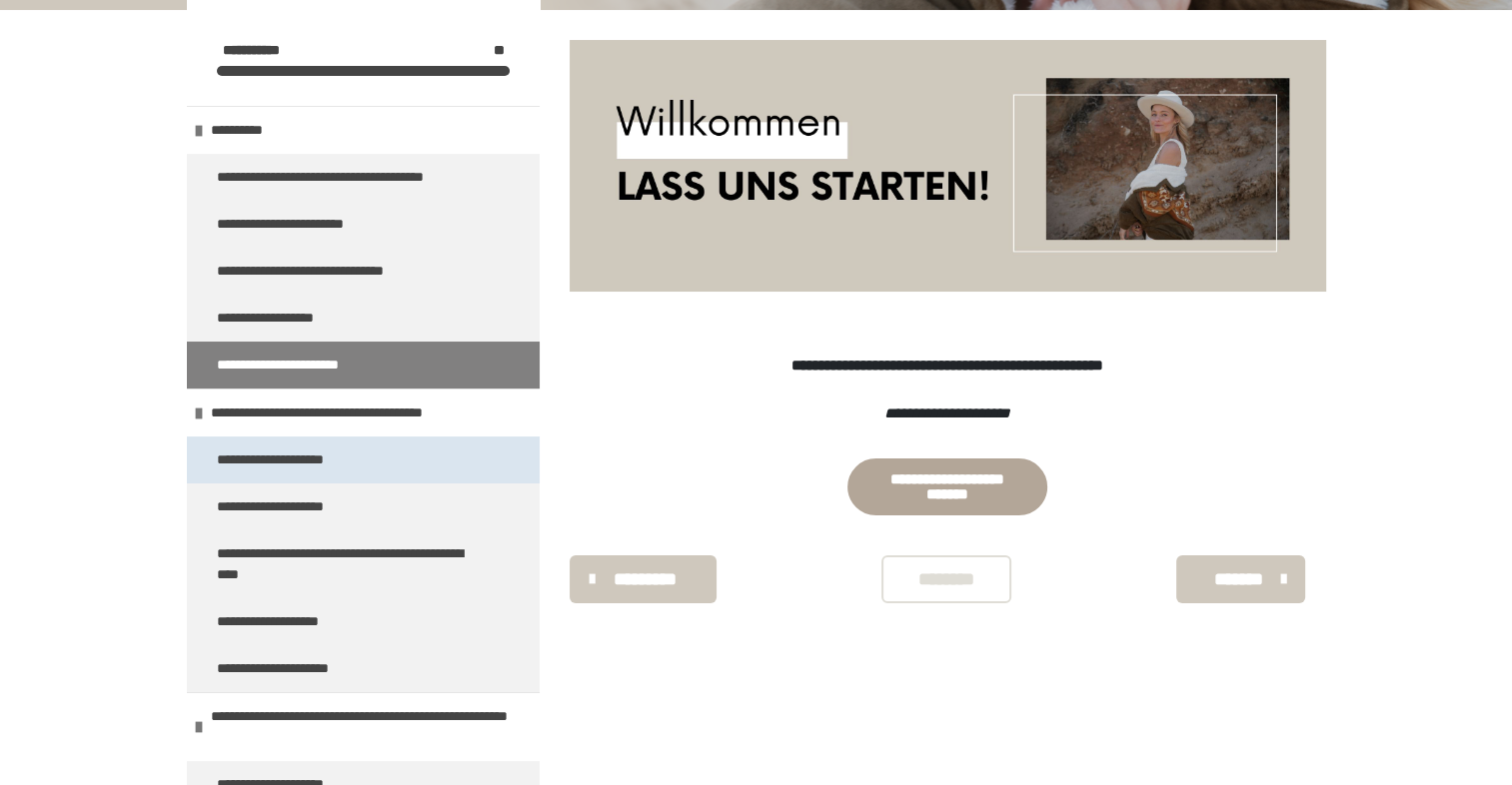 click on "**********" at bounding box center (298, 459) 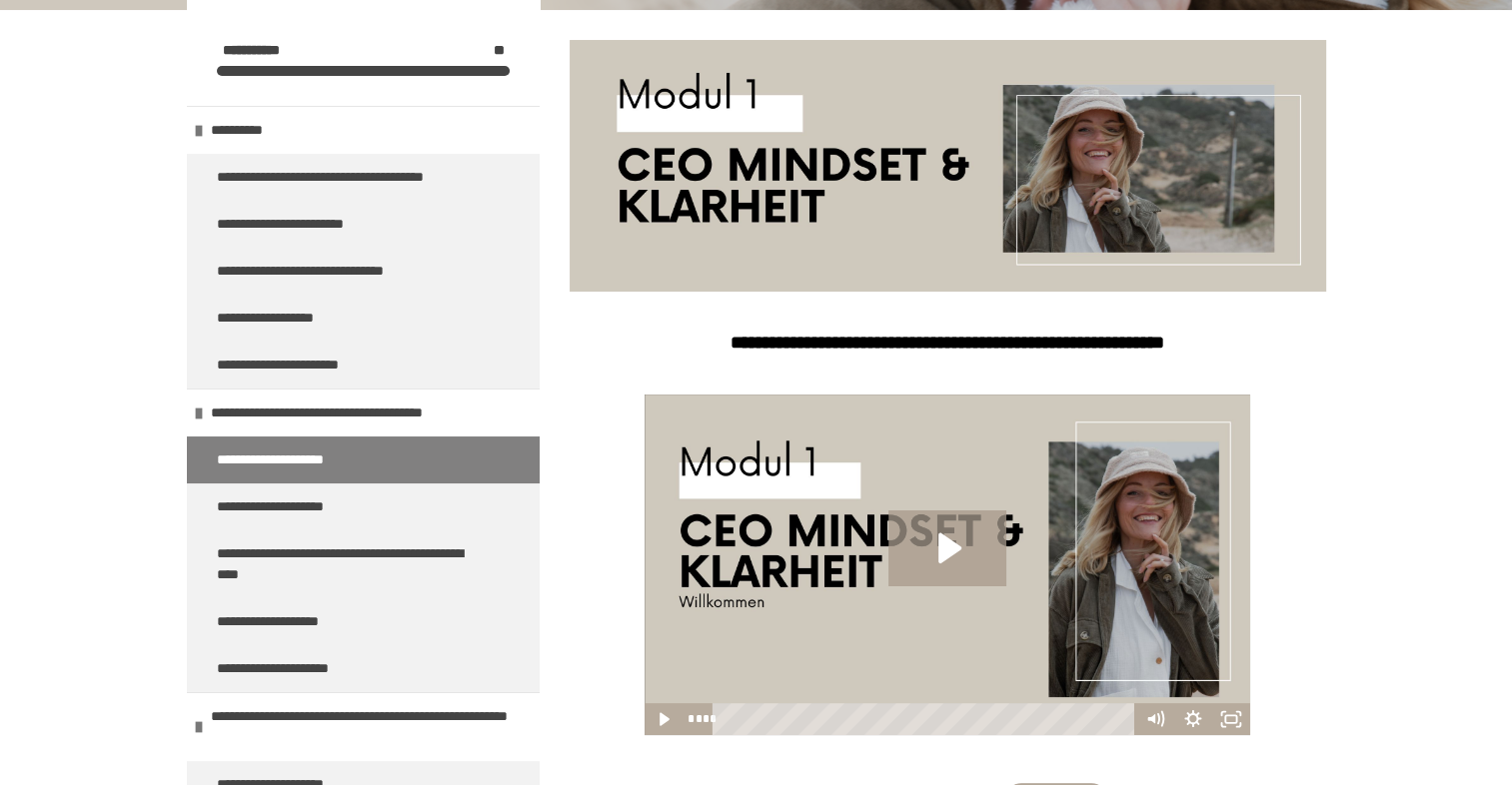 drag, startPoint x: 1508, startPoint y: 316, endPoint x: 1527, endPoint y: 531, distance: 215.8379 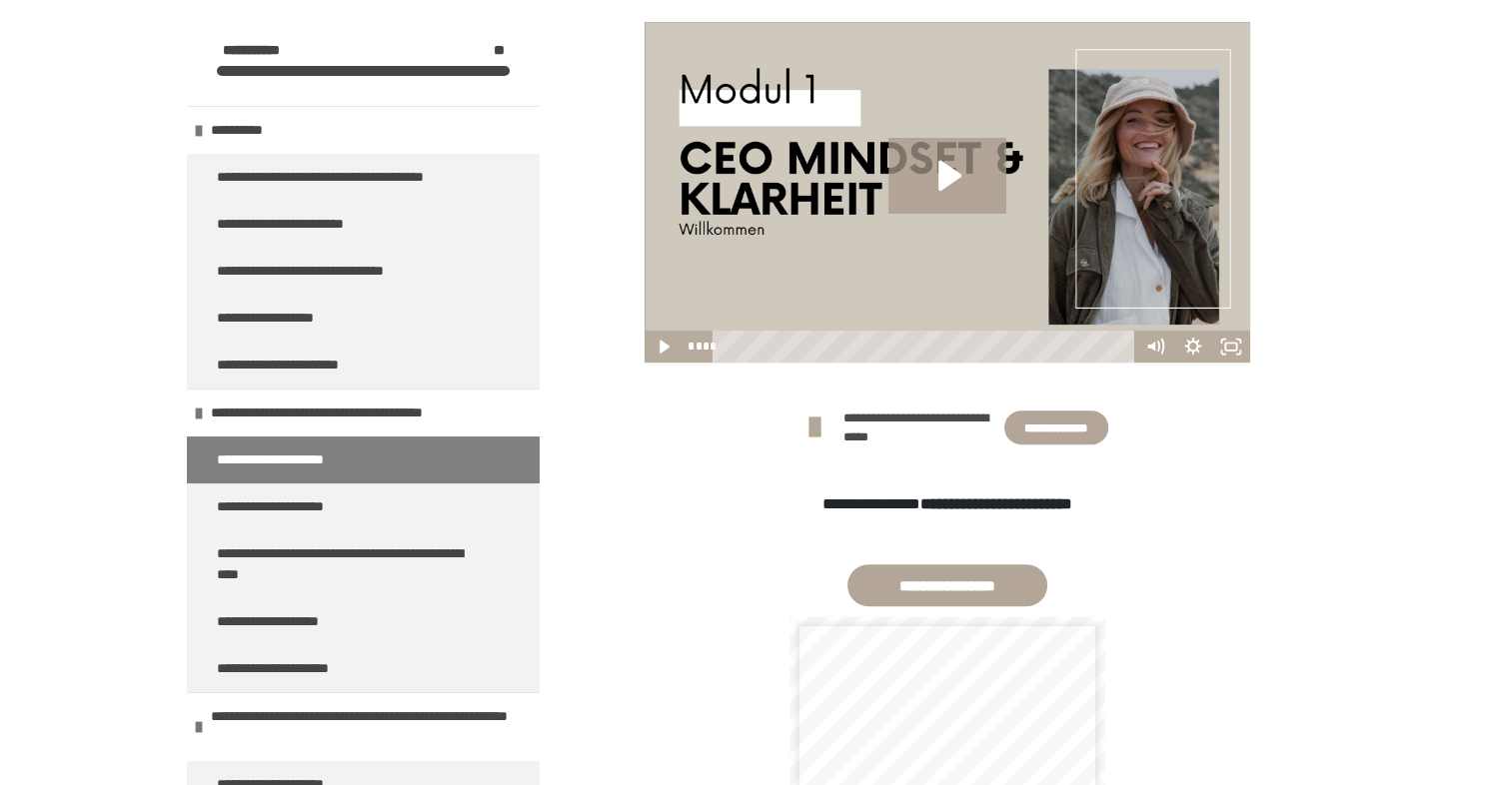 scroll, scrollTop: 639, scrollLeft: 0, axis: vertical 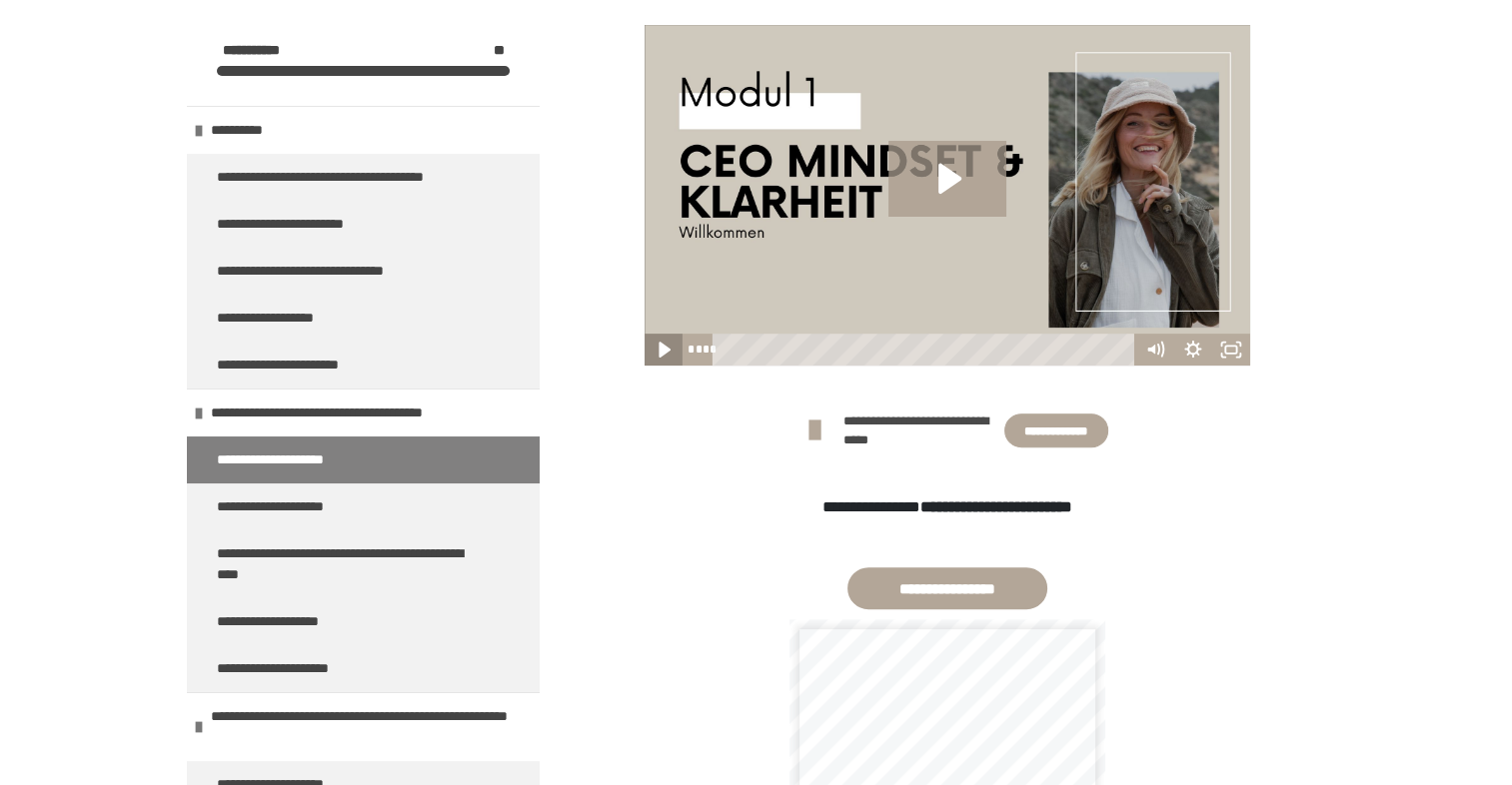 click 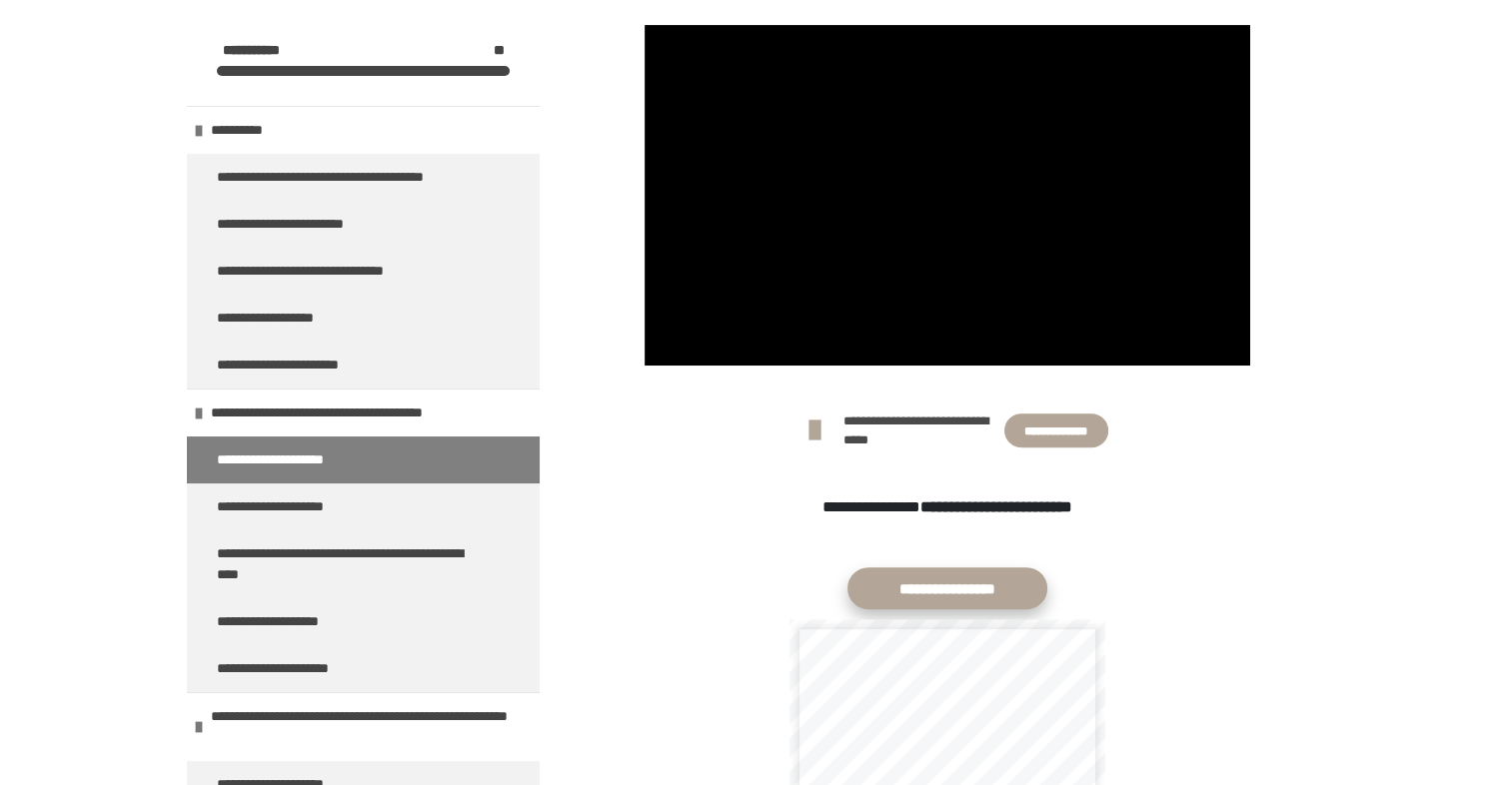 click on "**********" at bounding box center [947, 588] 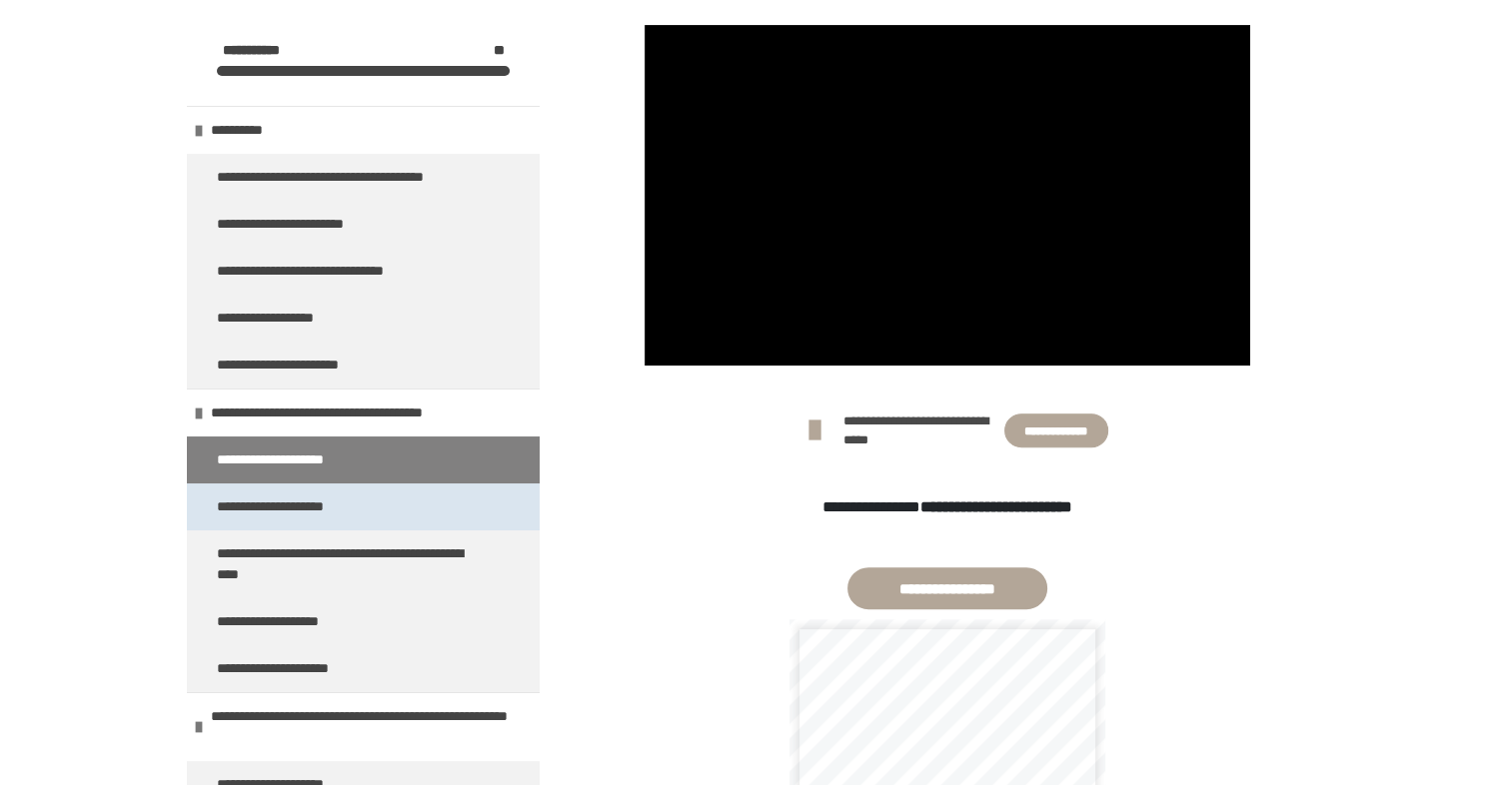 click on "**********" at bounding box center (363, 506) 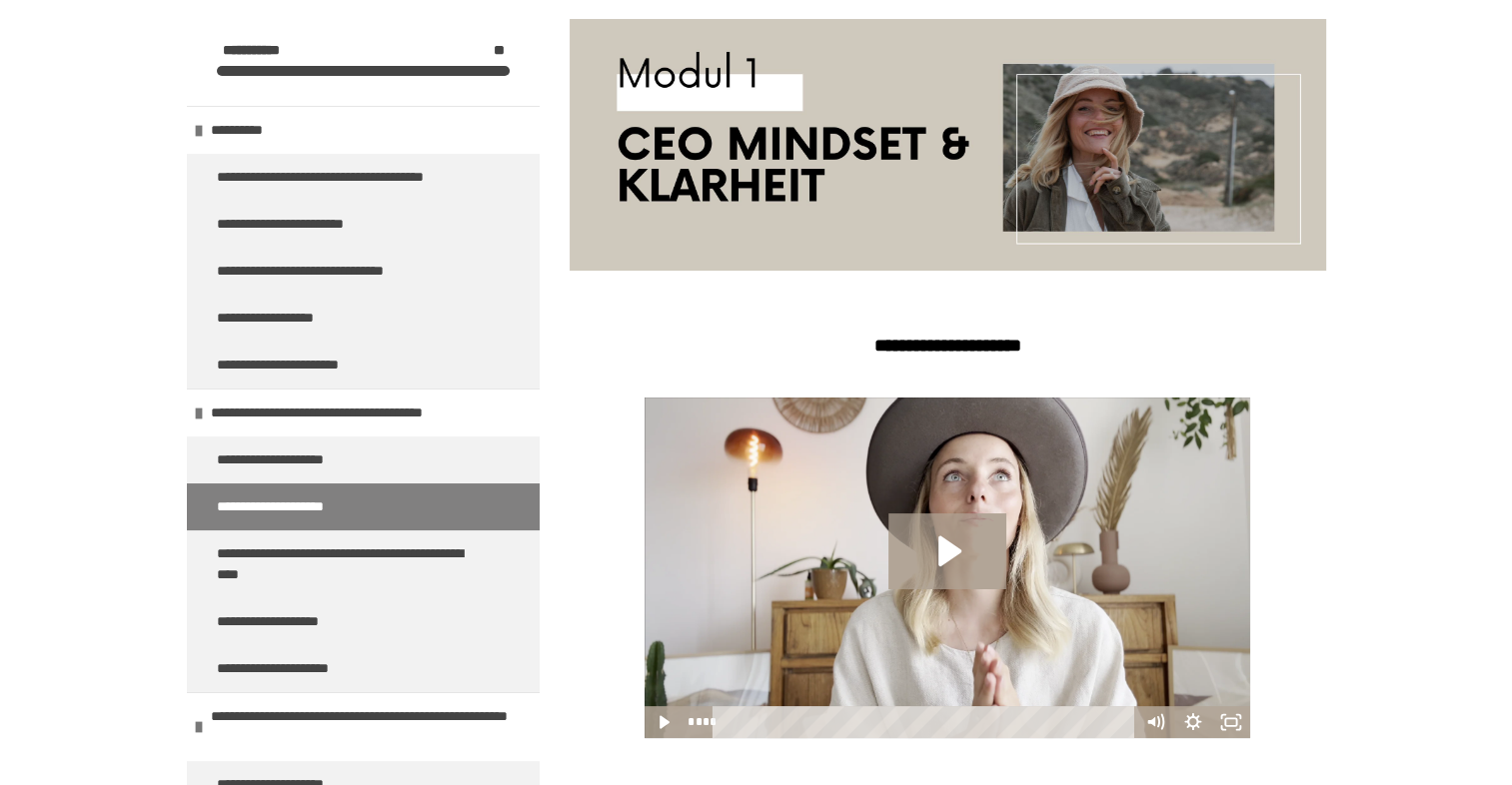 scroll, scrollTop: 419, scrollLeft: 0, axis: vertical 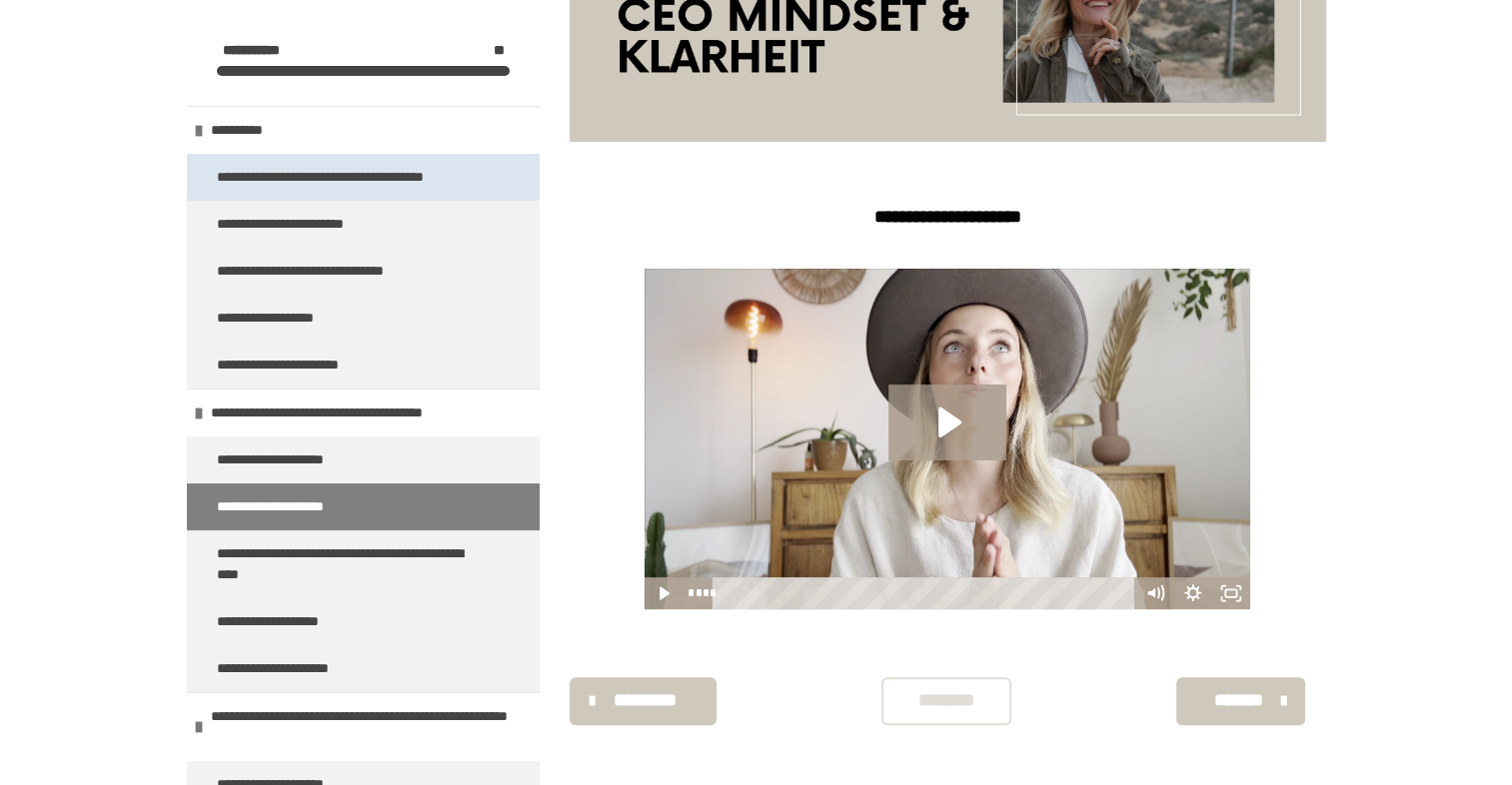 click on "**********" at bounding box center (339, 177) 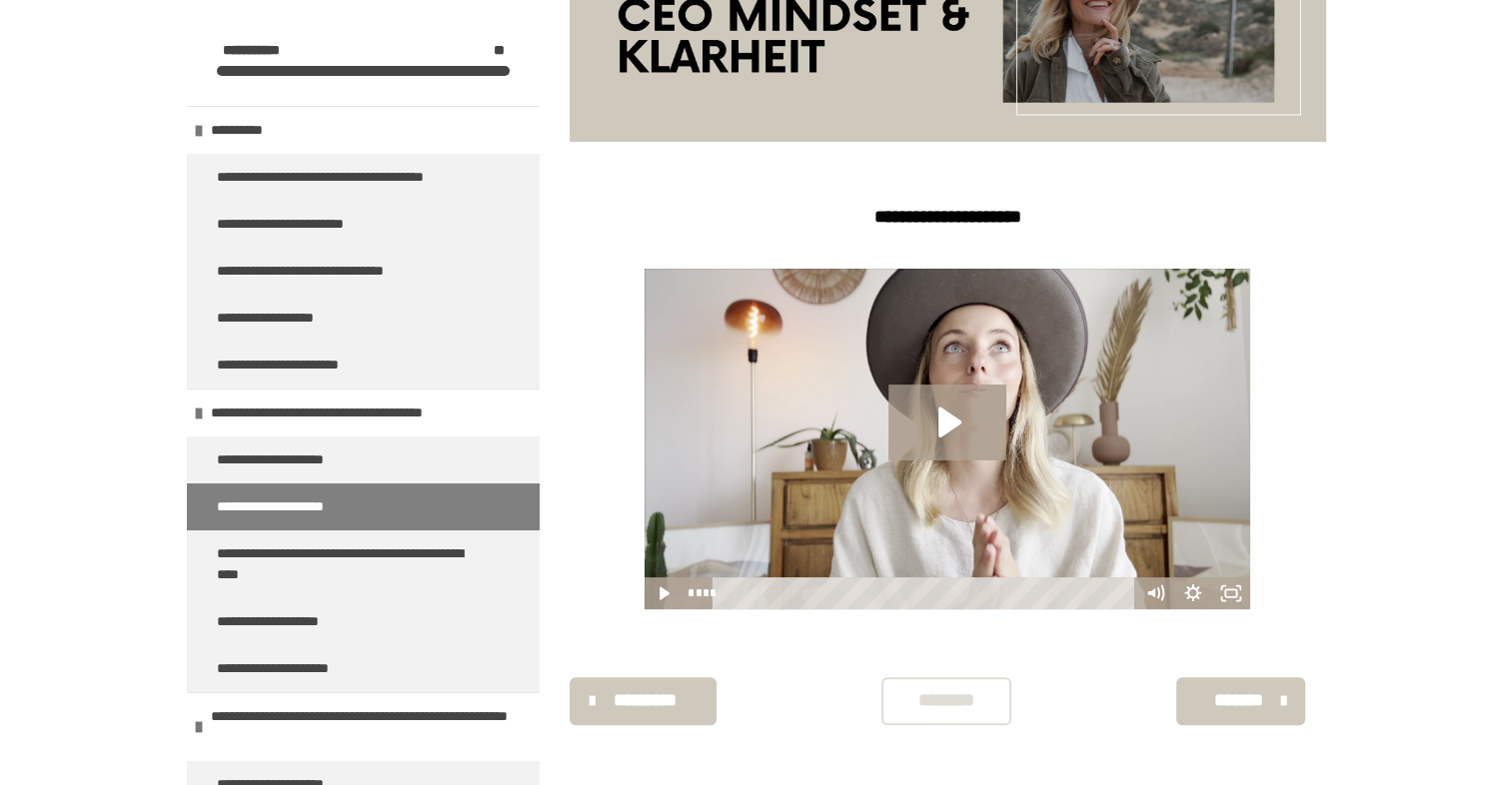 scroll, scrollTop: 270, scrollLeft: 0, axis: vertical 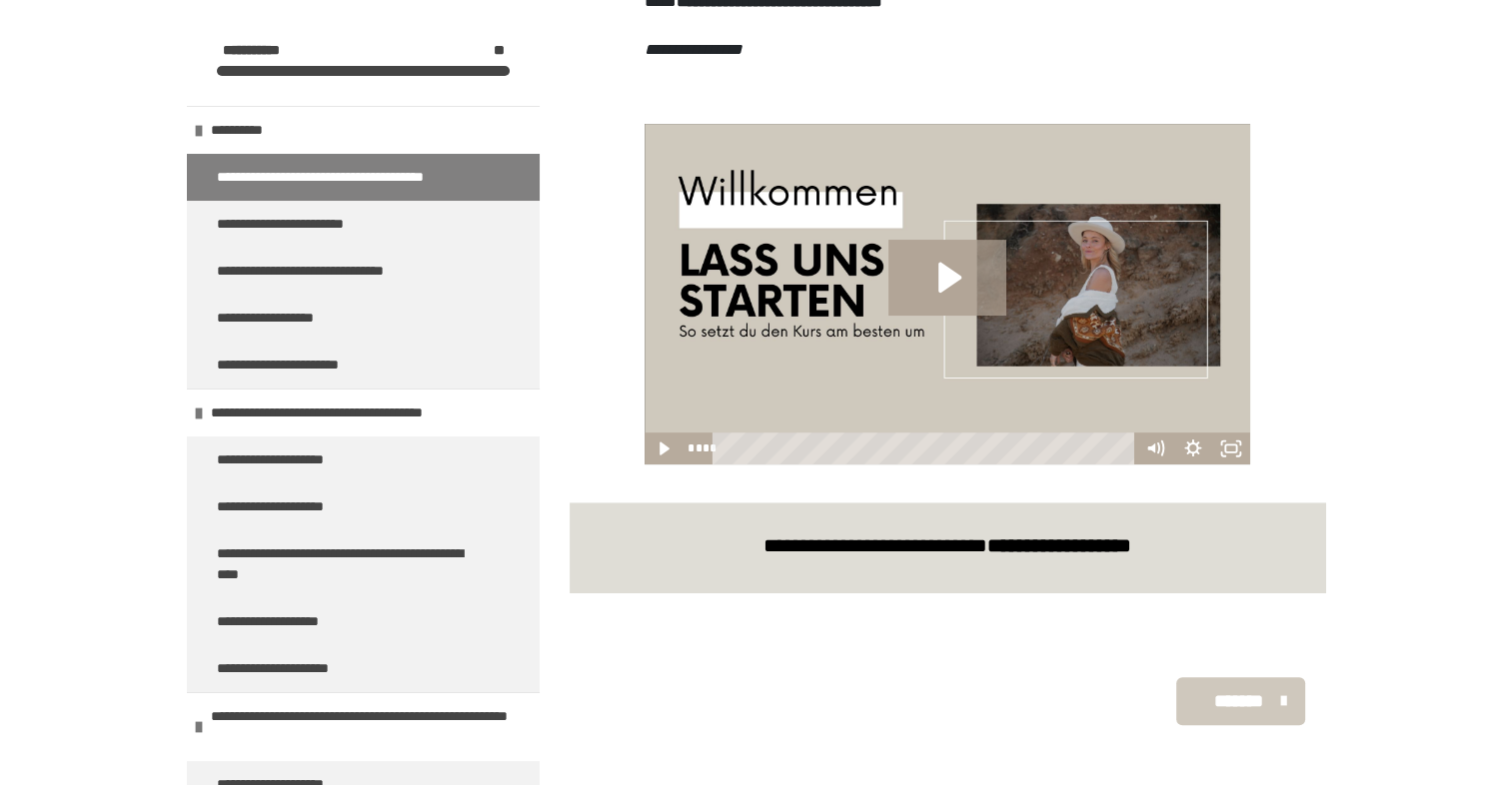 click on "*******" at bounding box center [1238, 701] 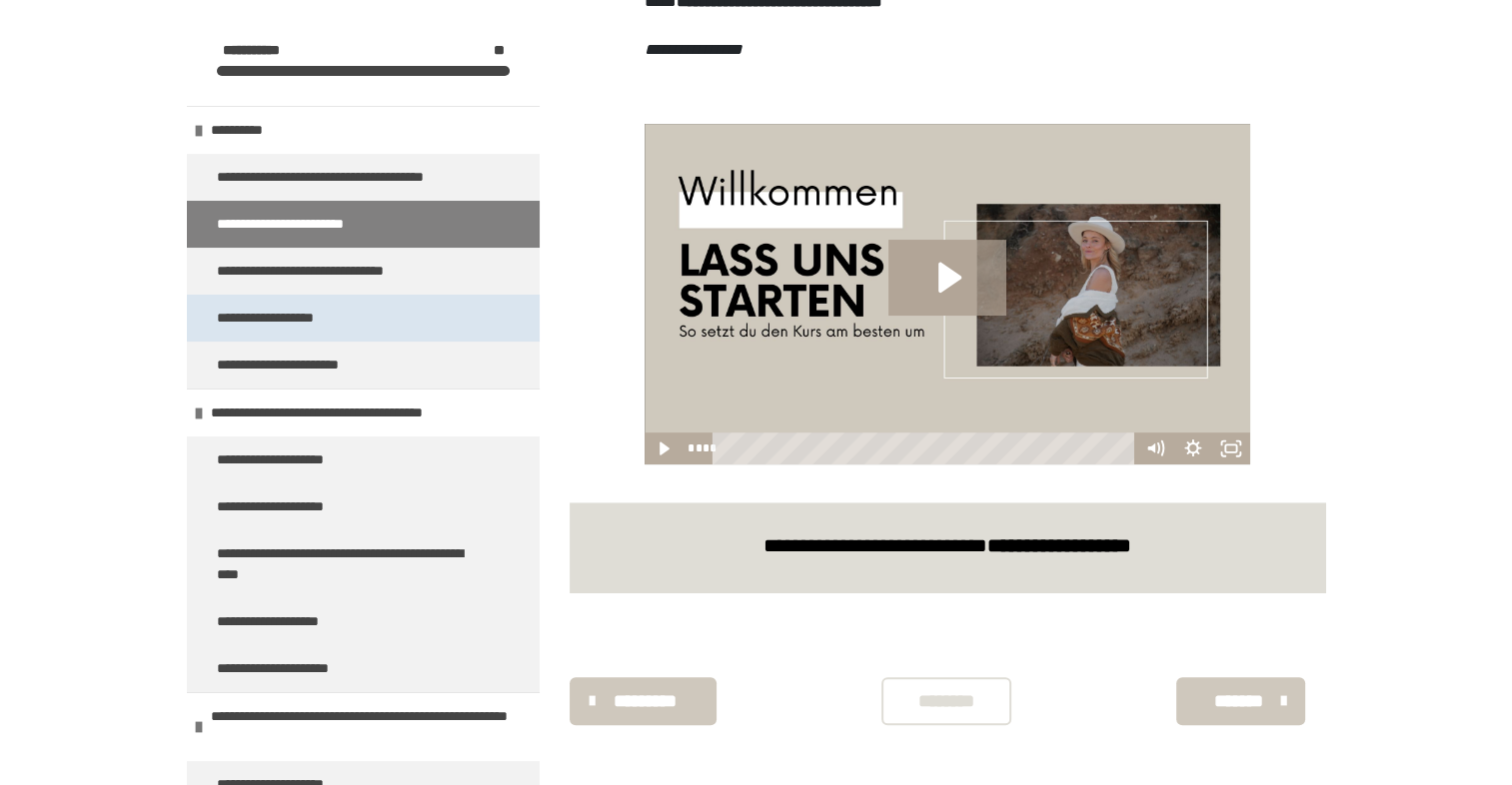 scroll, scrollTop: 340, scrollLeft: 0, axis: vertical 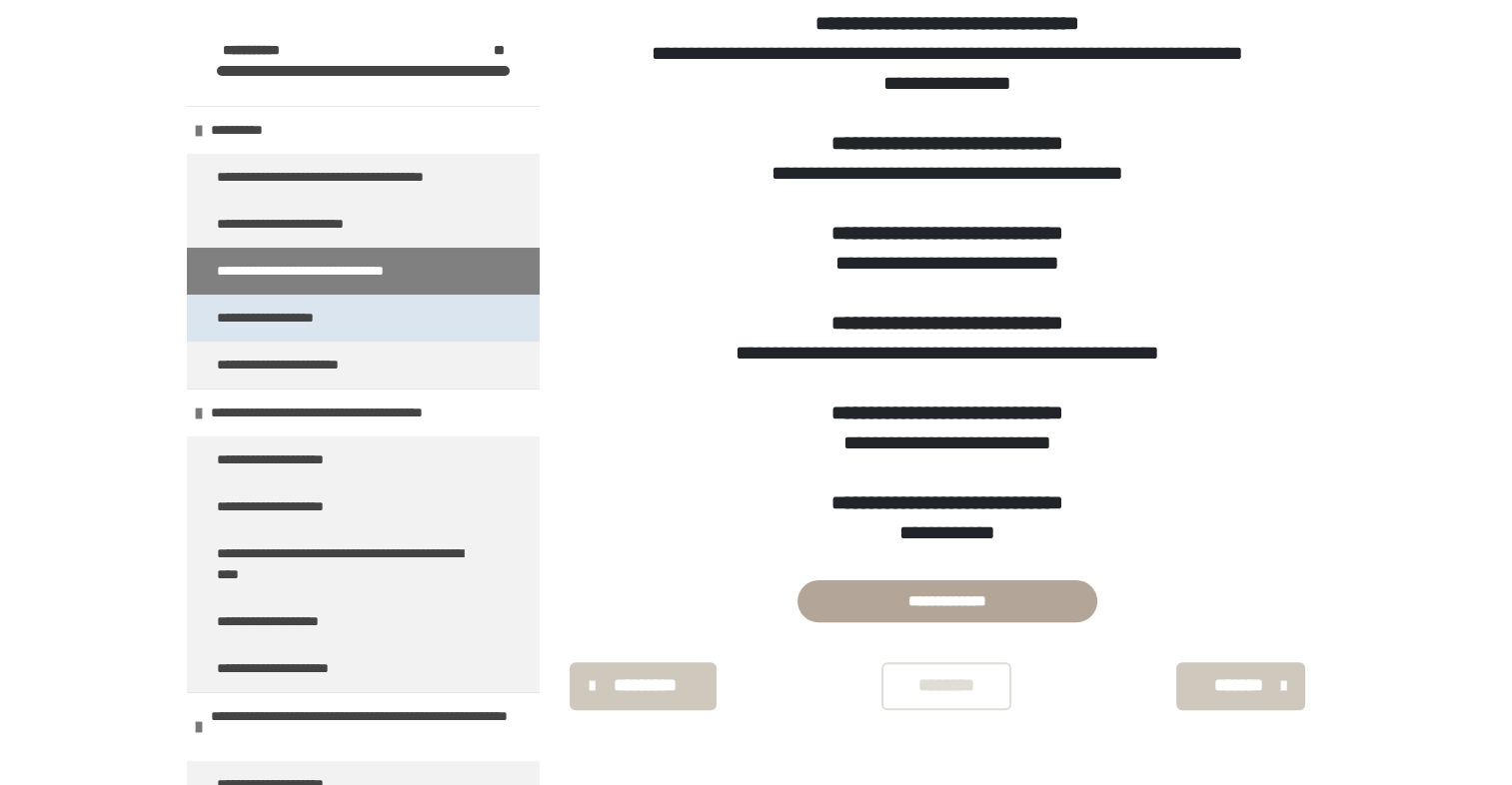 click on "**********" at bounding box center (363, 318) 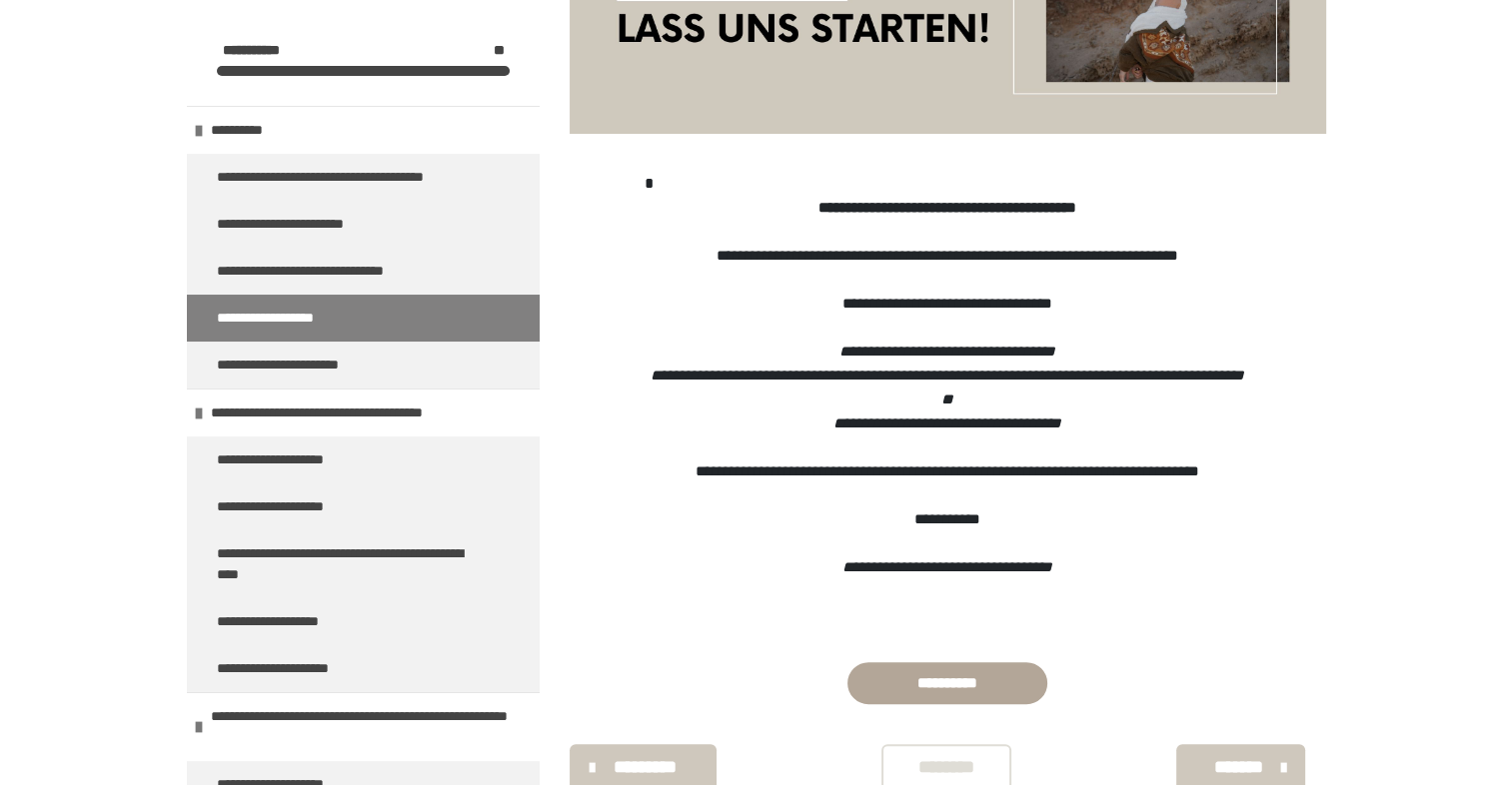 scroll, scrollTop: 494, scrollLeft: 0, axis: vertical 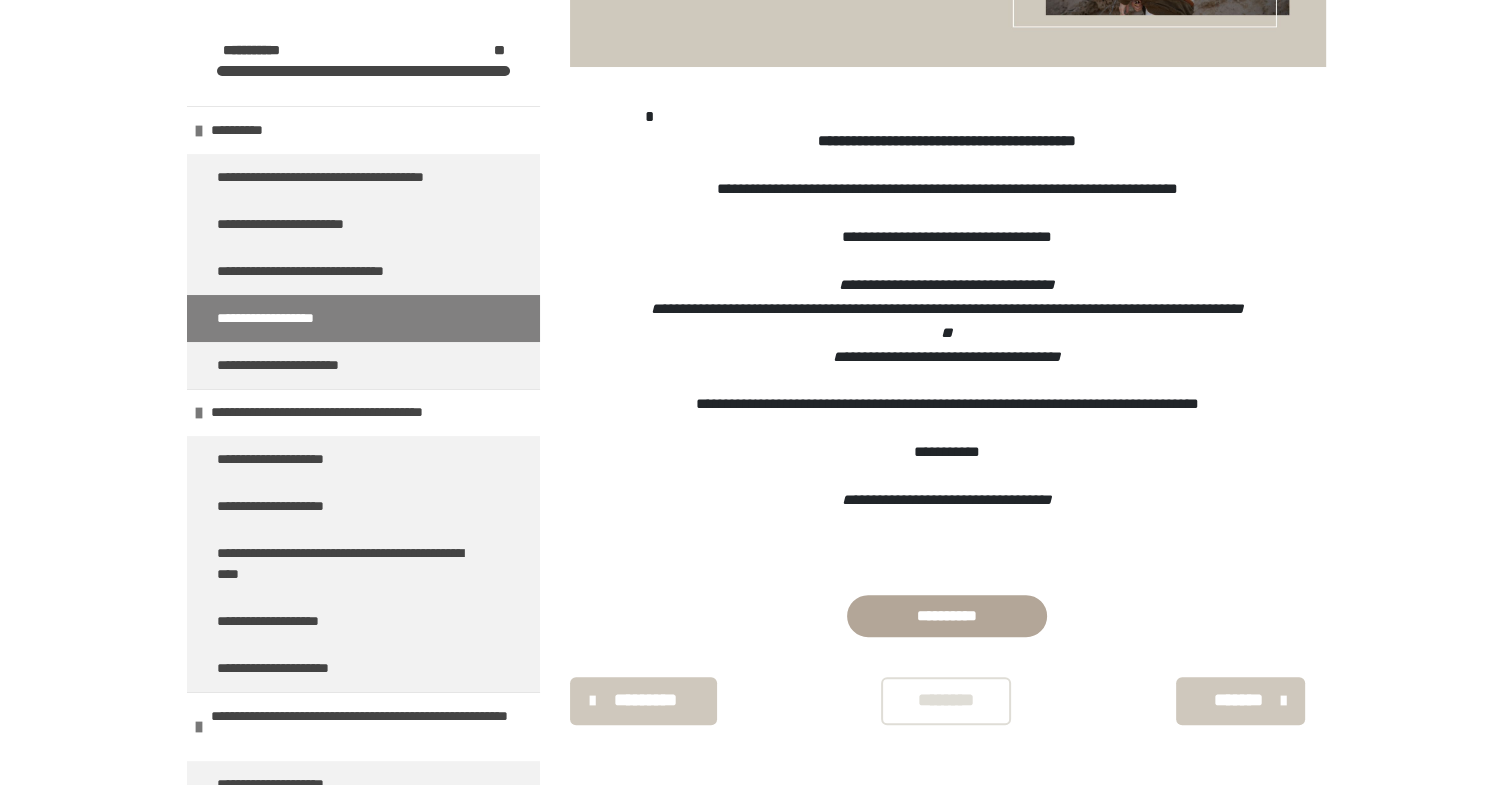 click on "********" at bounding box center [946, 700] 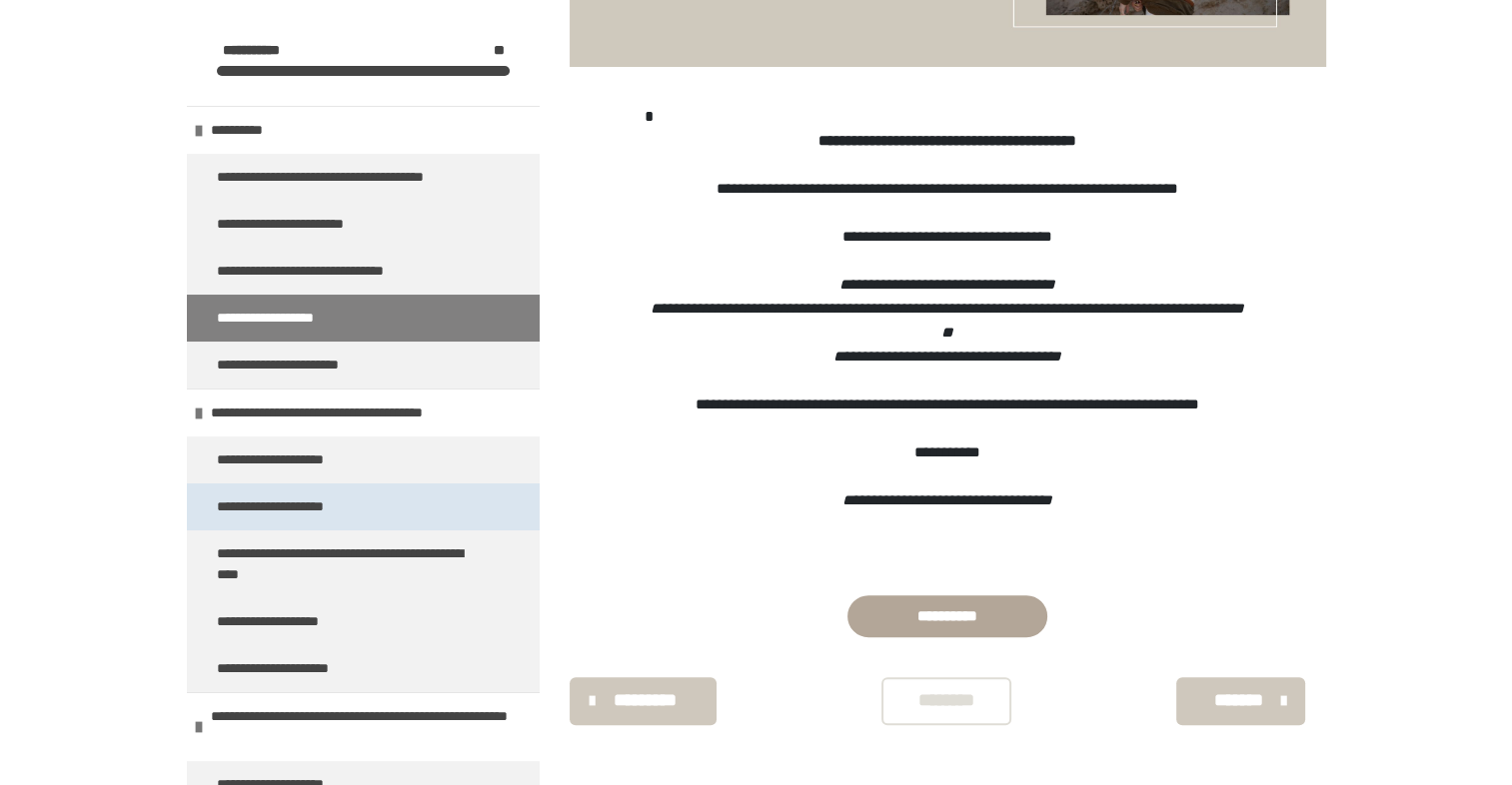 click on "**********" at bounding box center [295, 506] 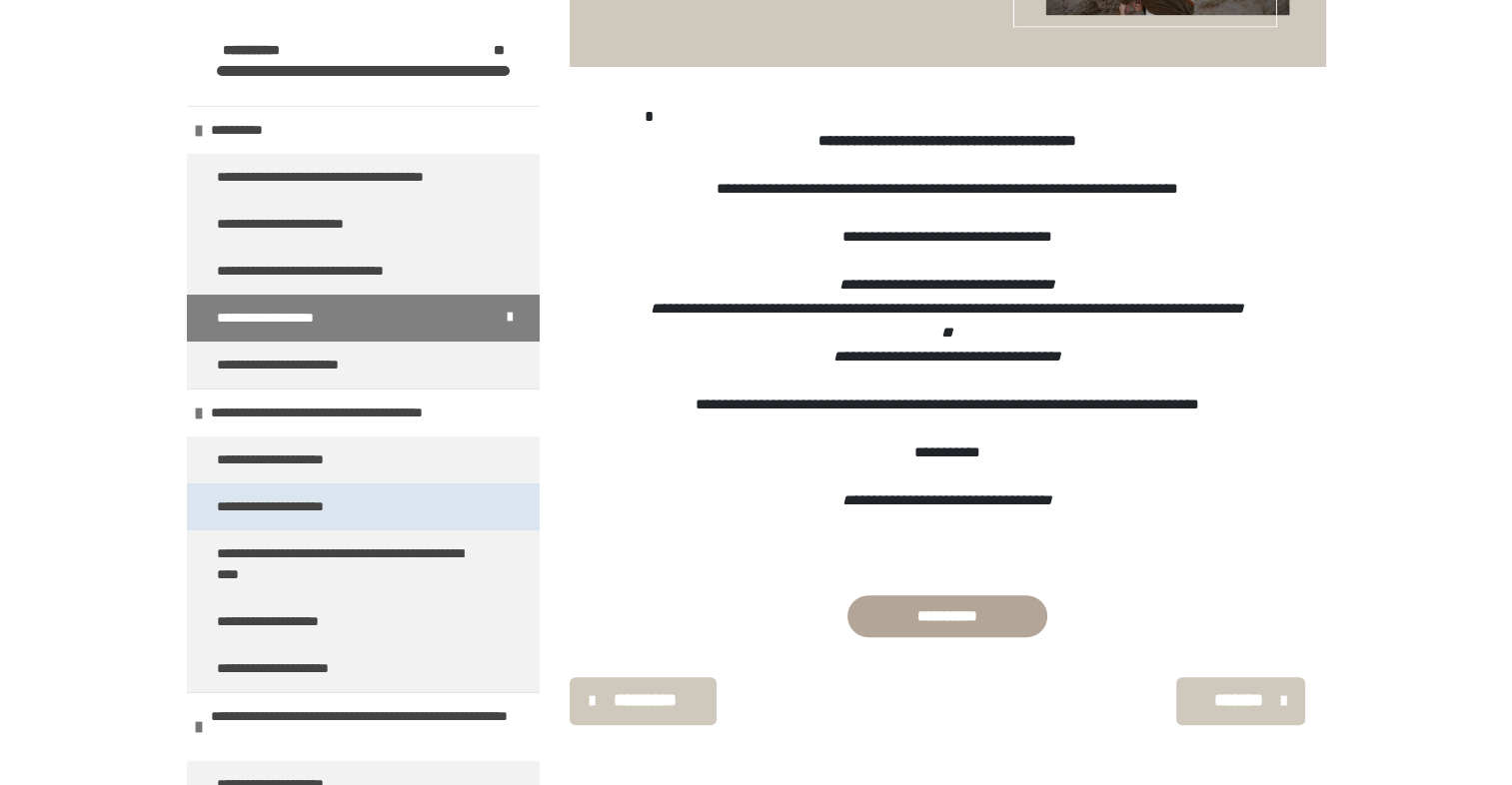 scroll, scrollTop: 270, scrollLeft: 0, axis: vertical 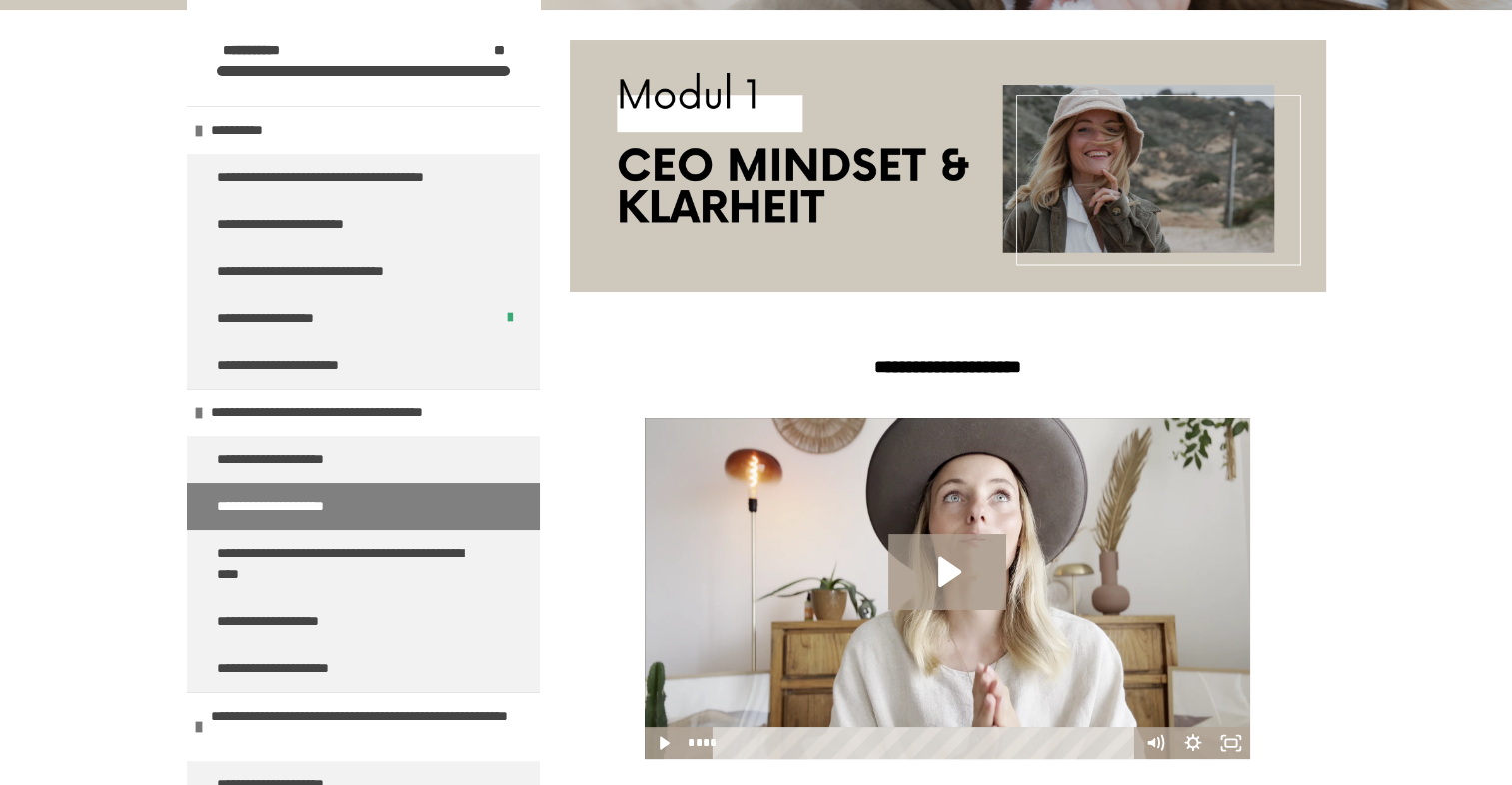 click at bounding box center (947, 588) 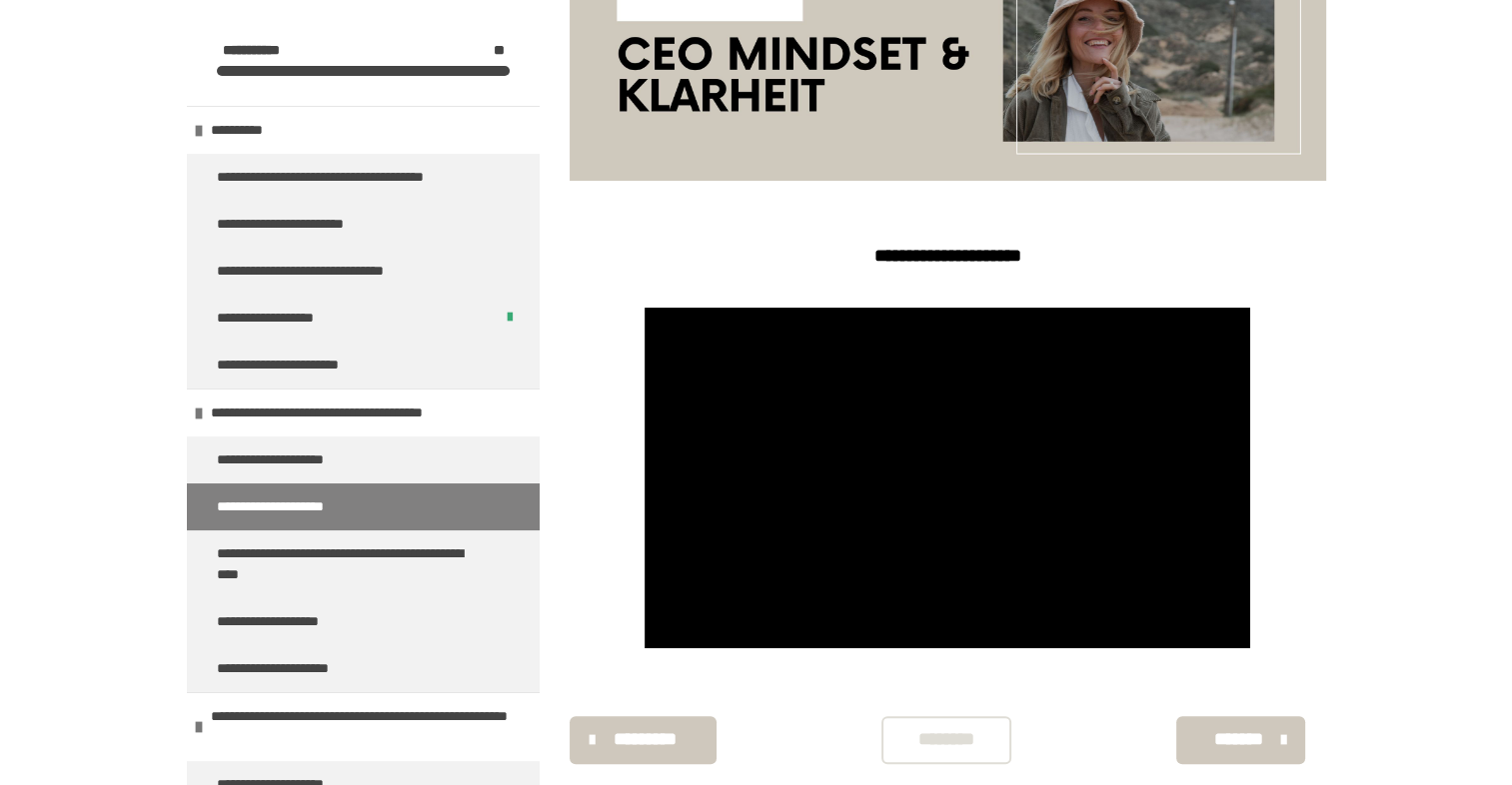 scroll, scrollTop: 419, scrollLeft: 0, axis: vertical 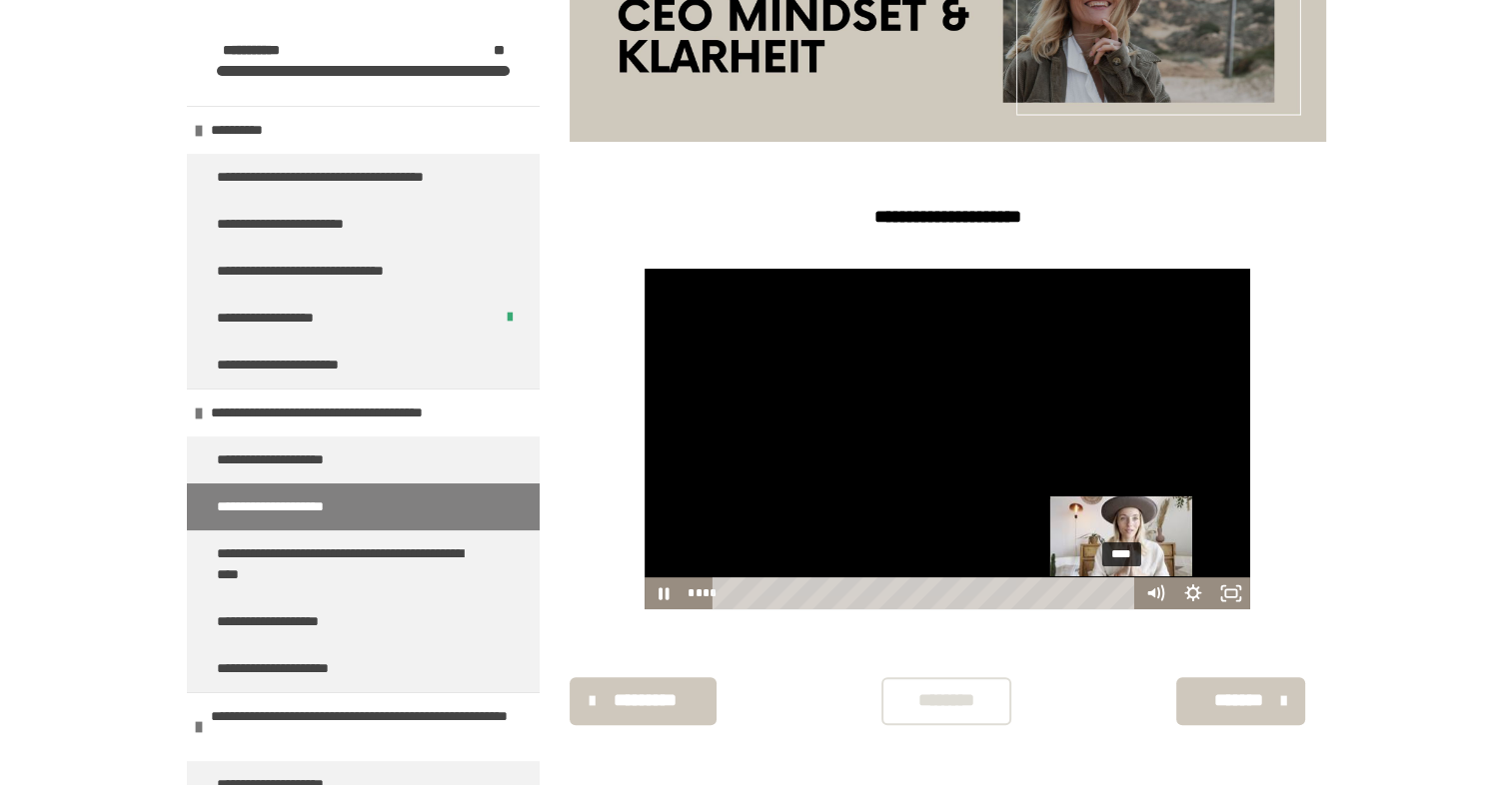 click on "****" at bounding box center (926, 593) 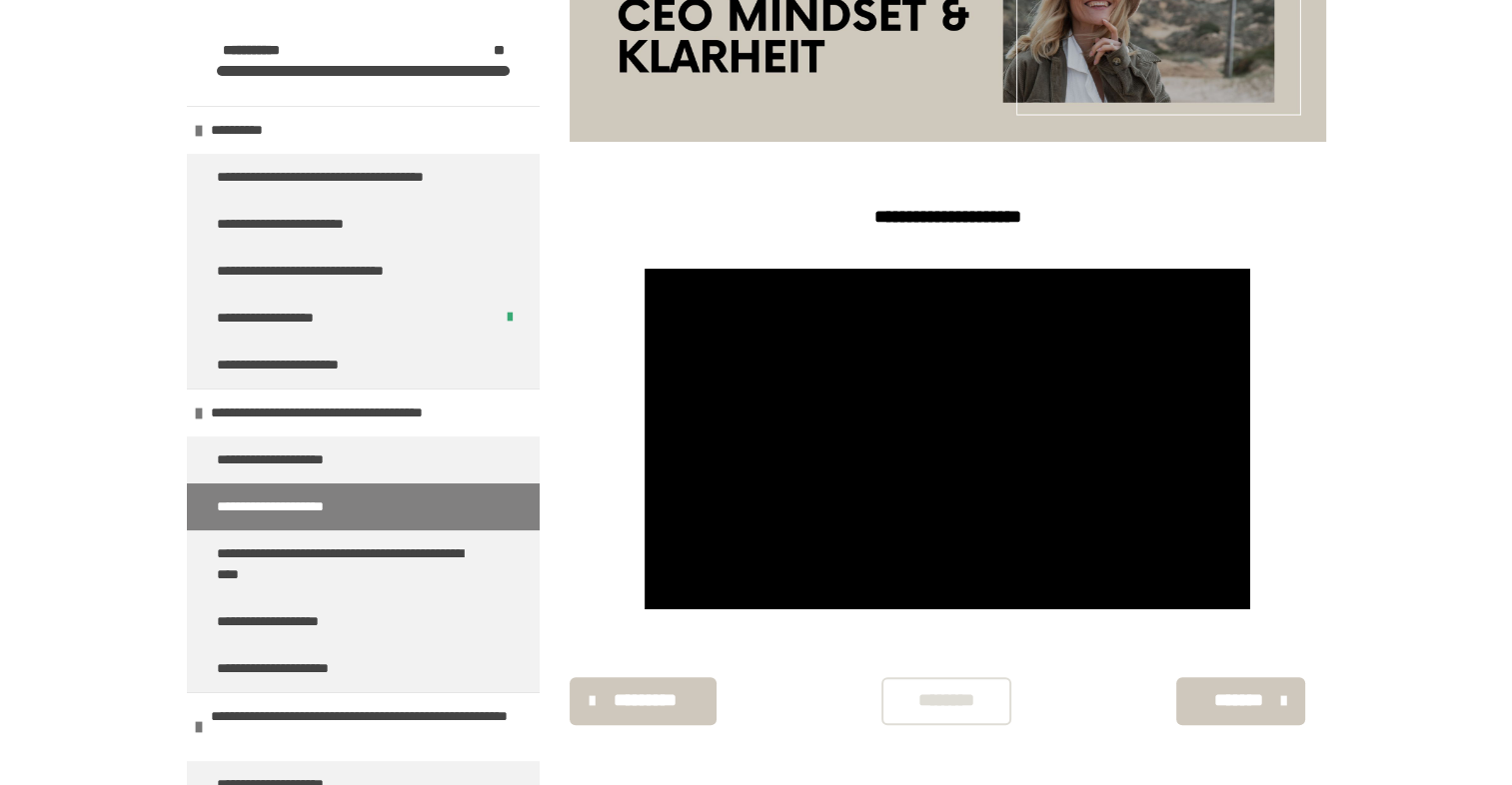 click on "*******" at bounding box center (1240, 701) 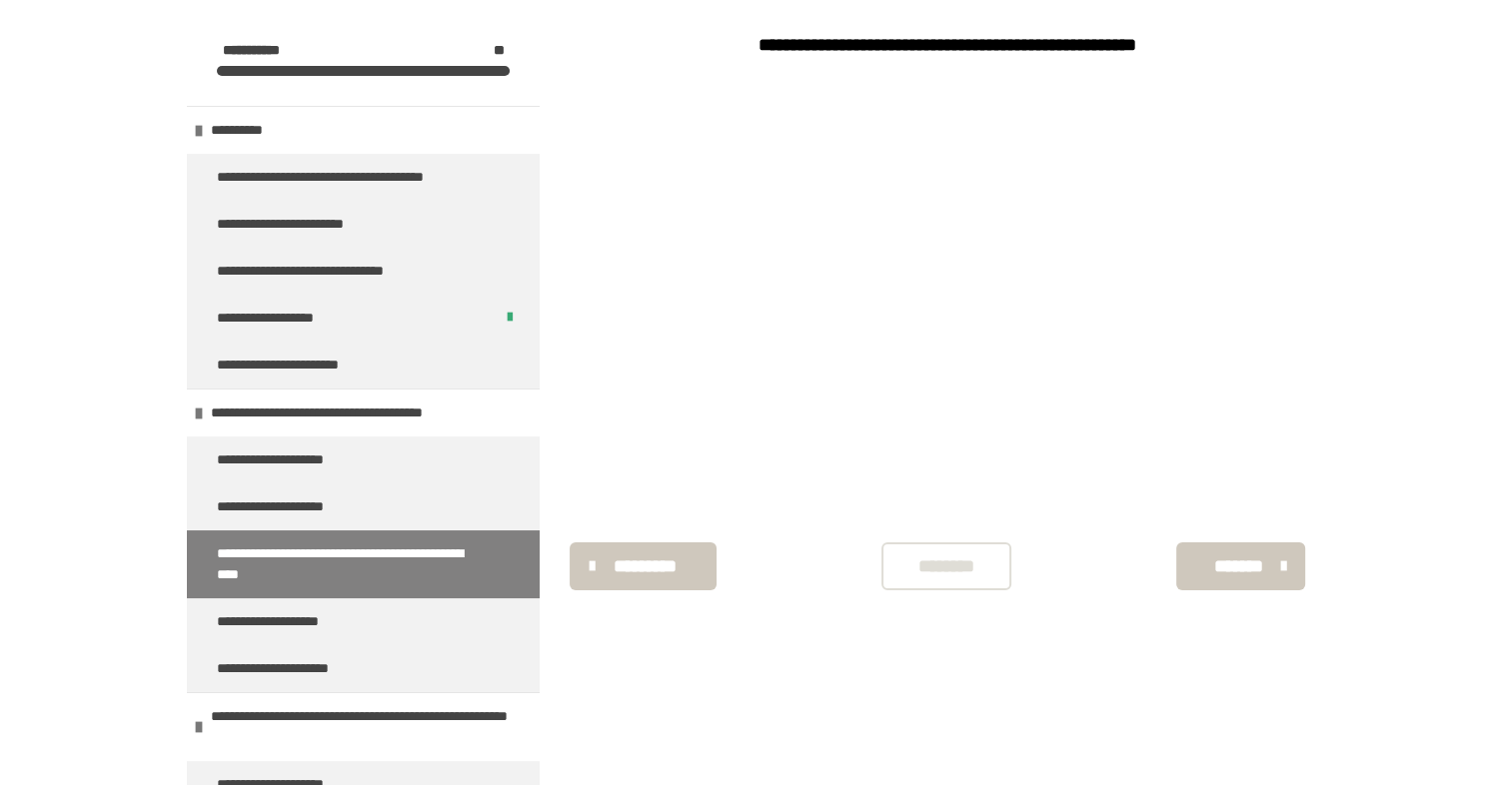 scroll, scrollTop: 456, scrollLeft: 0, axis: vertical 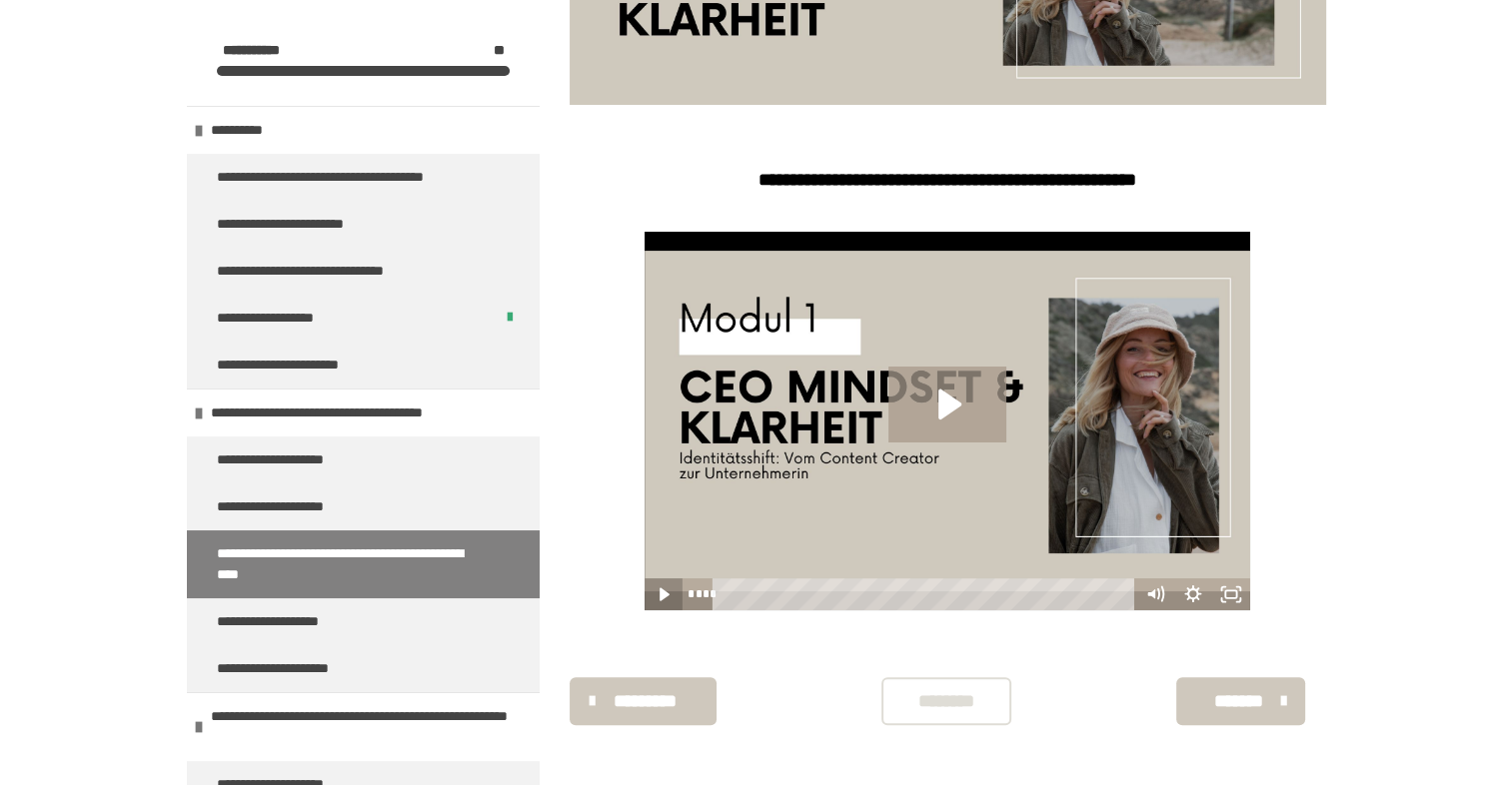 click 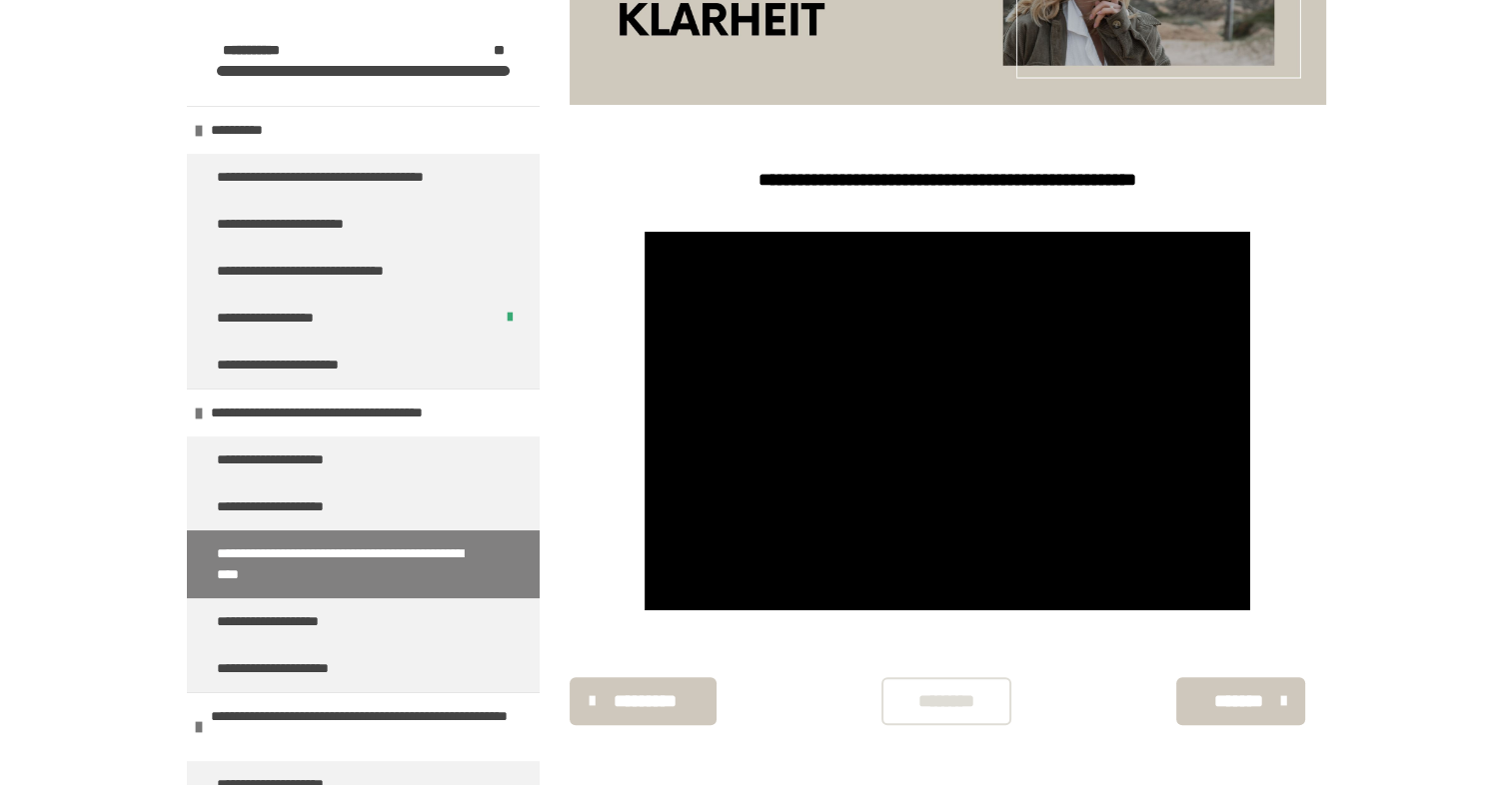 drag, startPoint x: 1510, startPoint y: 461, endPoint x: 1527, endPoint y: 262, distance: 199.7248 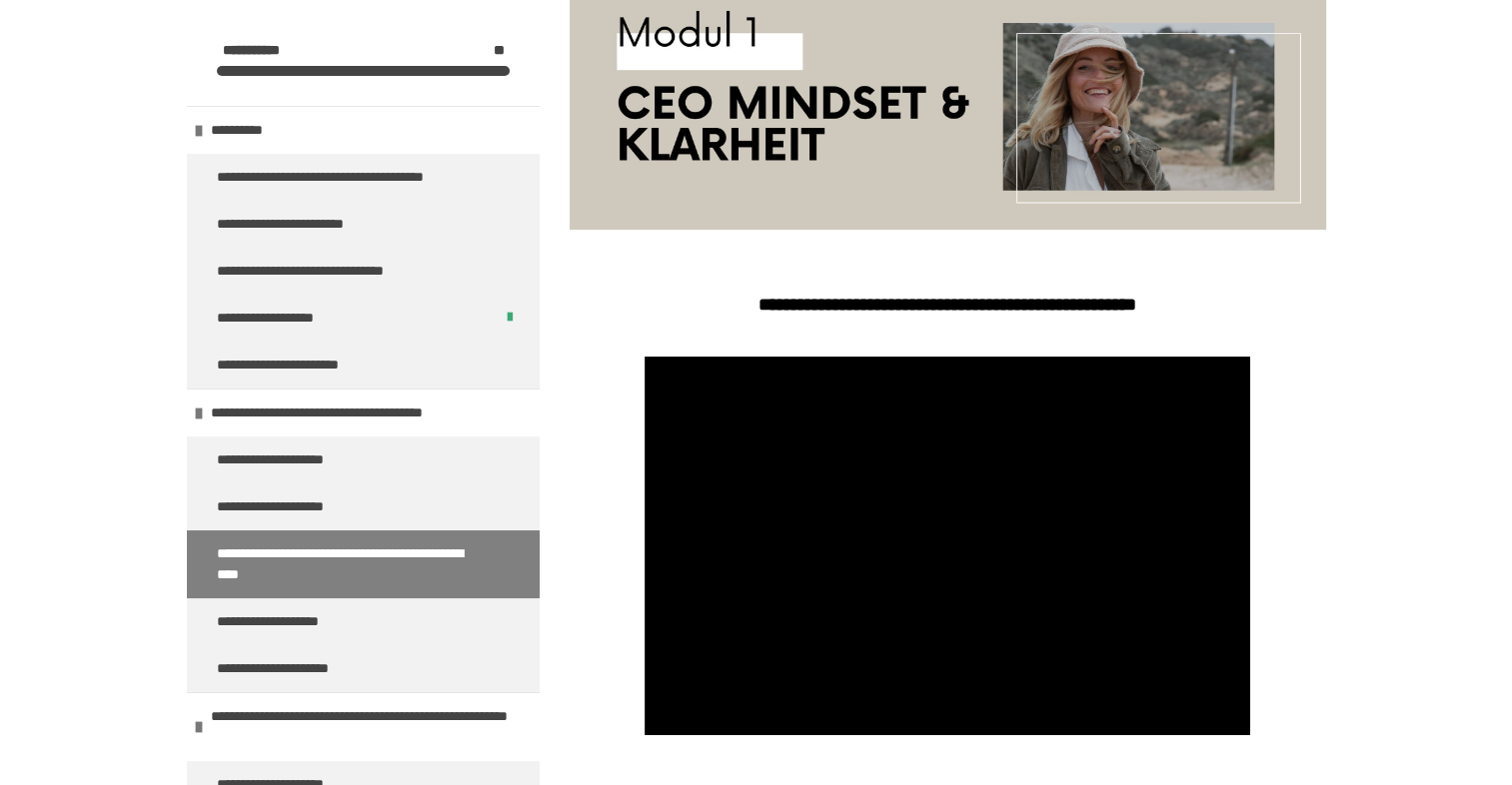 scroll, scrollTop: 456, scrollLeft: 0, axis: vertical 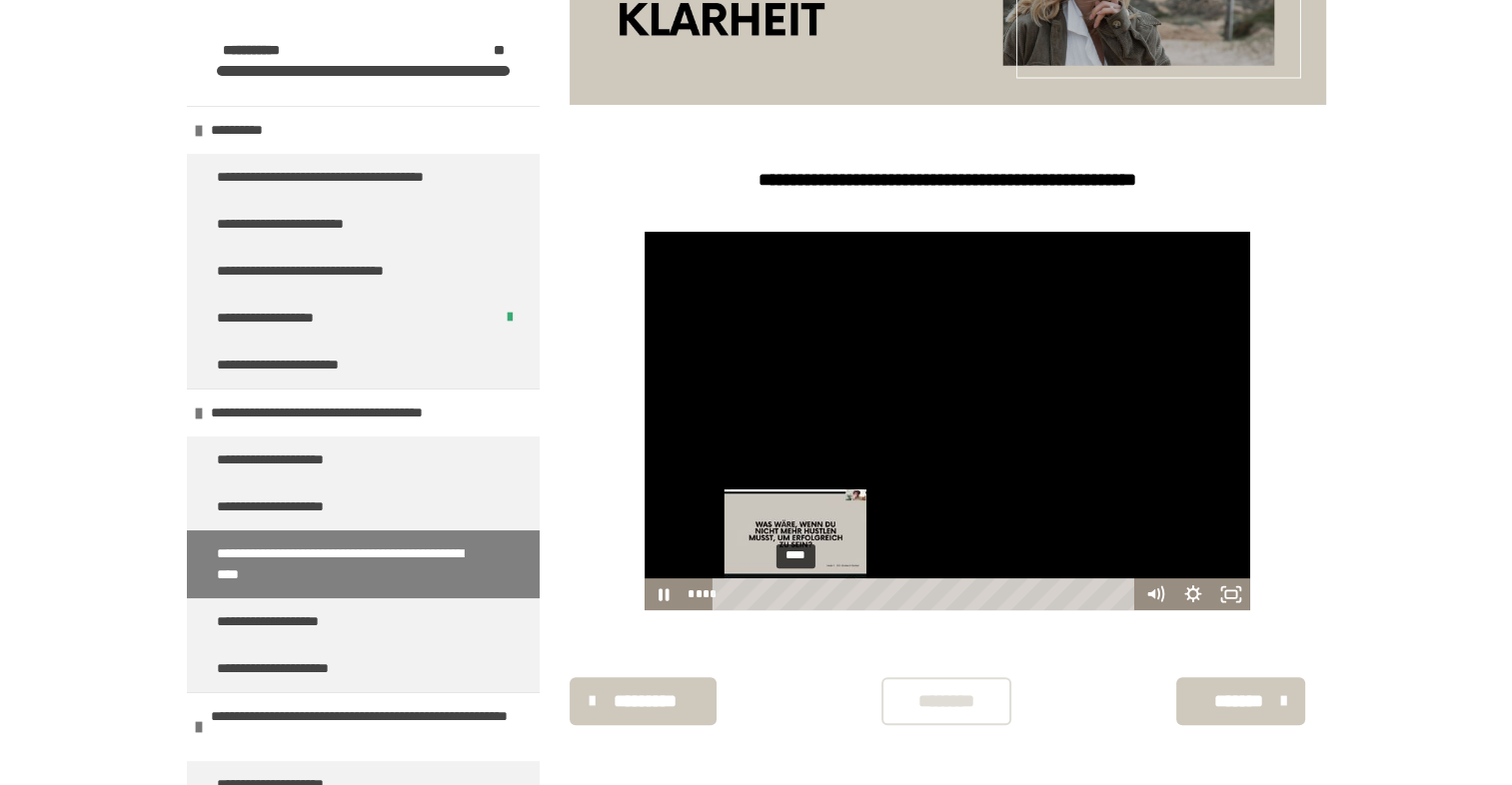 click on "****" at bounding box center [926, 594] 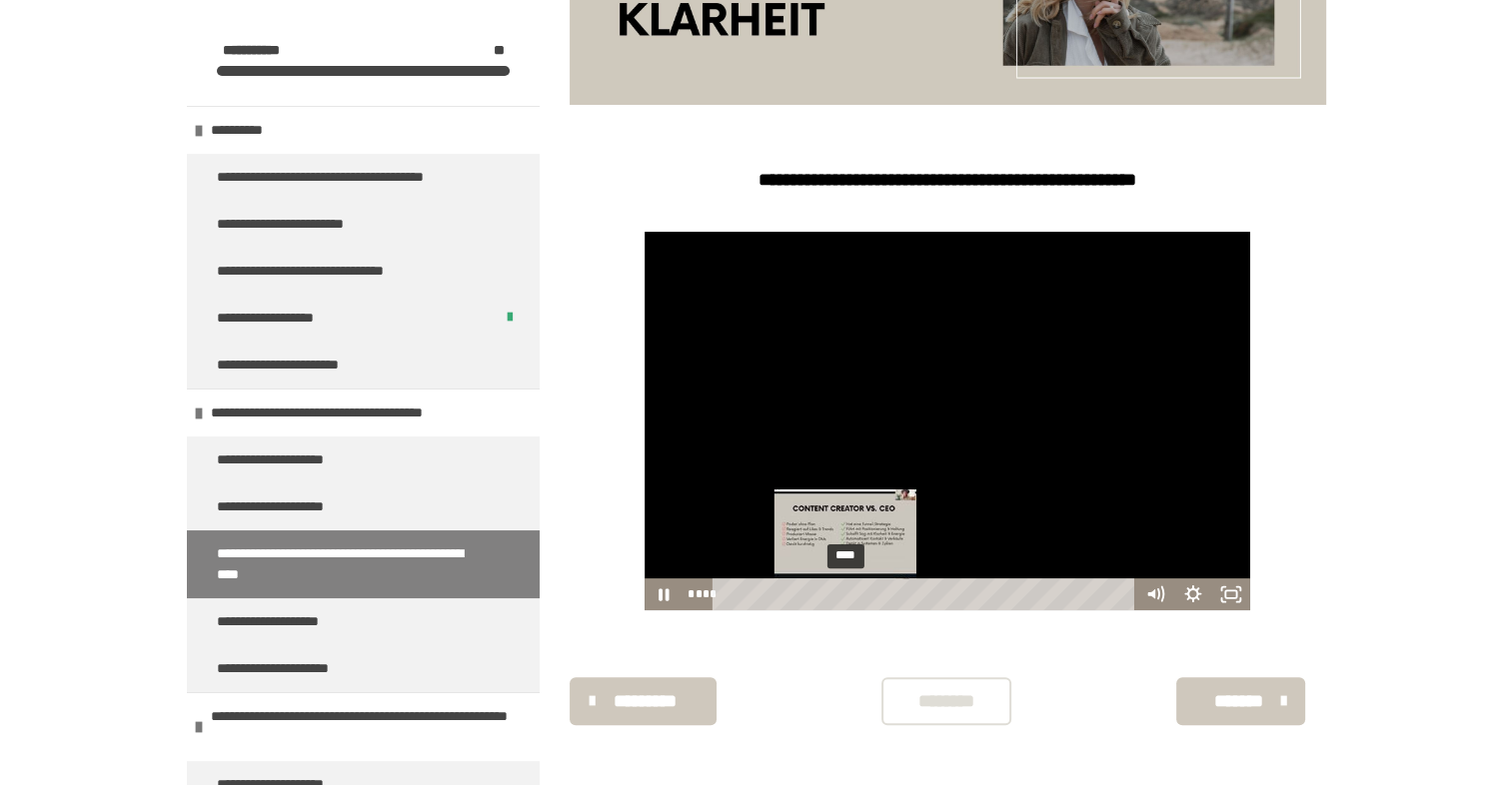 click on "****" at bounding box center [926, 594] 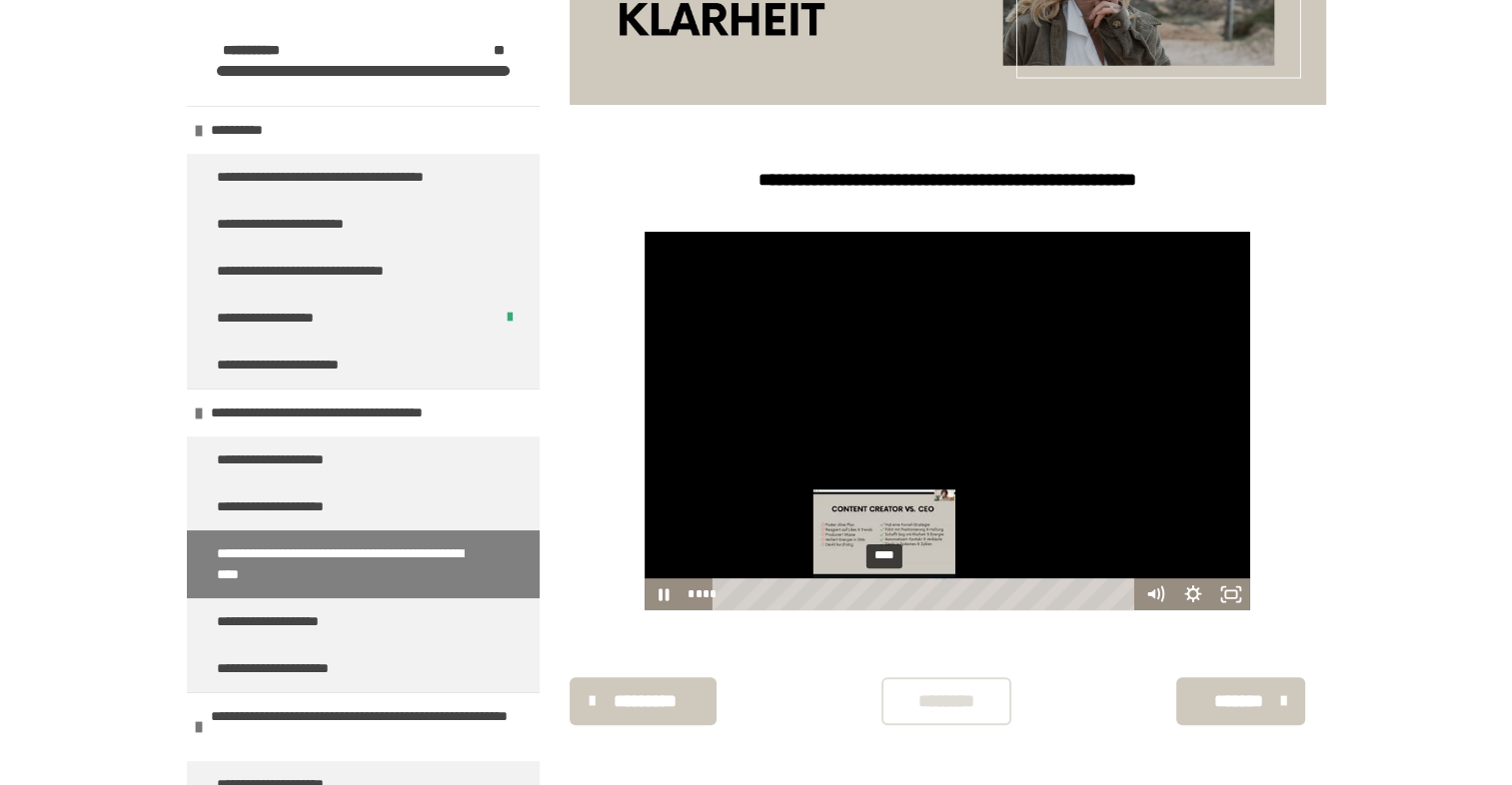 click on "****" at bounding box center [926, 594] 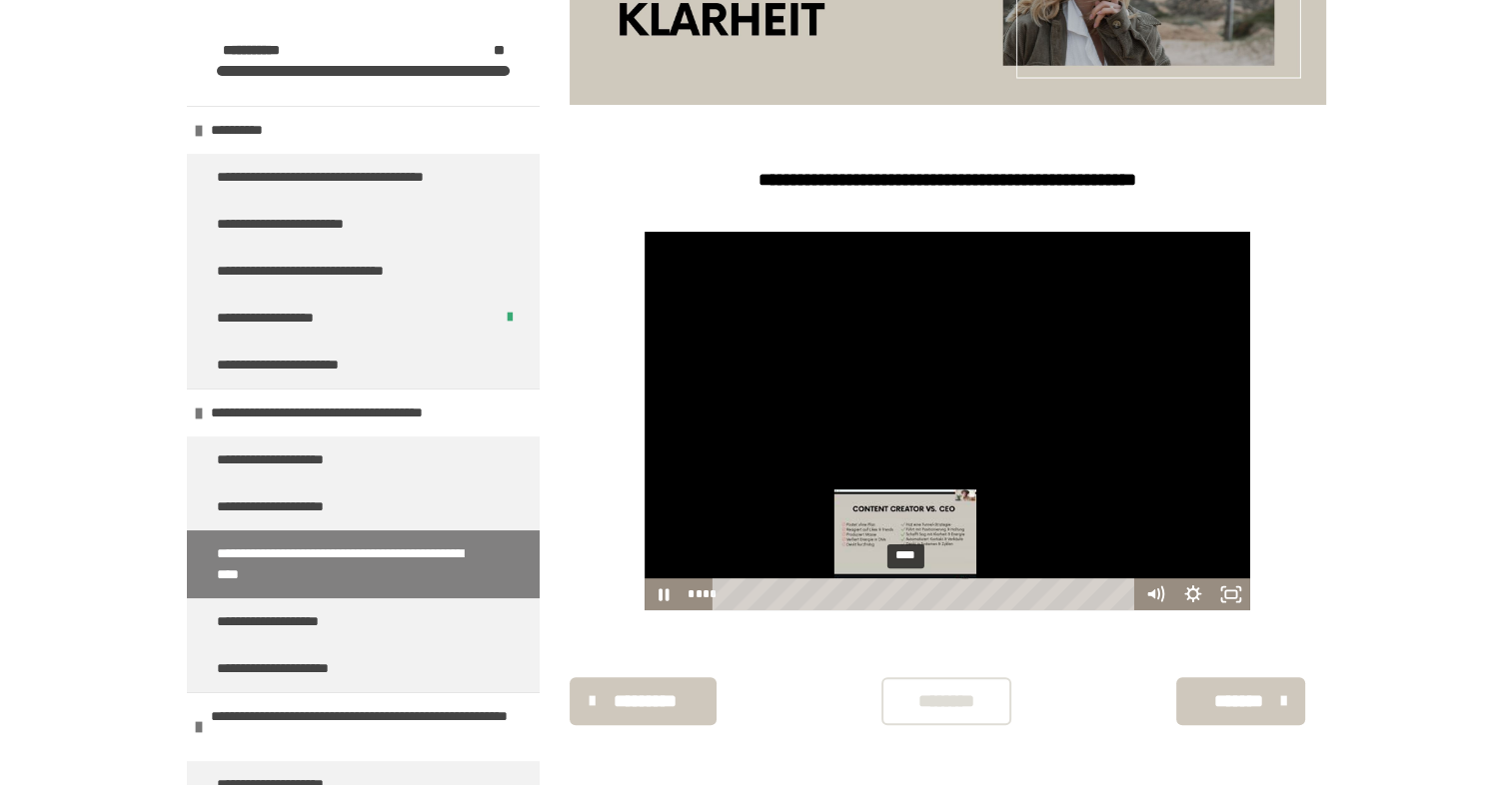 click on "****" at bounding box center [926, 594] 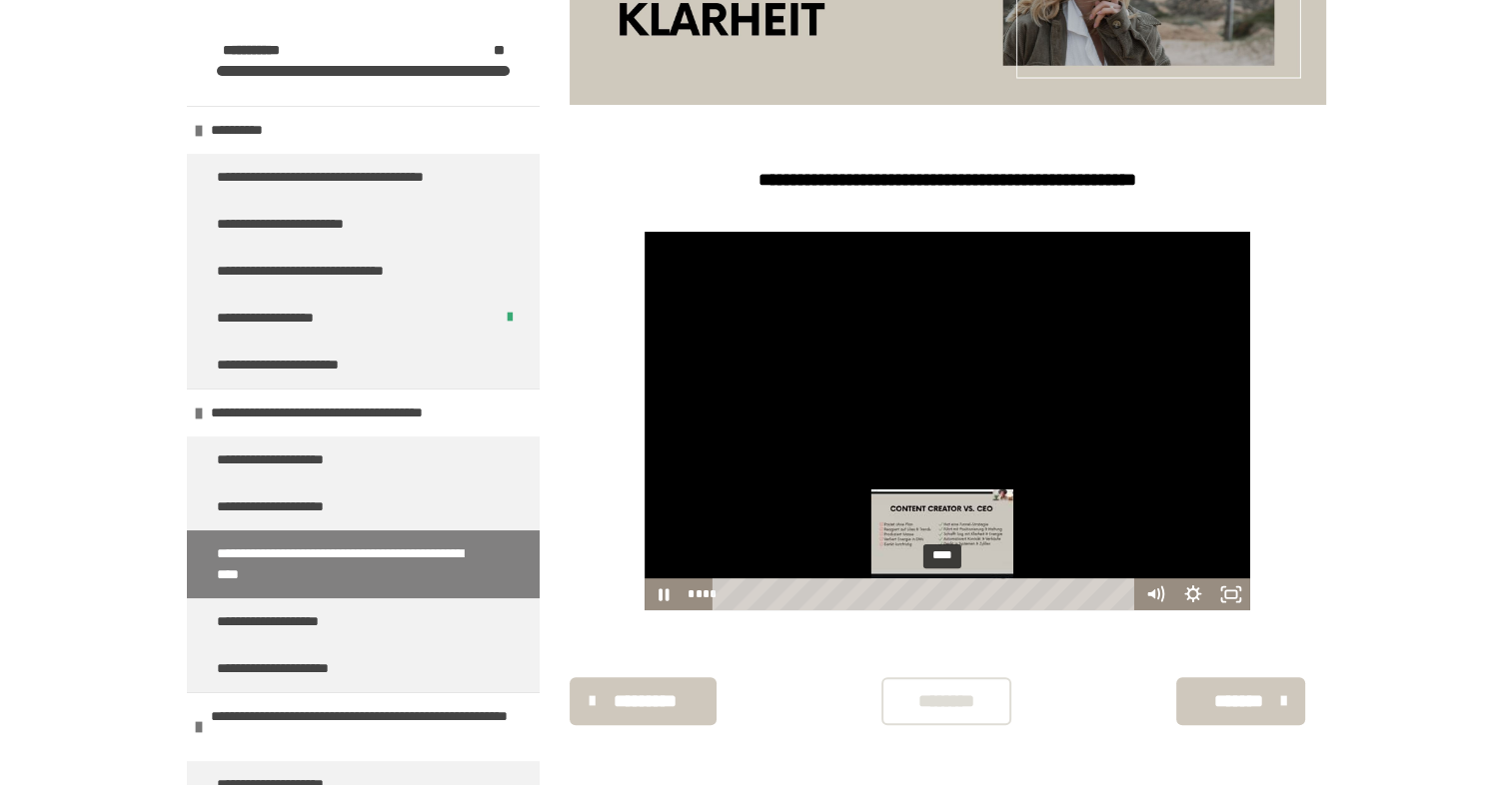 click on "****" at bounding box center [926, 594] 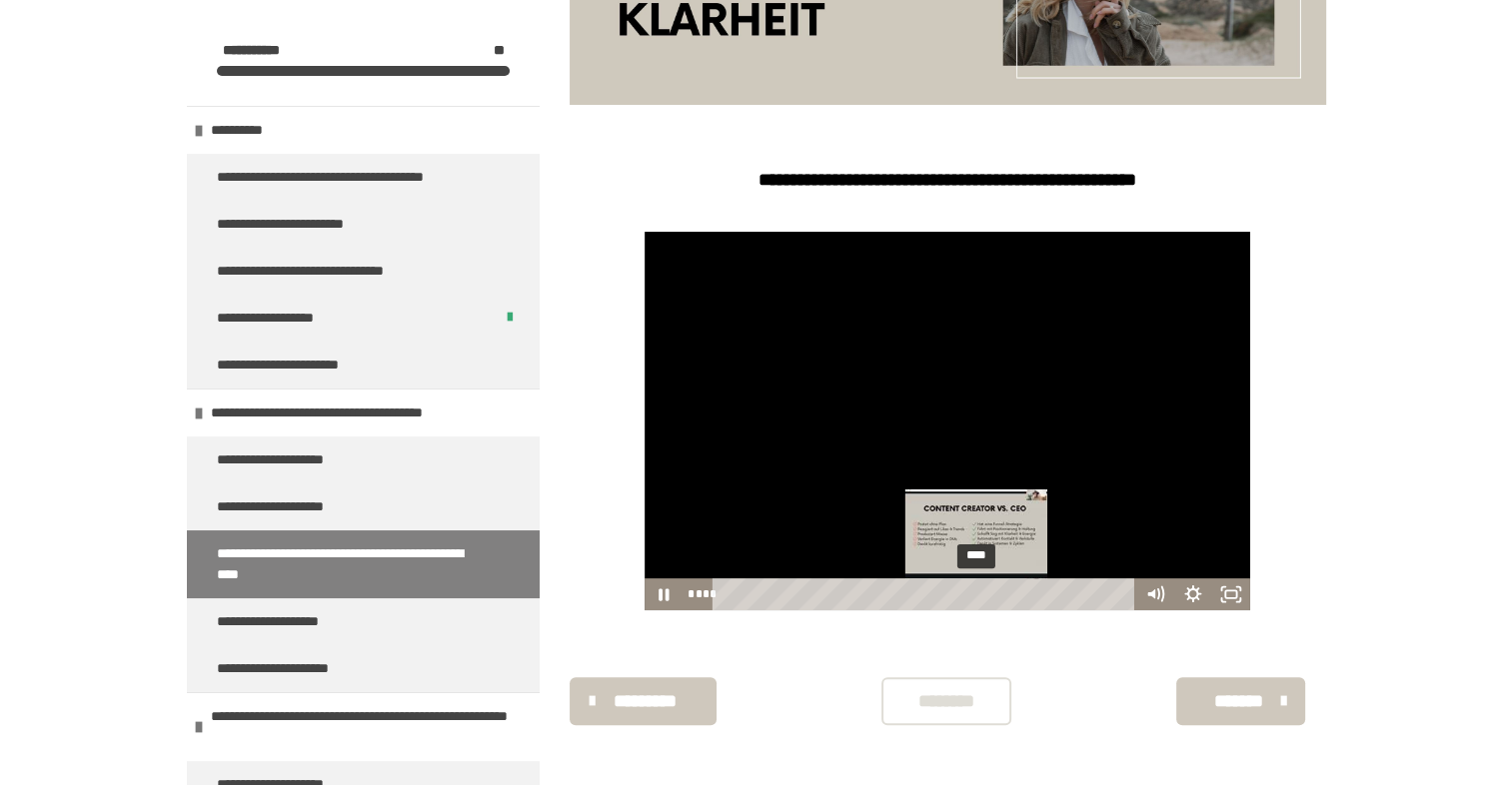 click on "****" at bounding box center (926, 594) 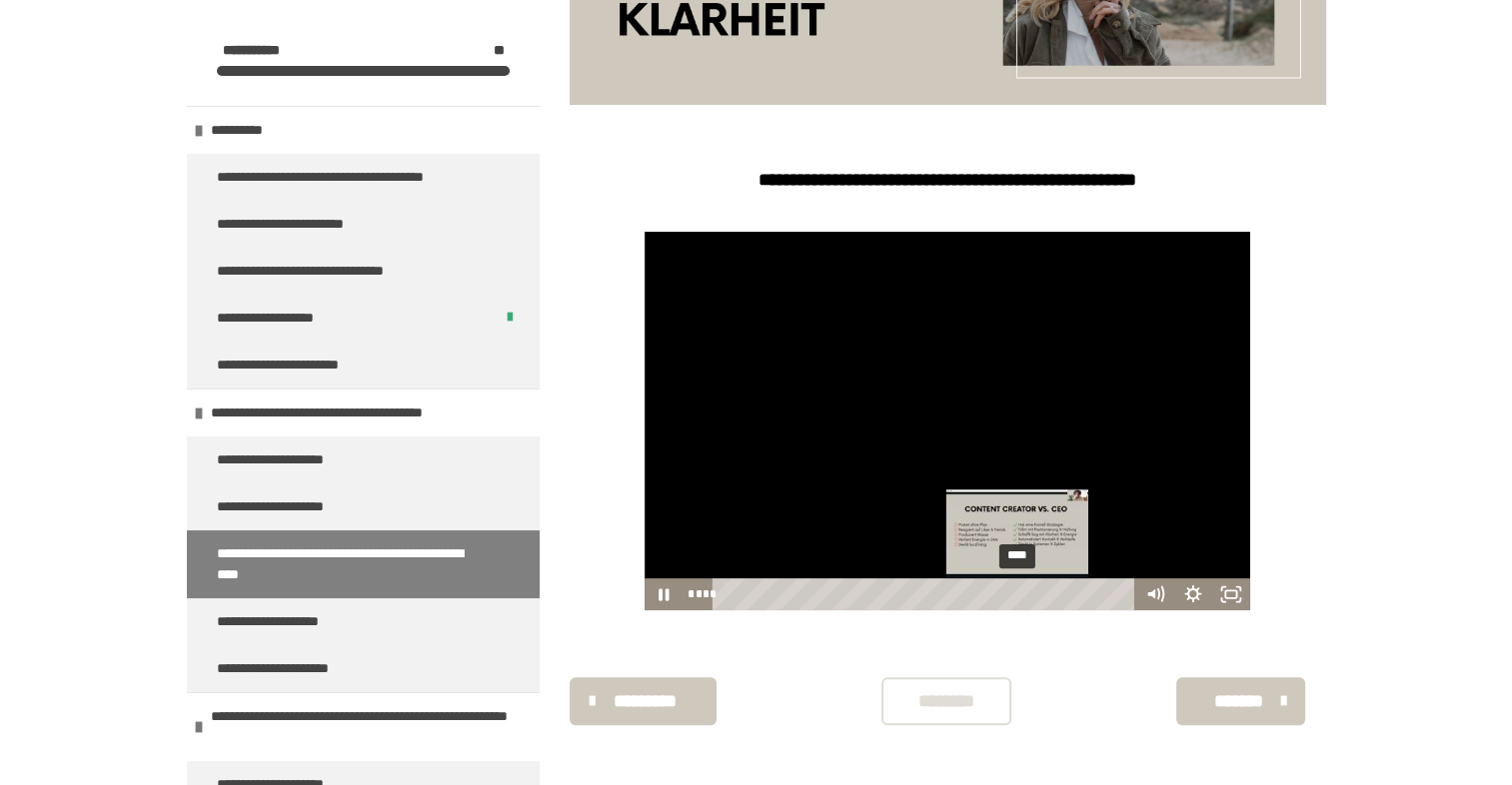 click on "****" at bounding box center (926, 594) 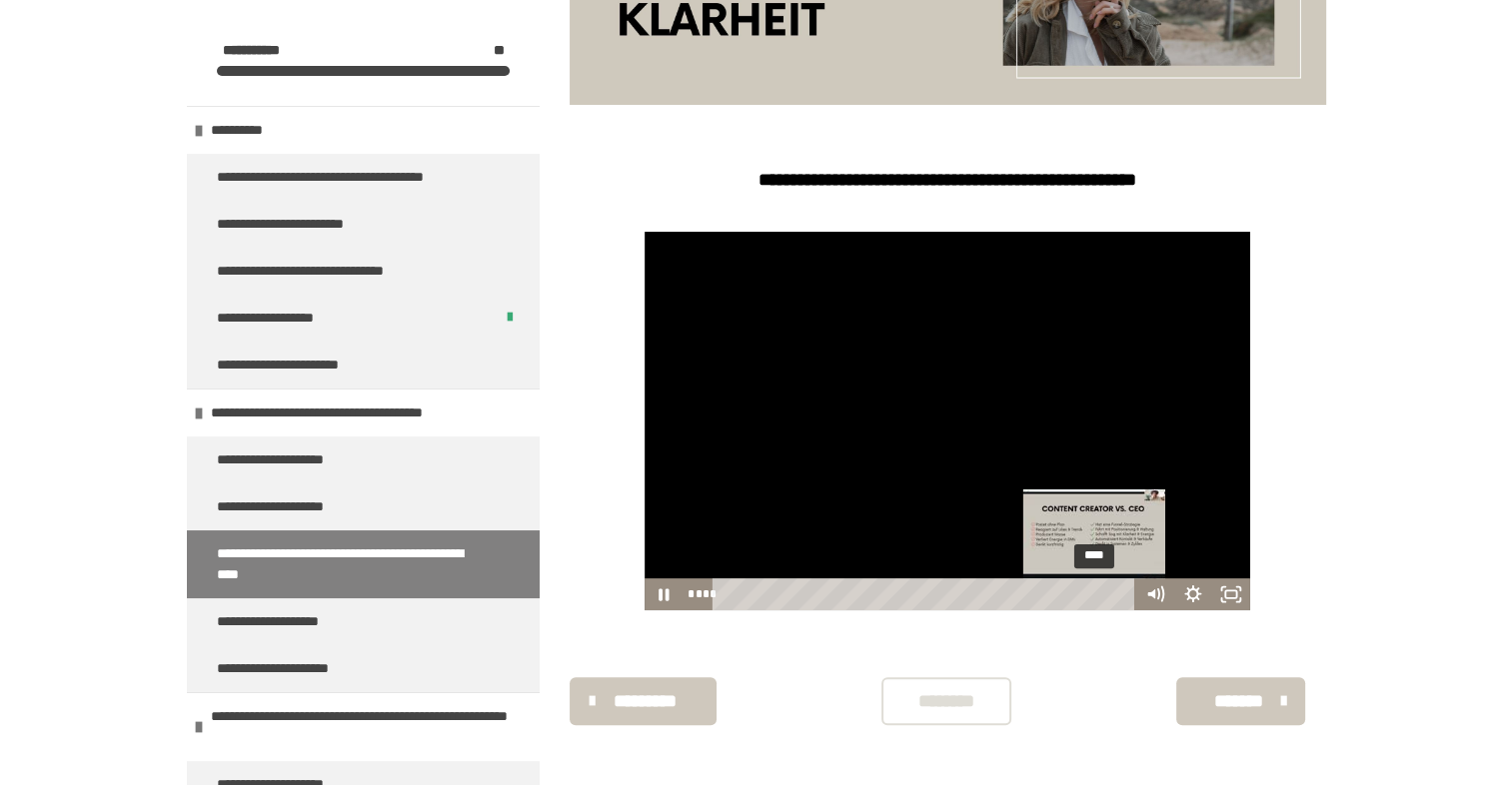 click on "****" at bounding box center [926, 594] 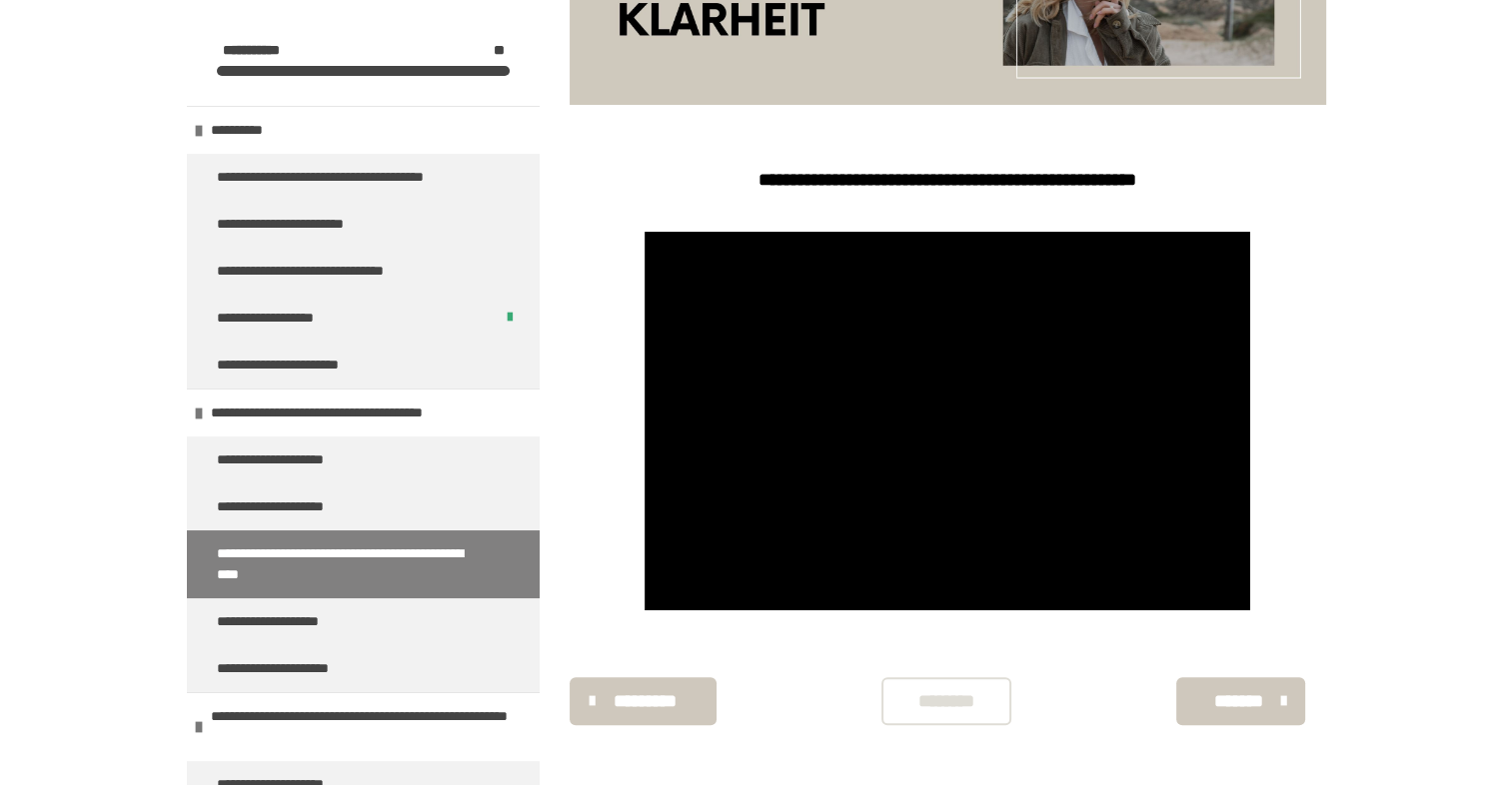 click on "*******" at bounding box center [1238, 701] 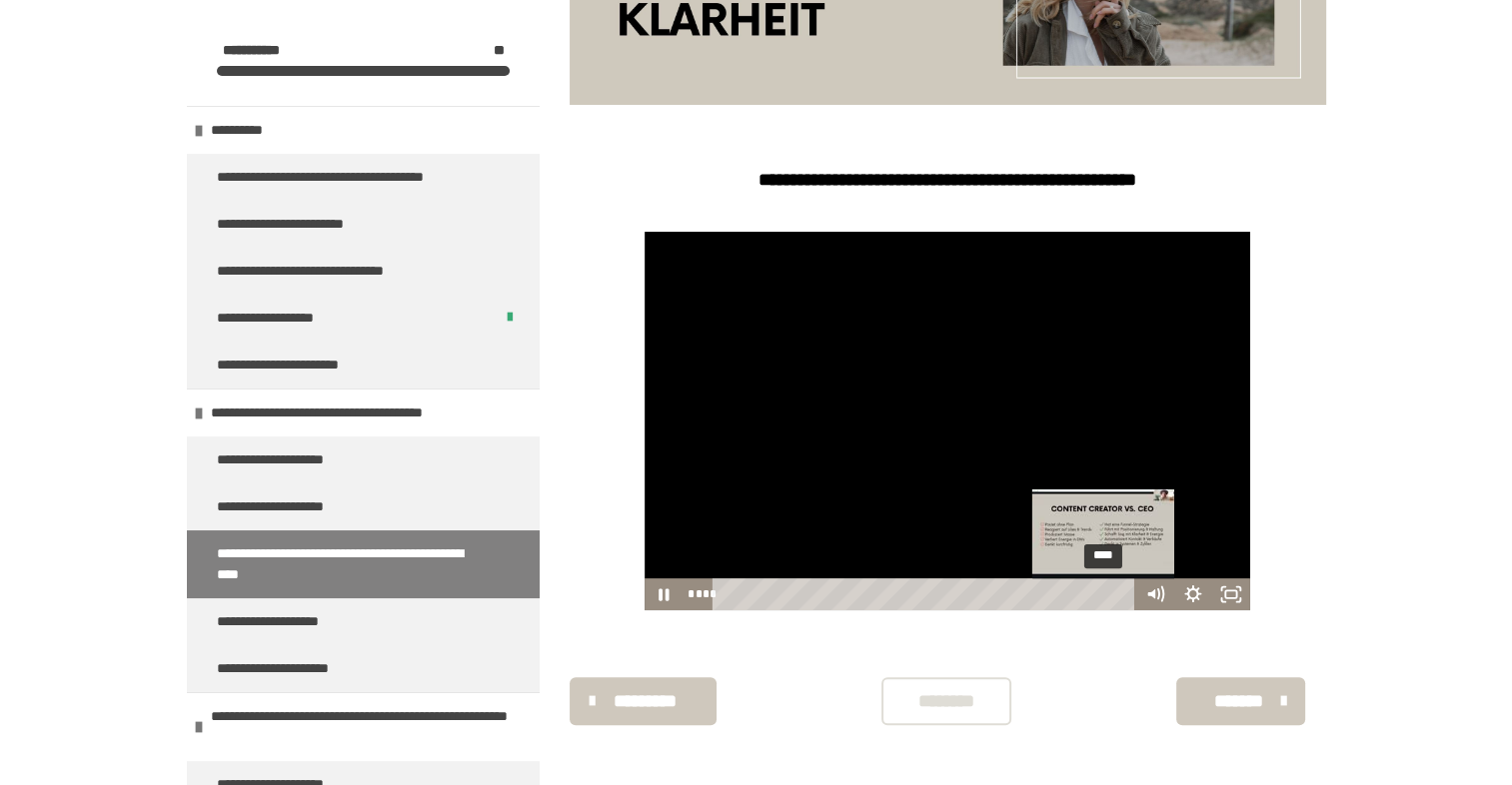 click on "****" at bounding box center [926, 594] 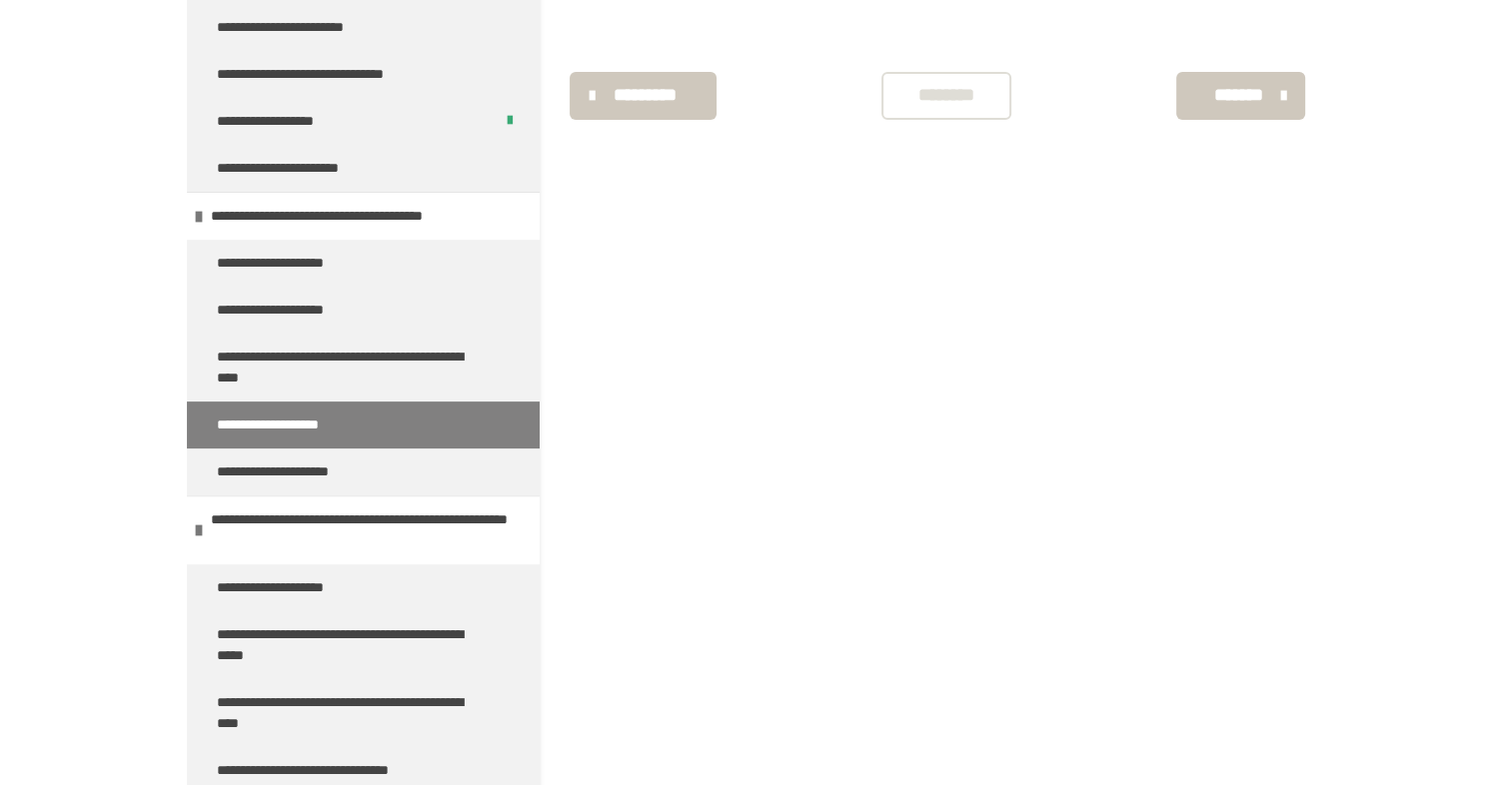 scroll, scrollTop: 116, scrollLeft: 0, axis: vertical 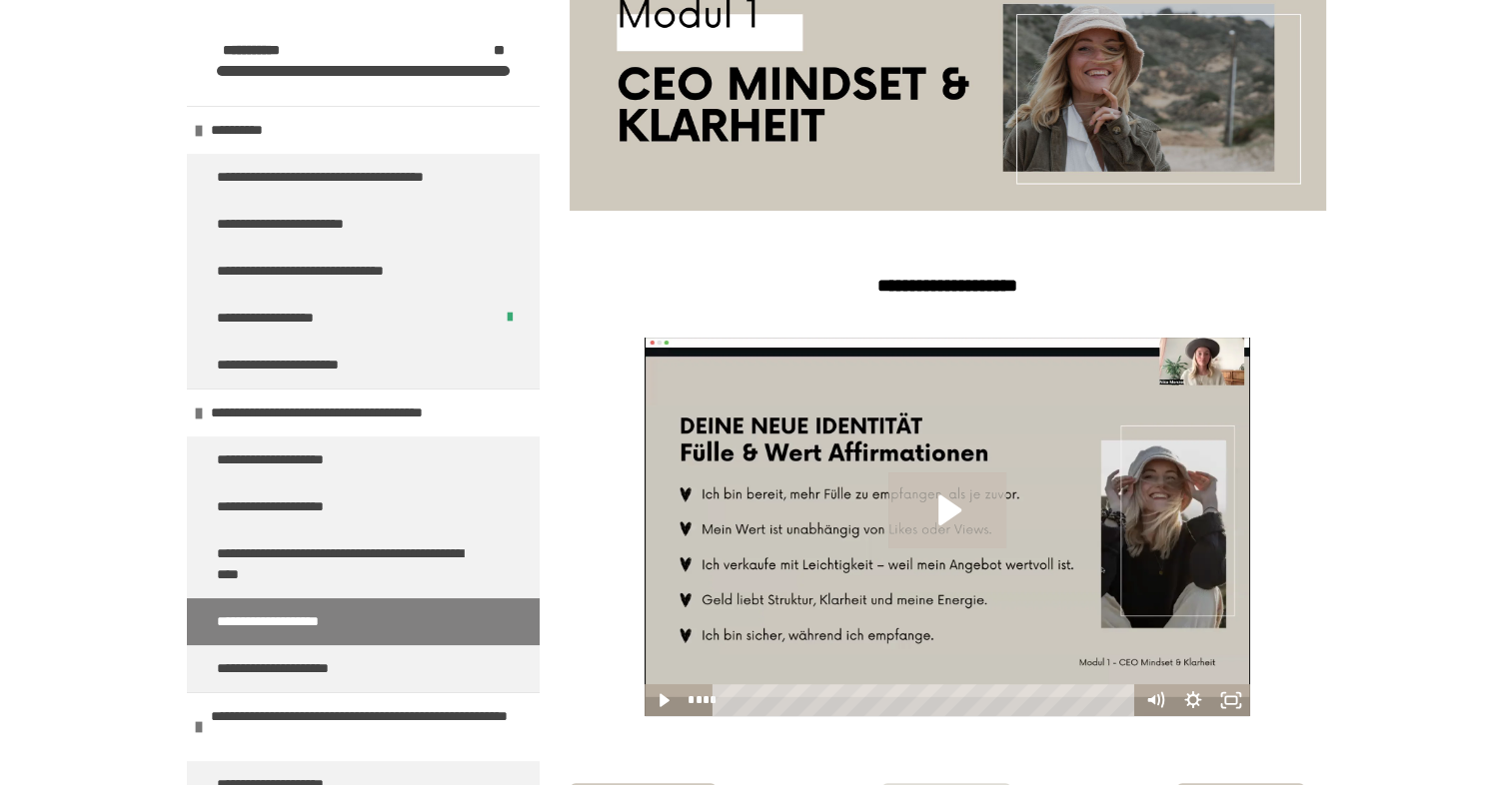 click 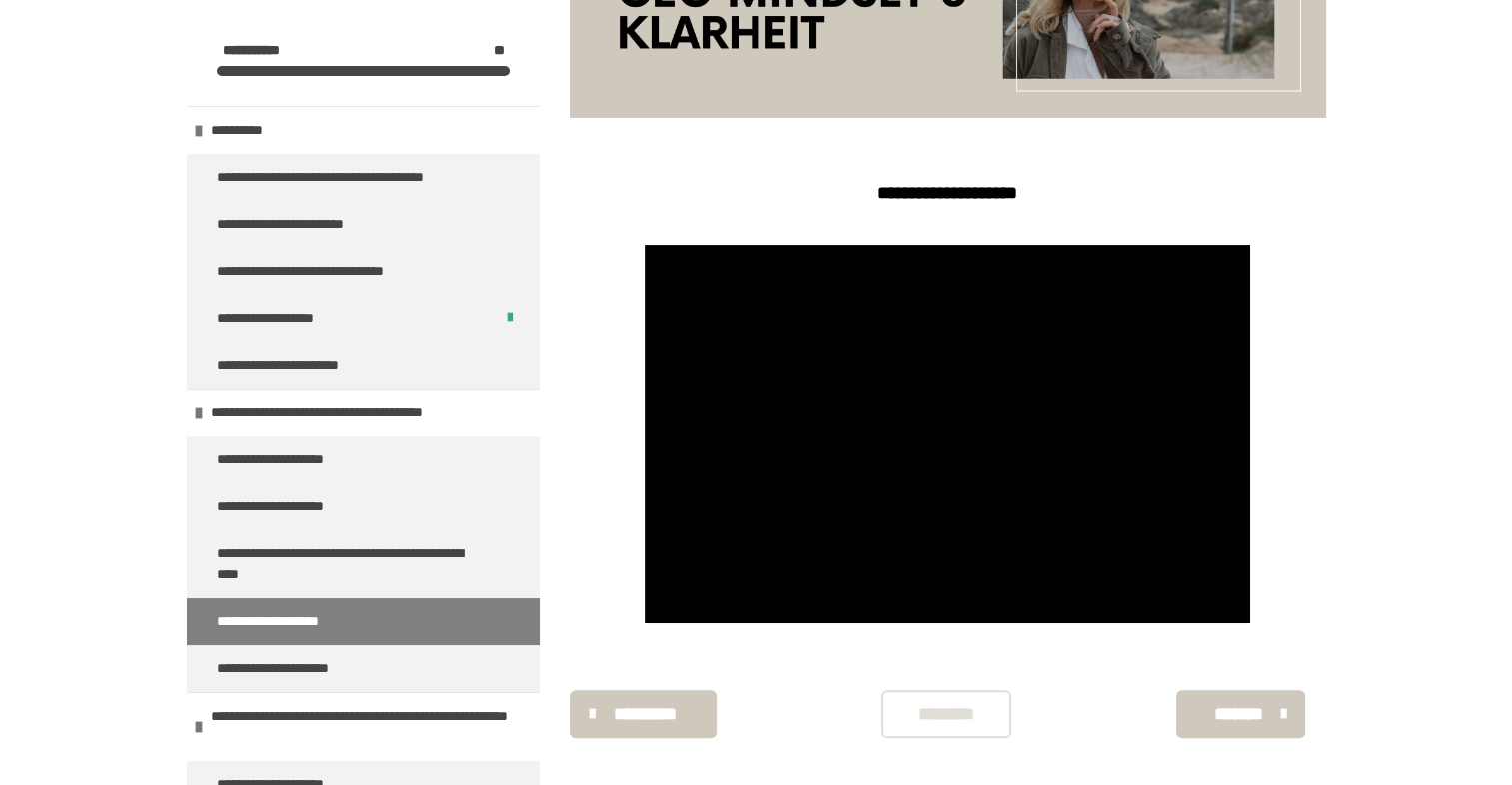 scroll, scrollTop: 456, scrollLeft: 0, axis: vertical 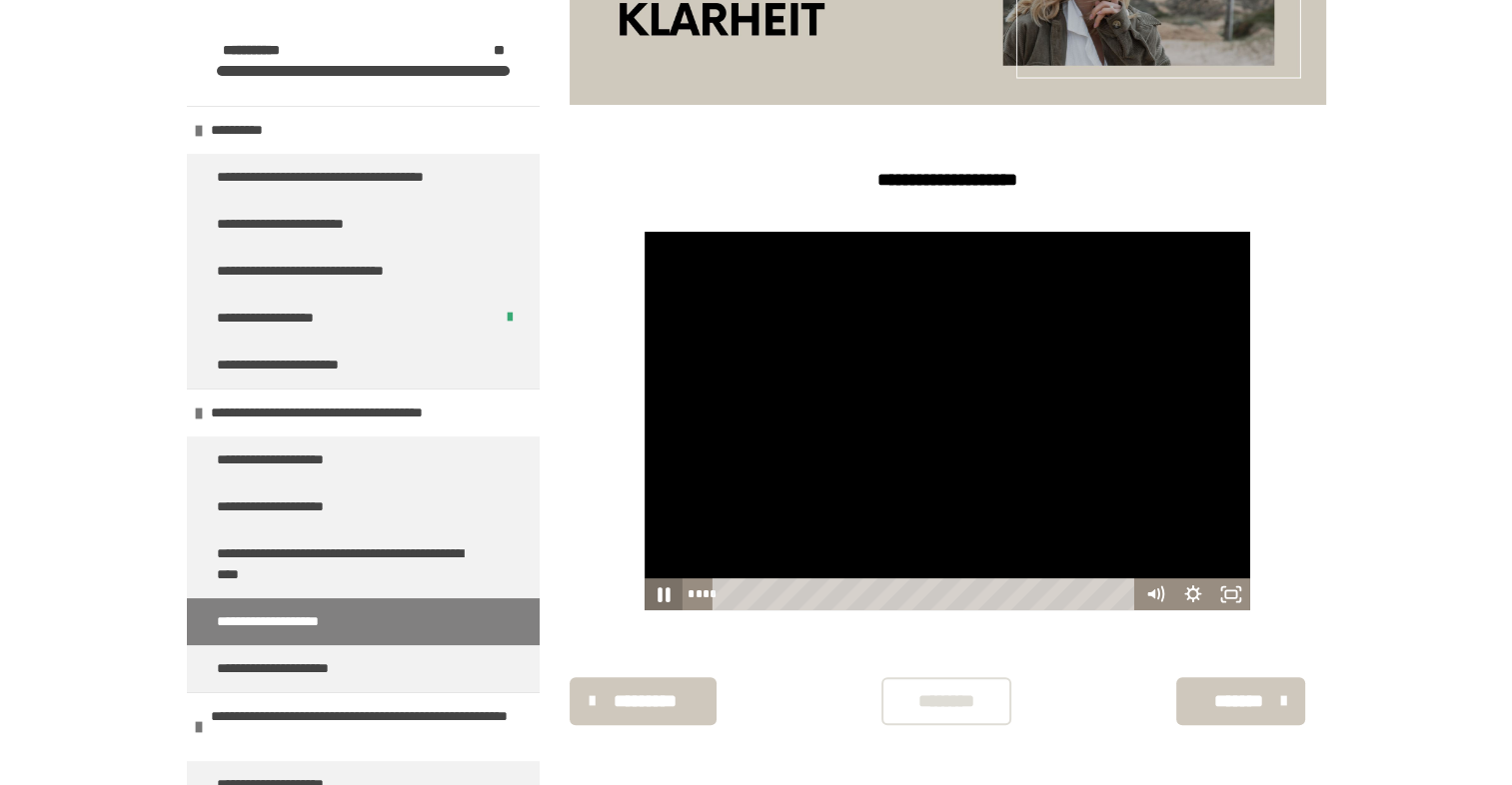 click 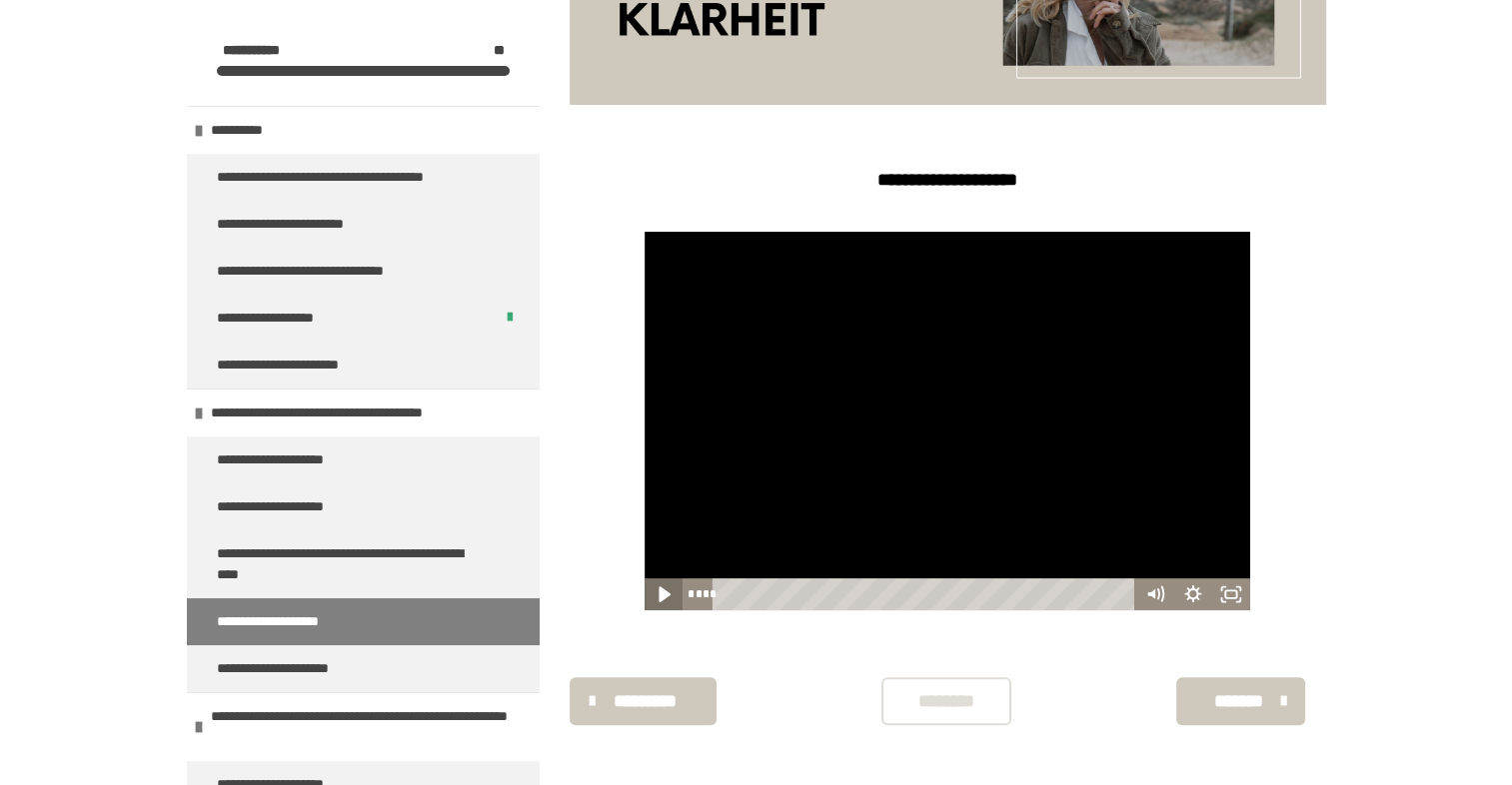 click 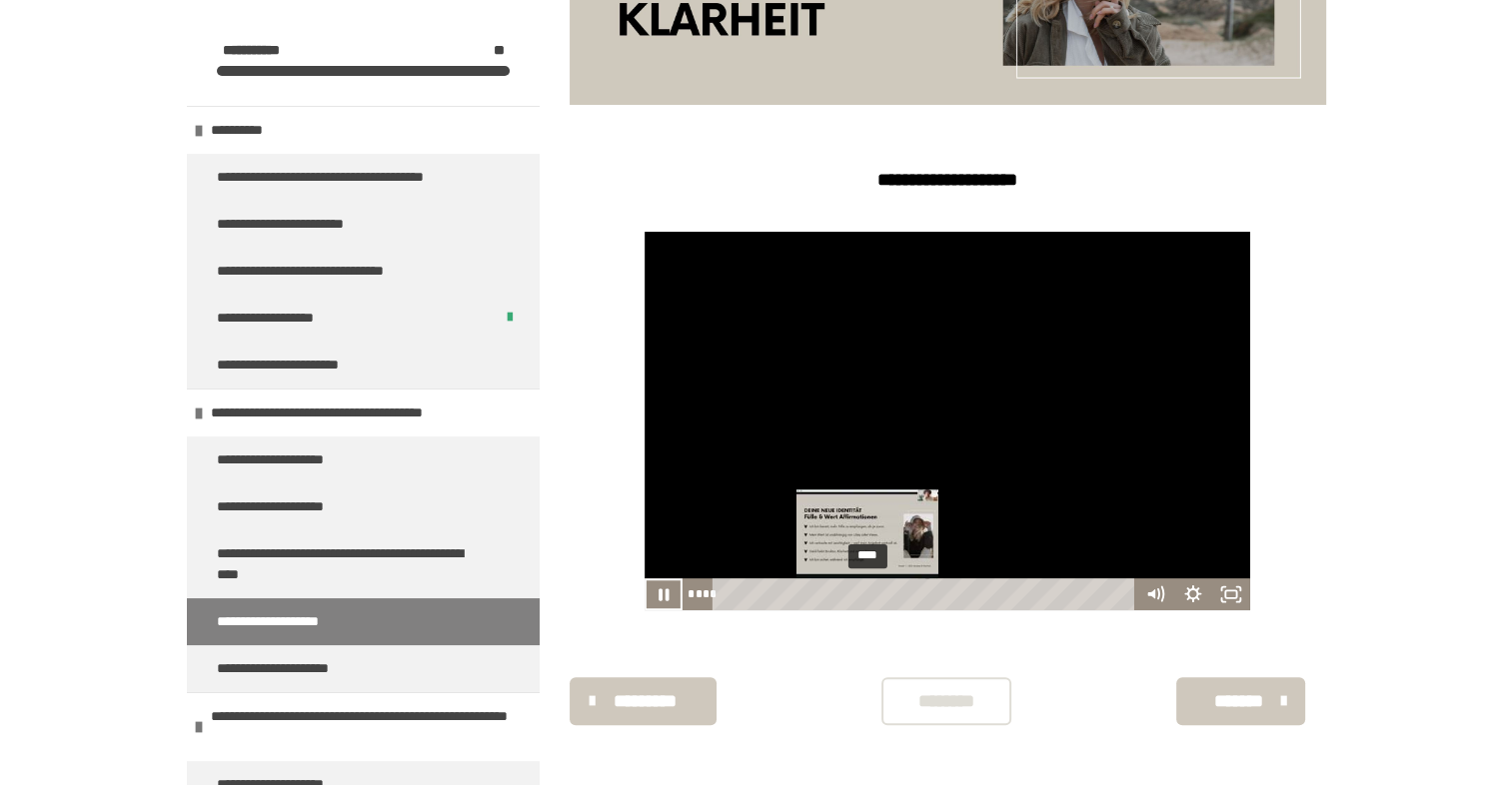 click on "****" at bounding box center (926, 594) 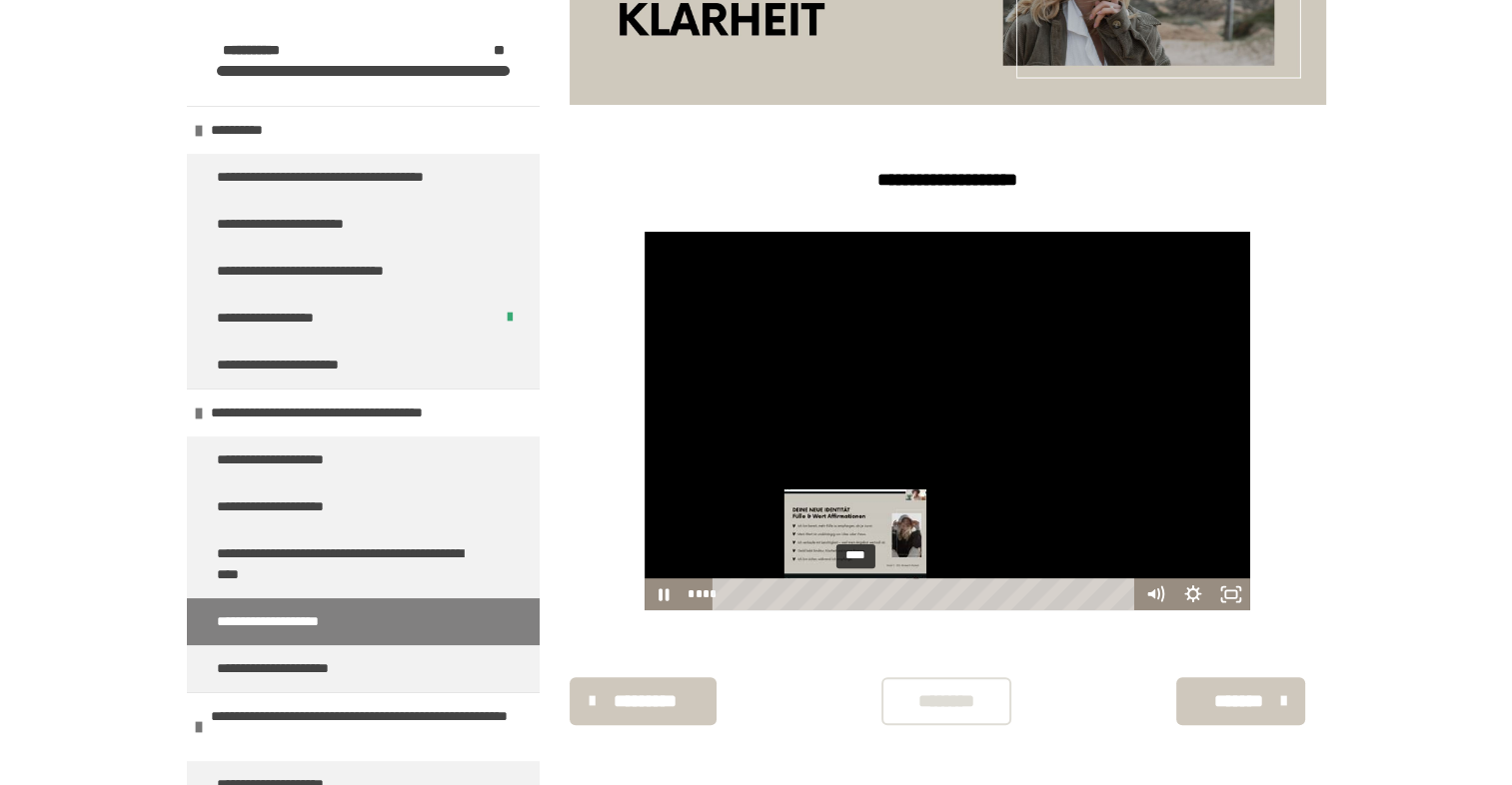 click on "****" at bounding box center [926, 594] 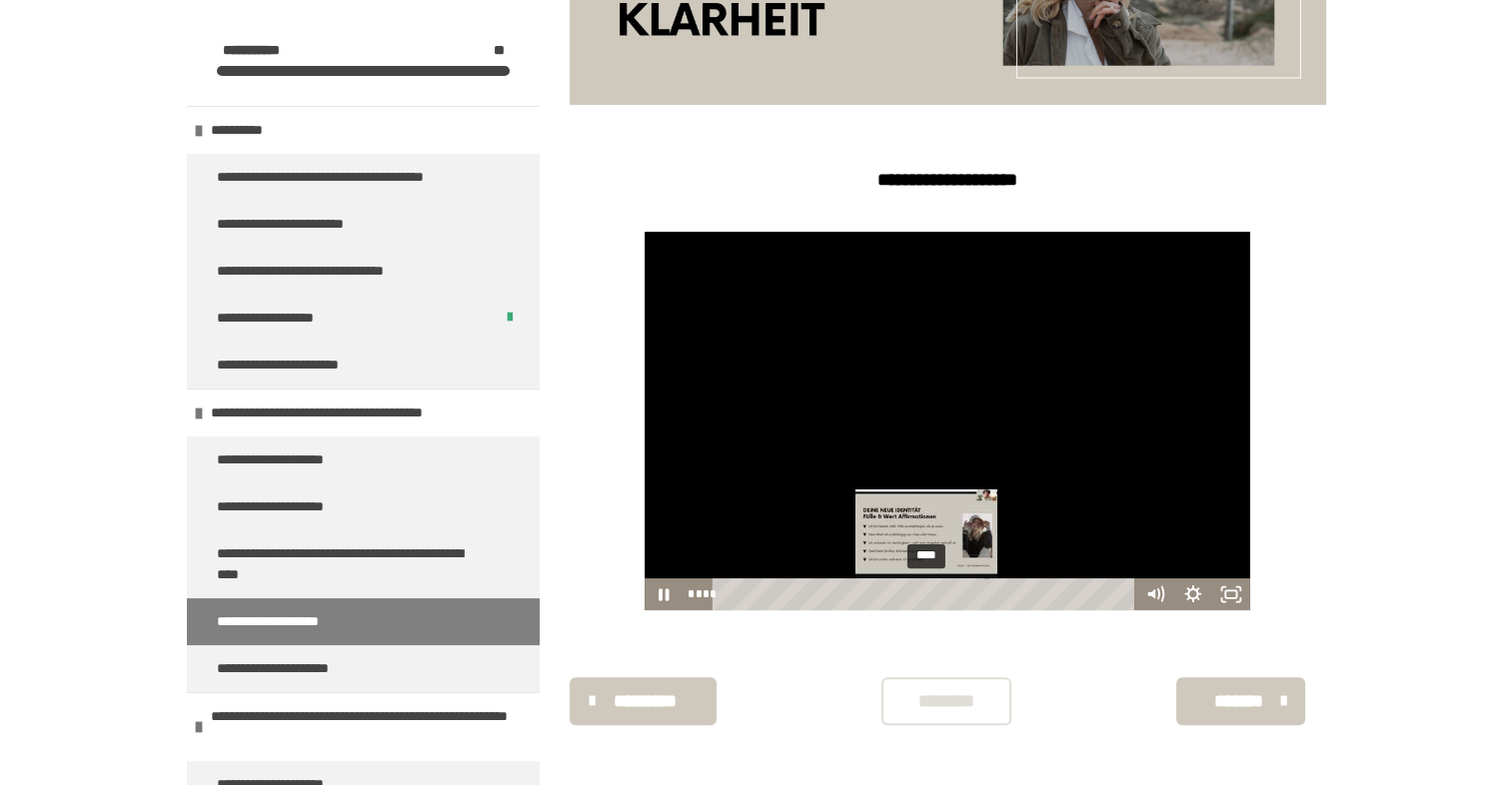 click on "****" at bounding box center [926, 594] 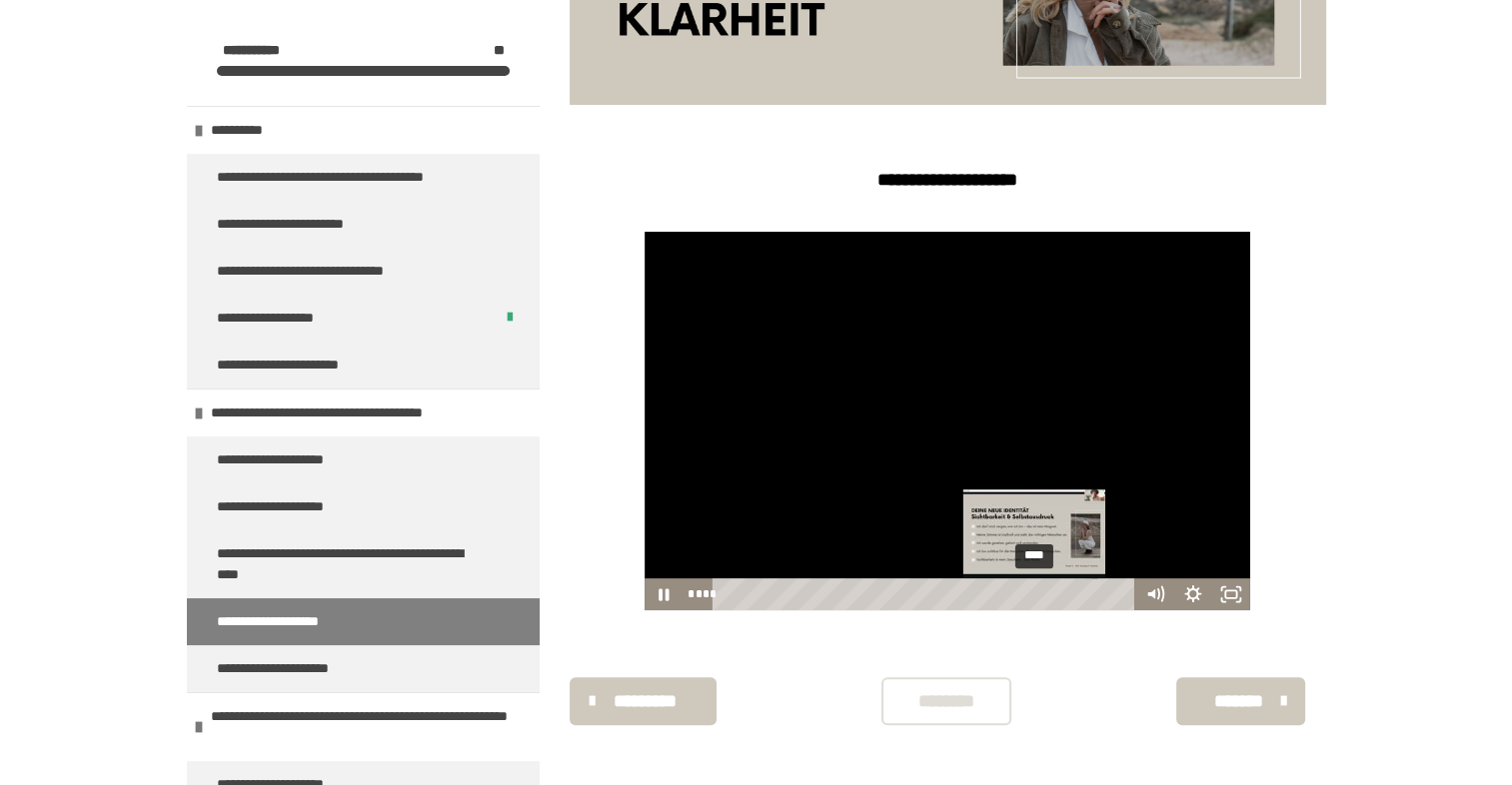 click on "****" at bounding box center (926, 594) 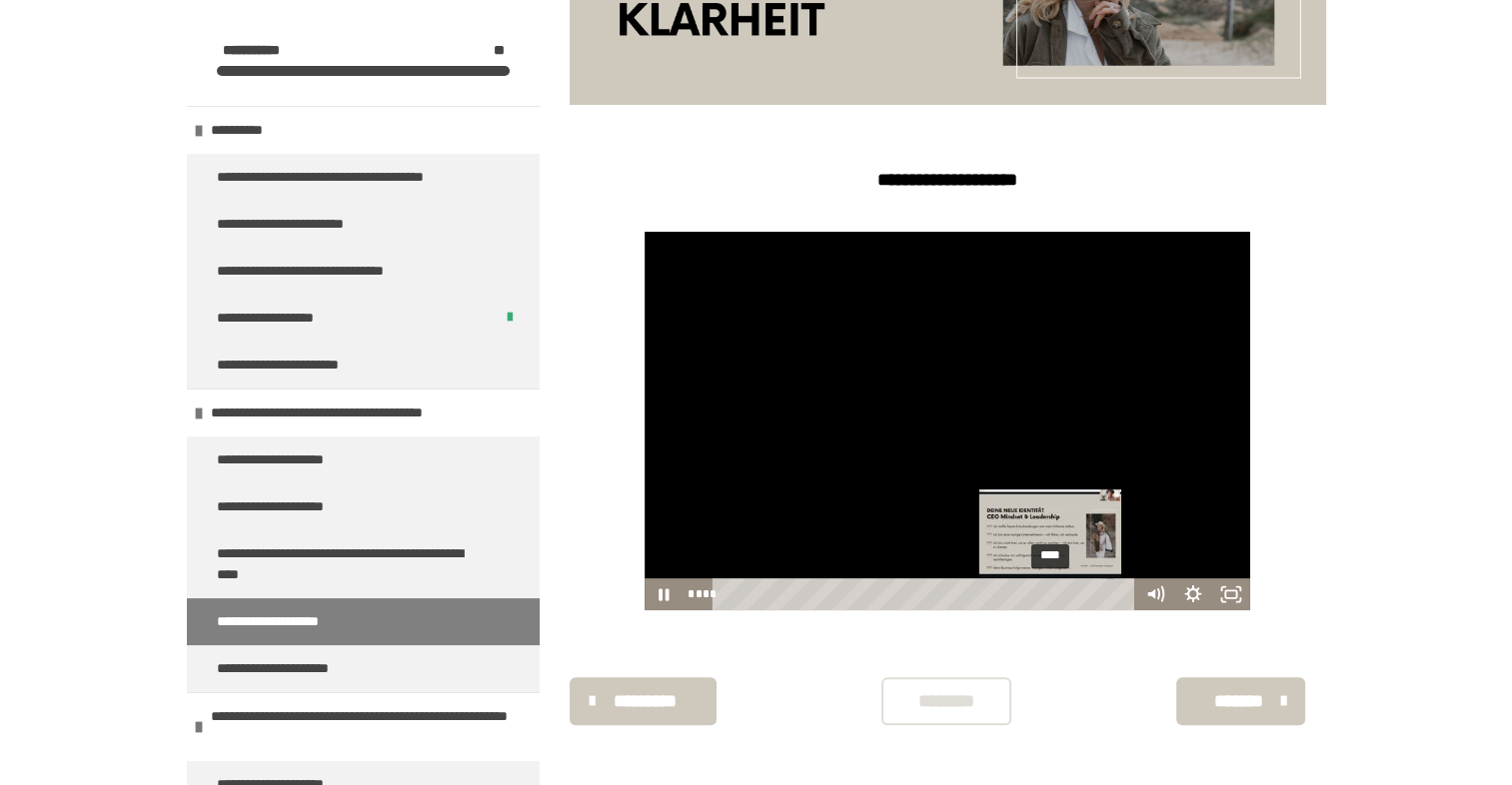 click on "****" at bounding box center [926, 594] 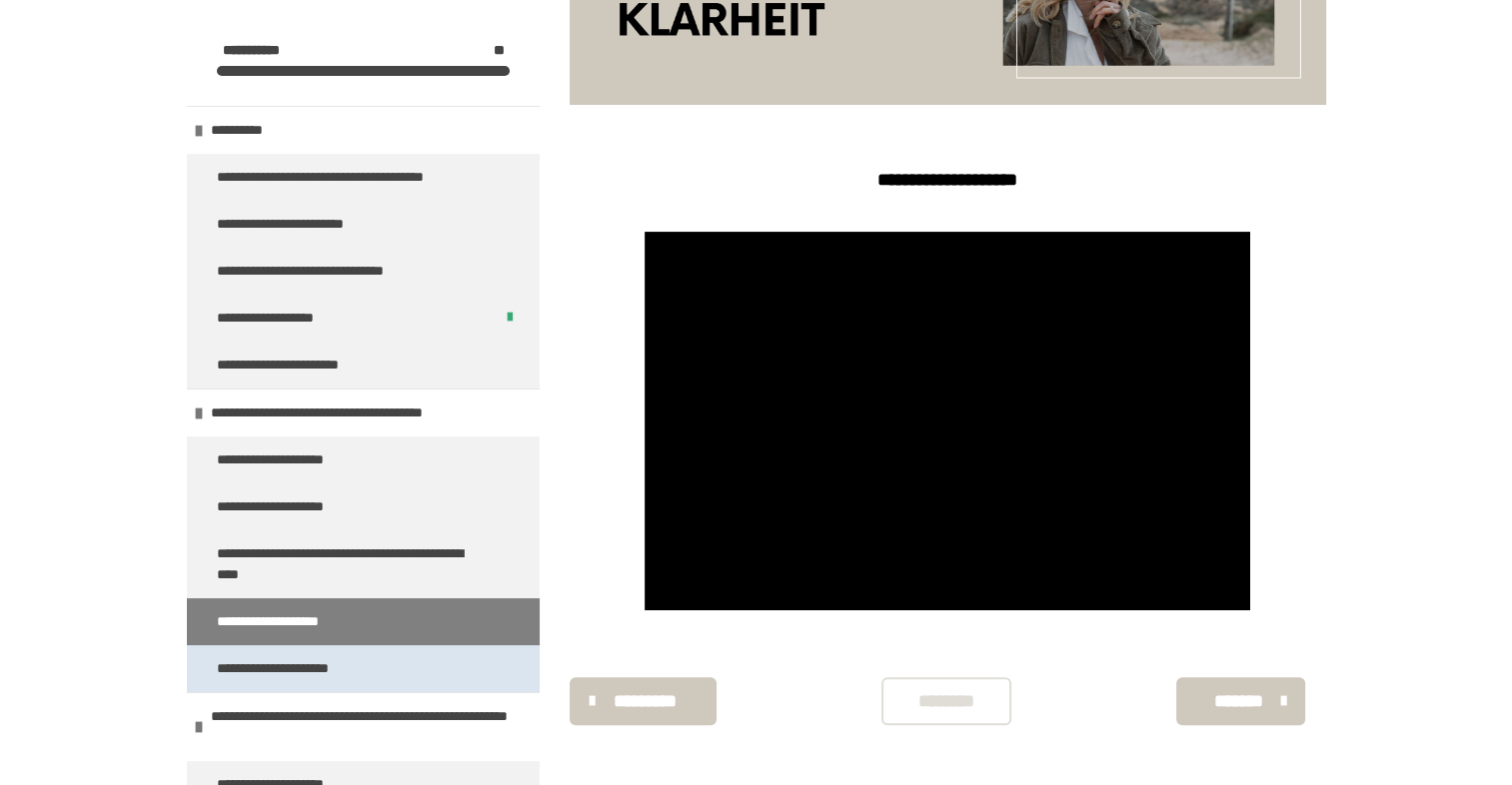 click on "**********" at bounding box center [290, 668] 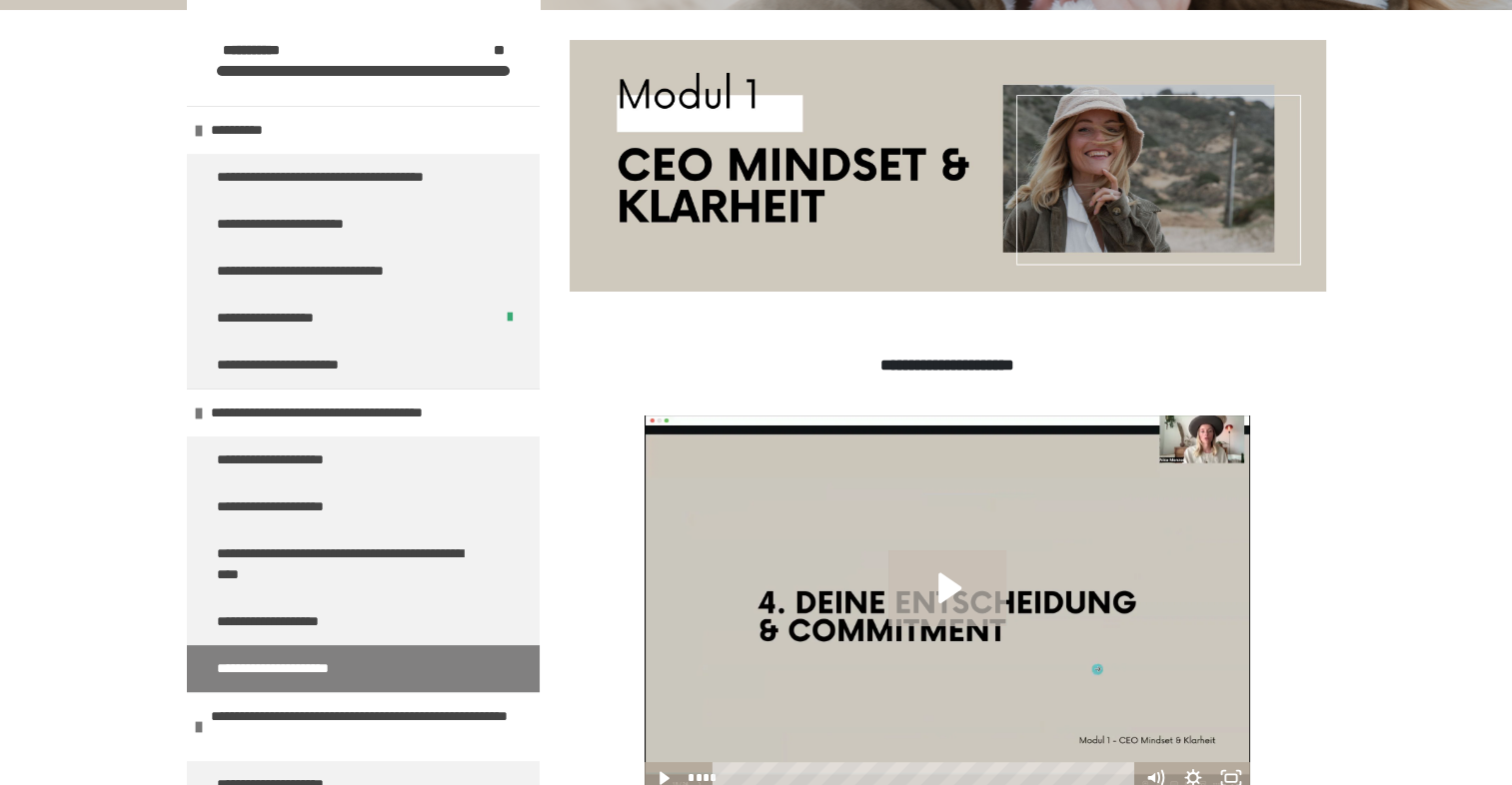 click 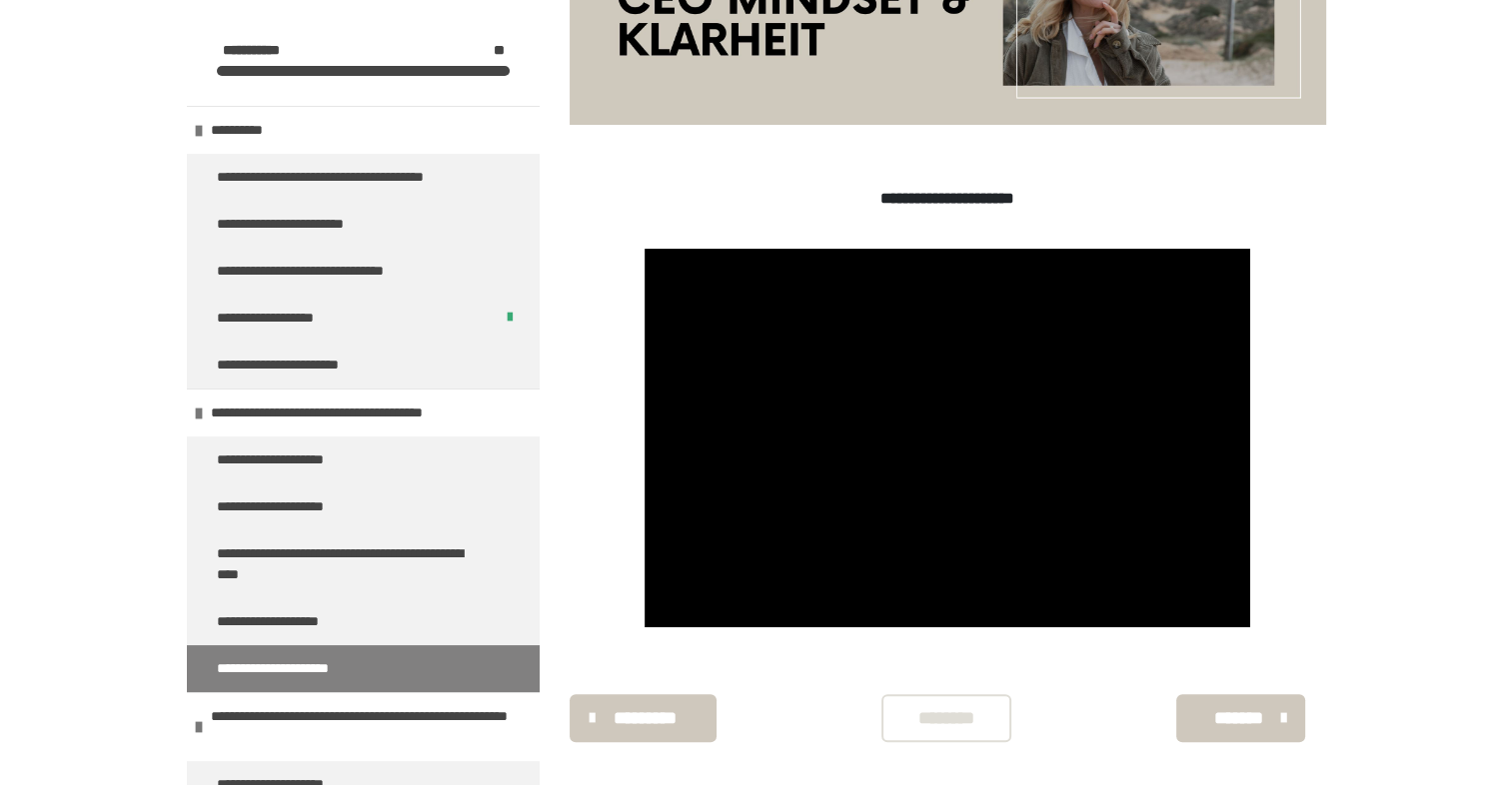 scroll, scrollTop: 453, scrollLeft: 0, axis: vertical 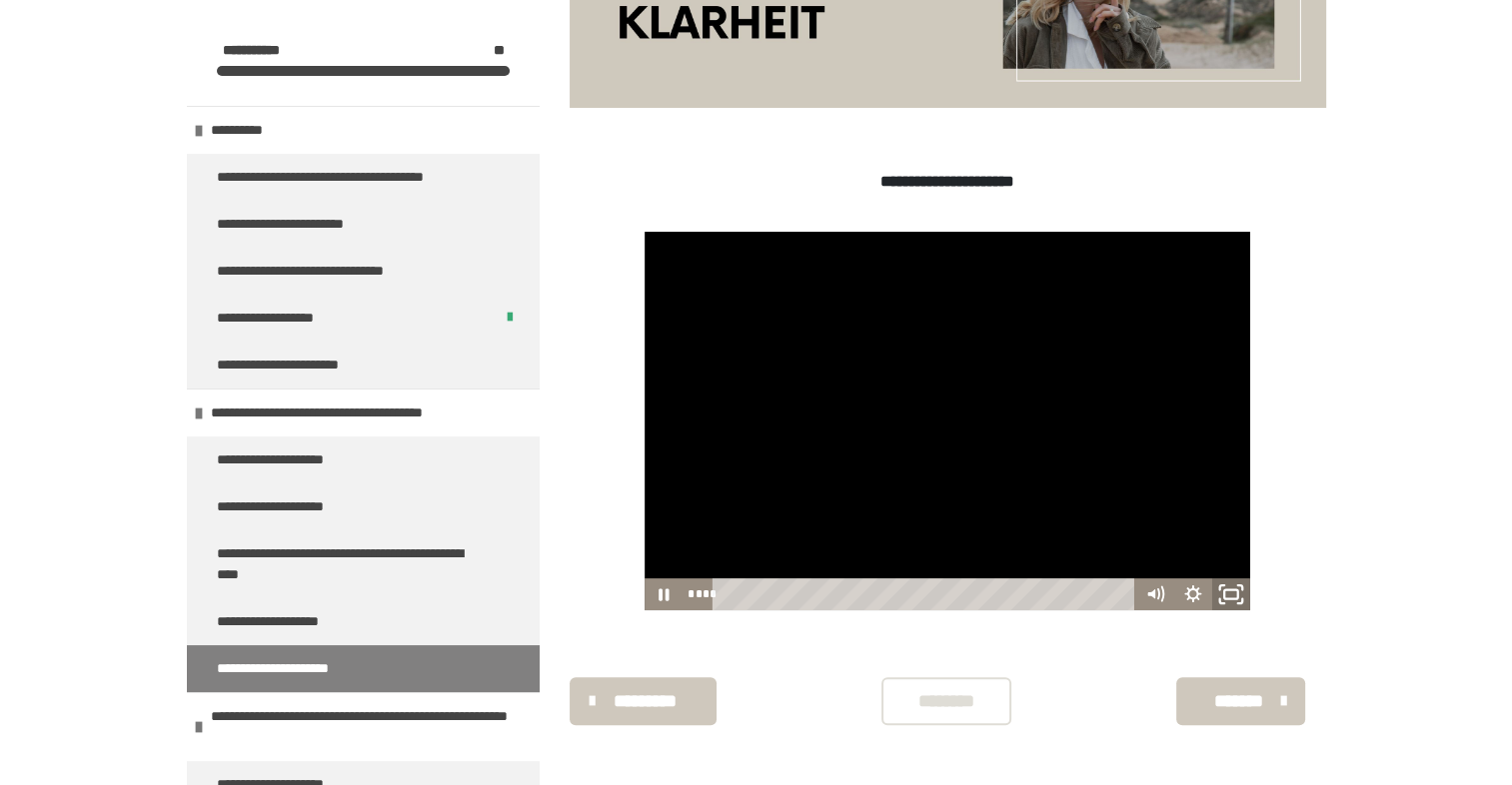 click 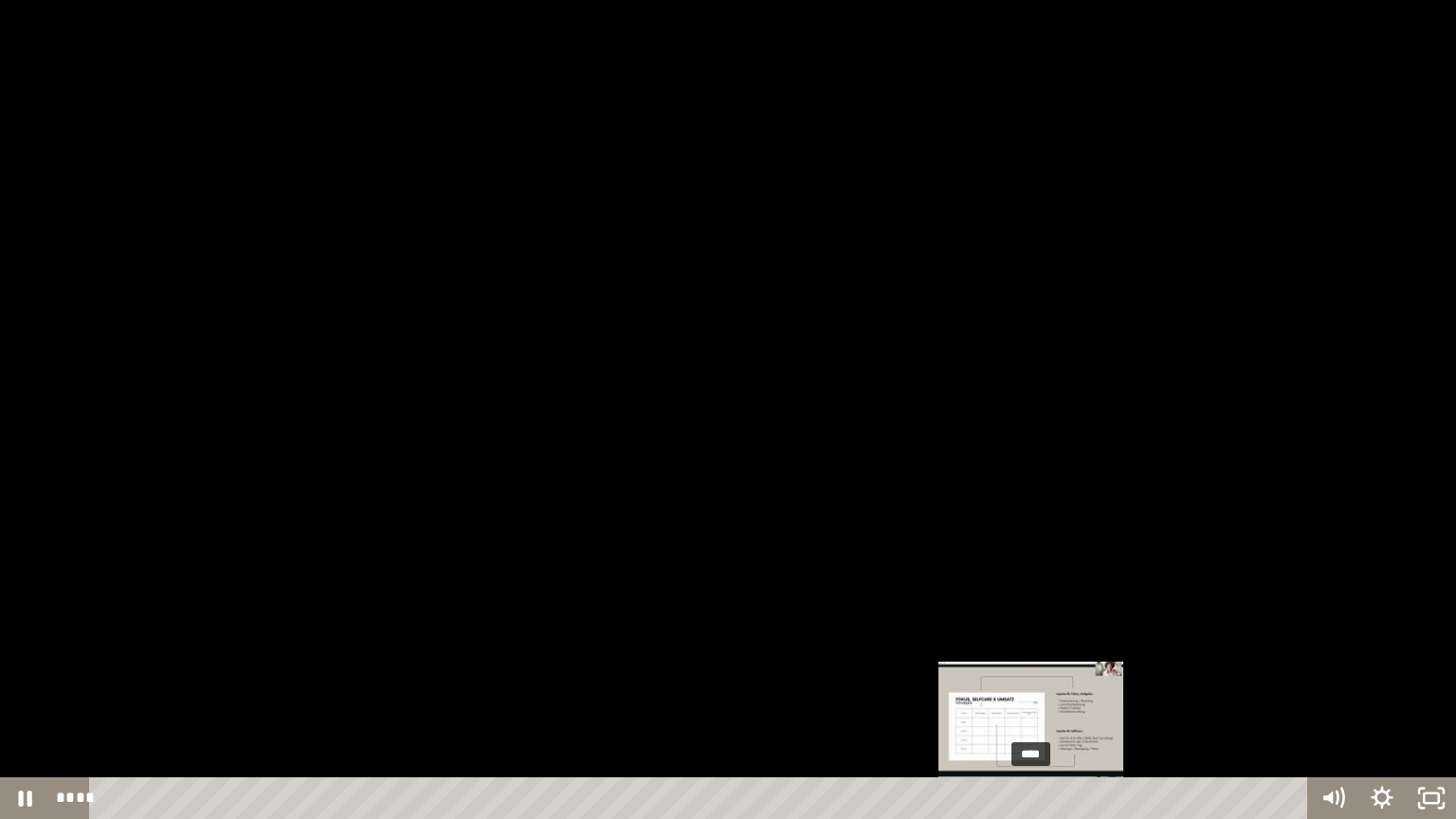click on "****" at bounding box center [701, 798] 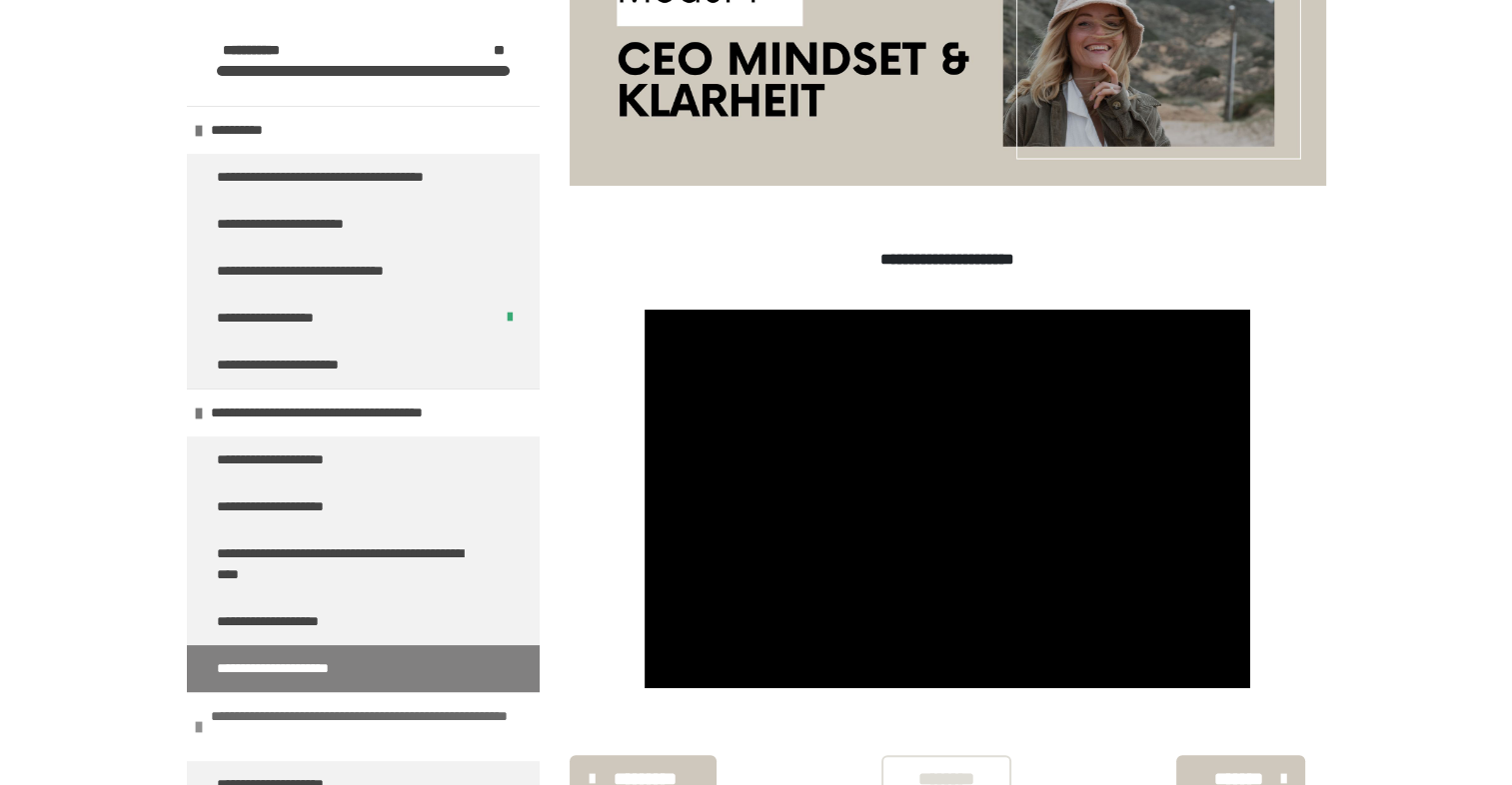 click at bounding box center (199, 727) 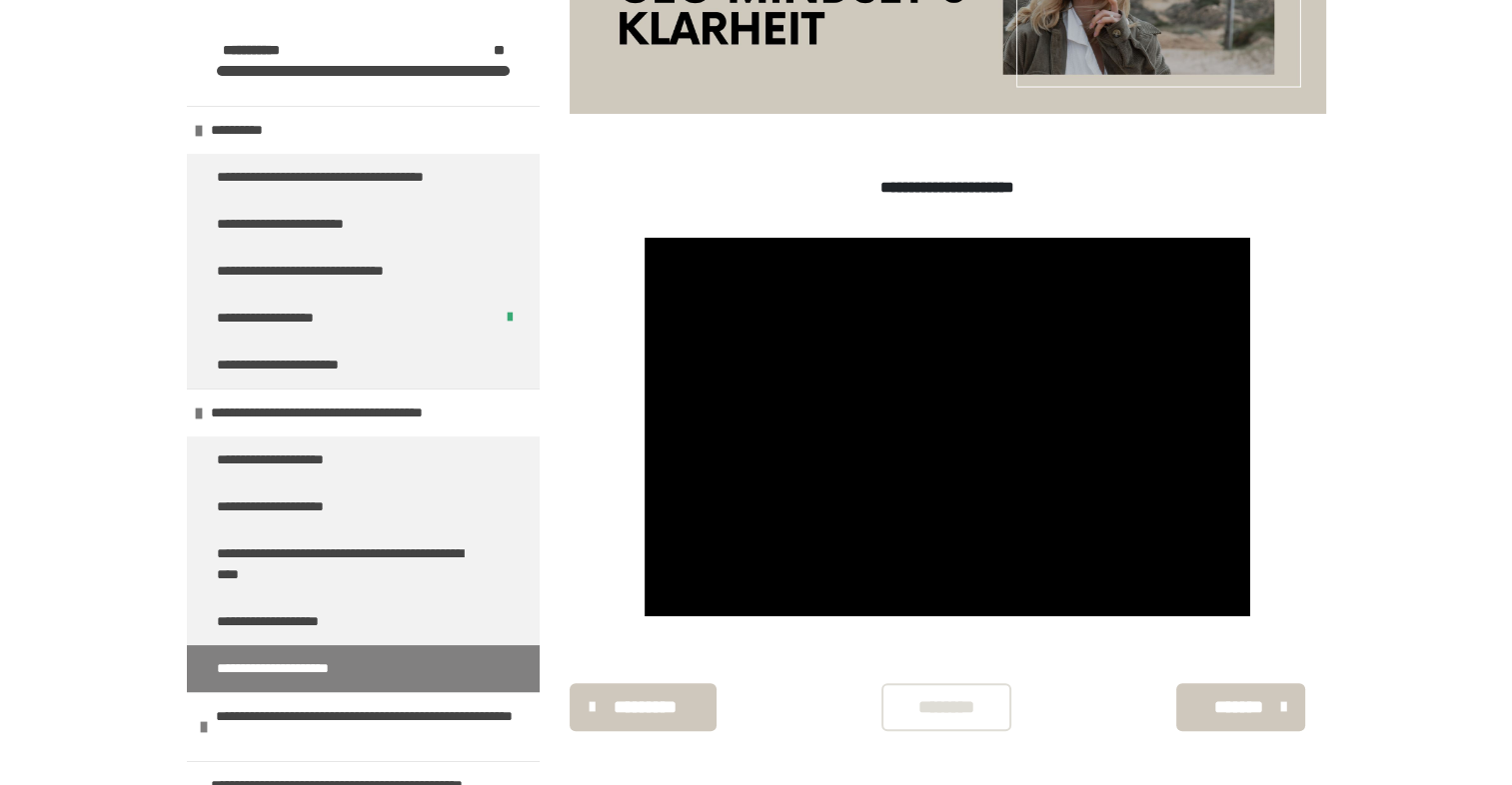 scroll, scrollTop: 453, scrollLeft: 0, axis: vertical 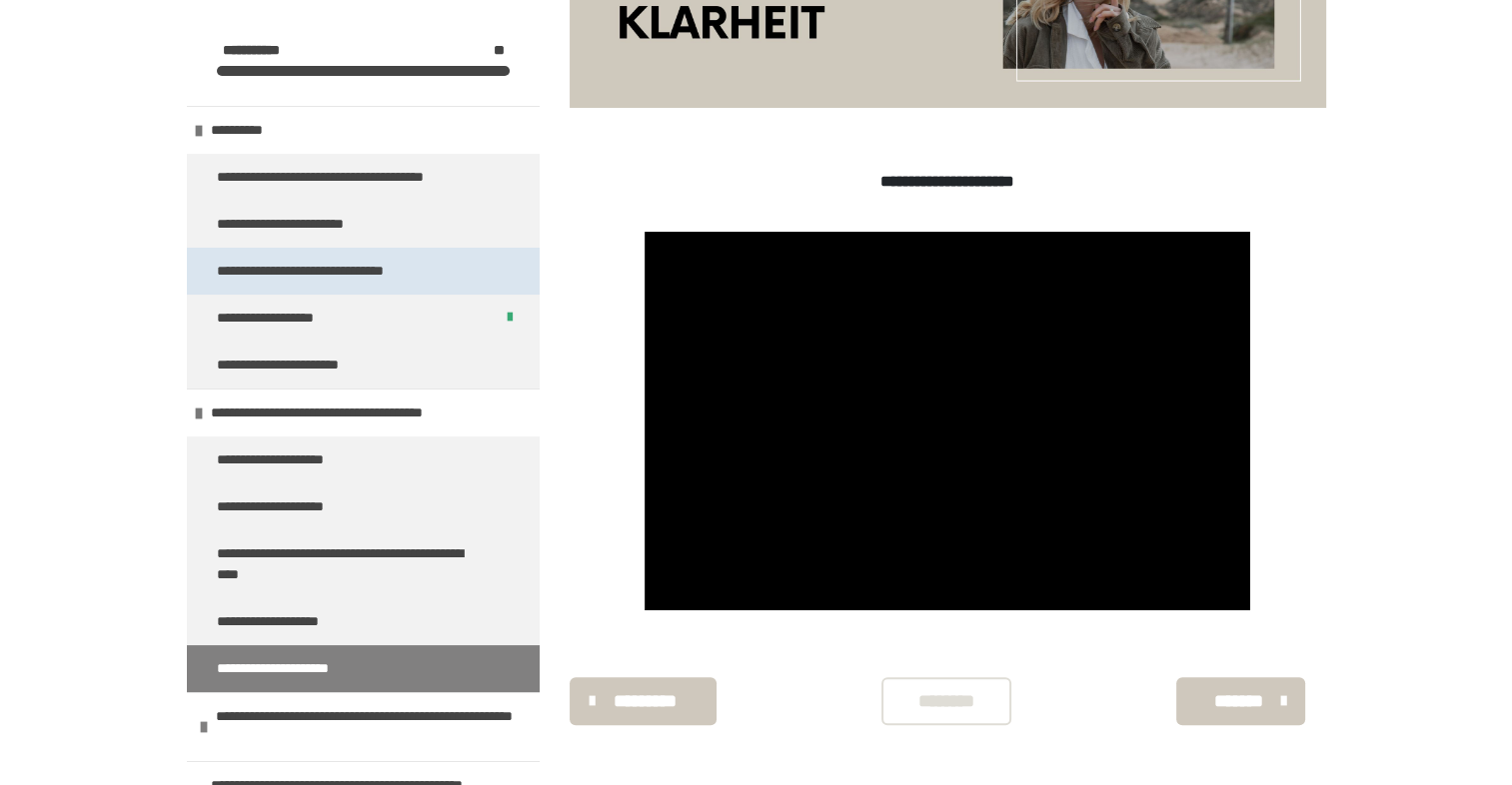click on "**********" at bounding box center (363, 271) 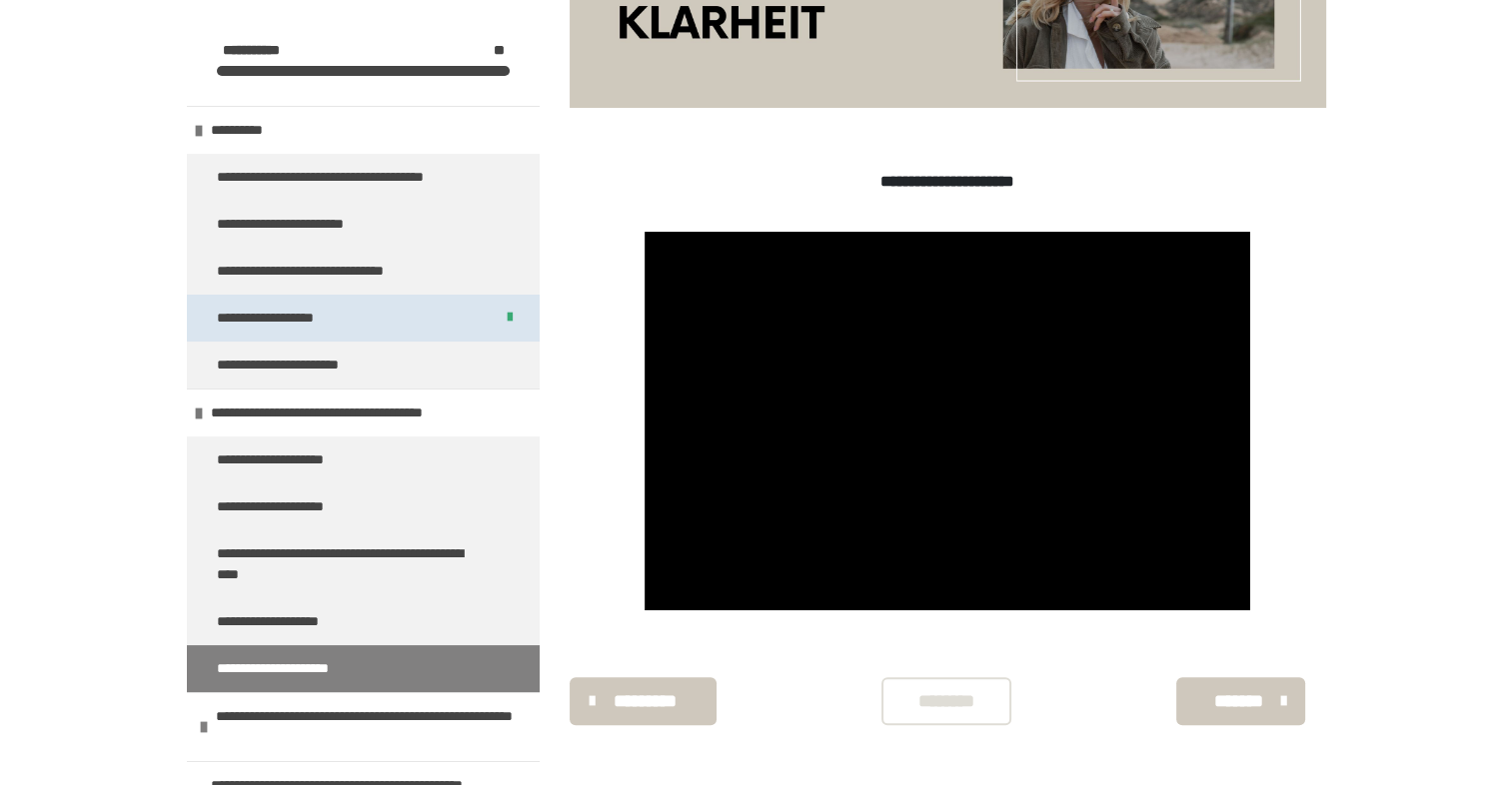 scroll, scrollTop: 270, scrollLeft: 0, axis: vertical 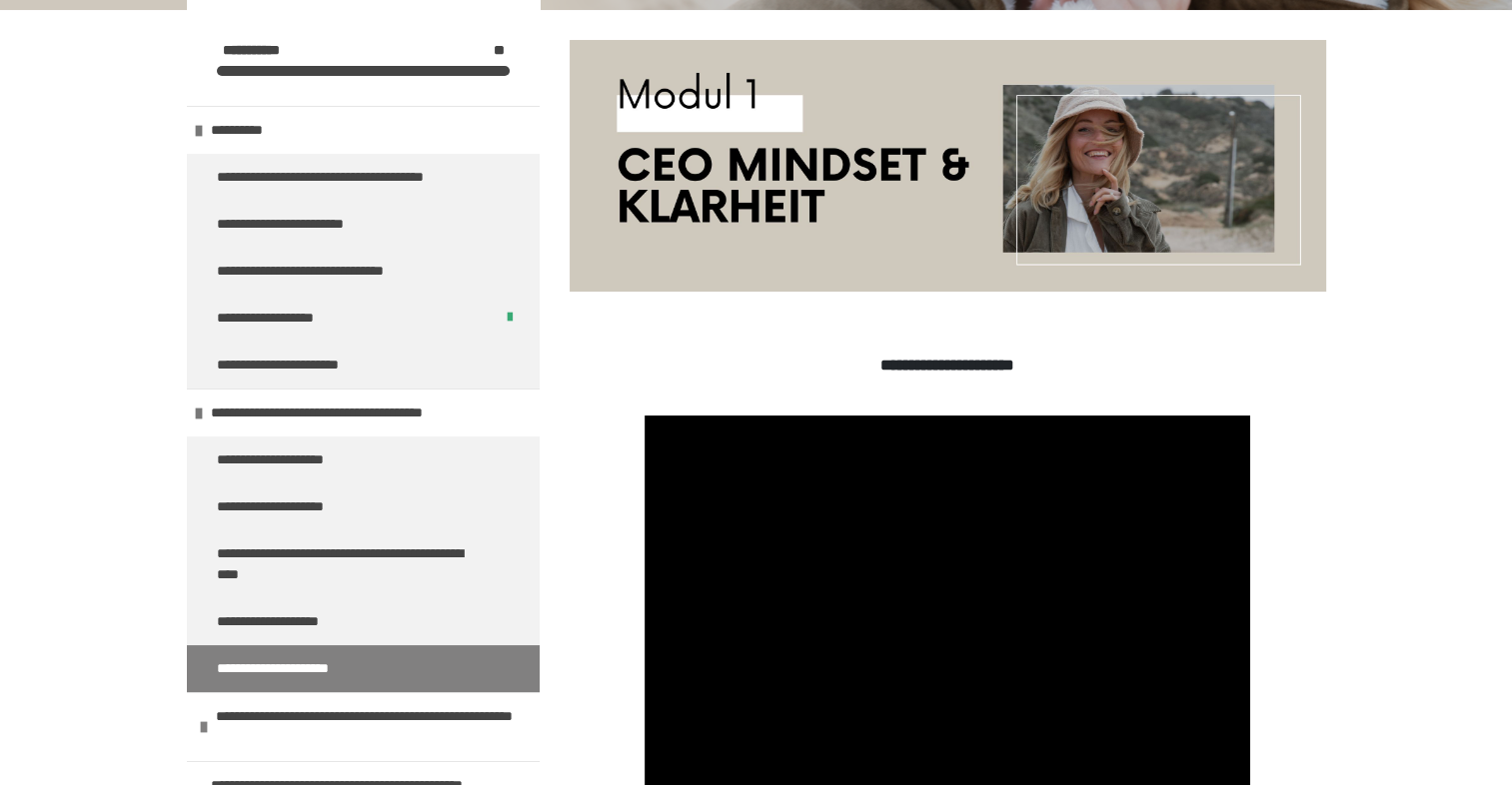 click on "**********" at bounding box center (363, 365) 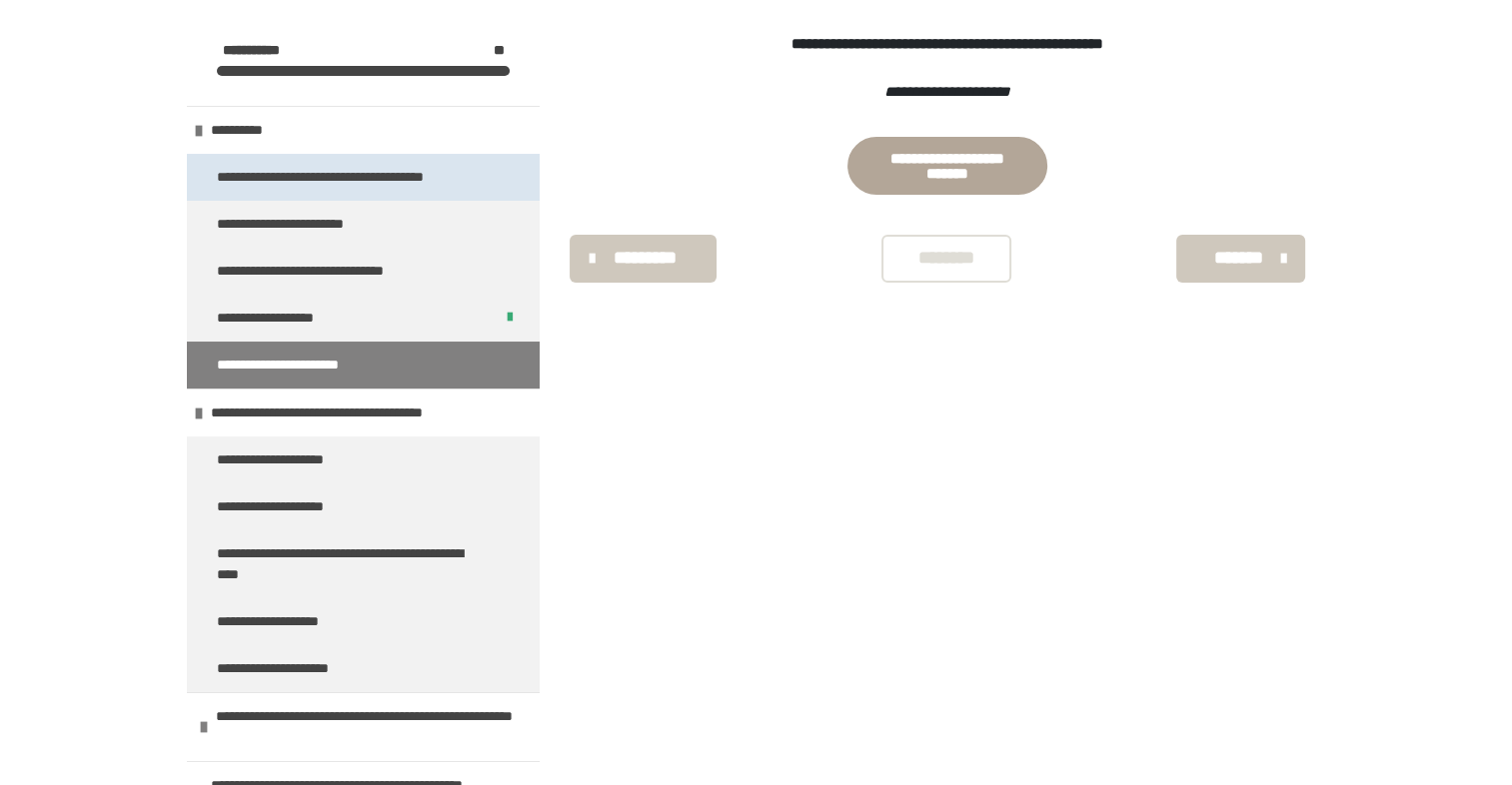 scroll, scrollTop: 340, scrollLeft: 0, axis: vertical 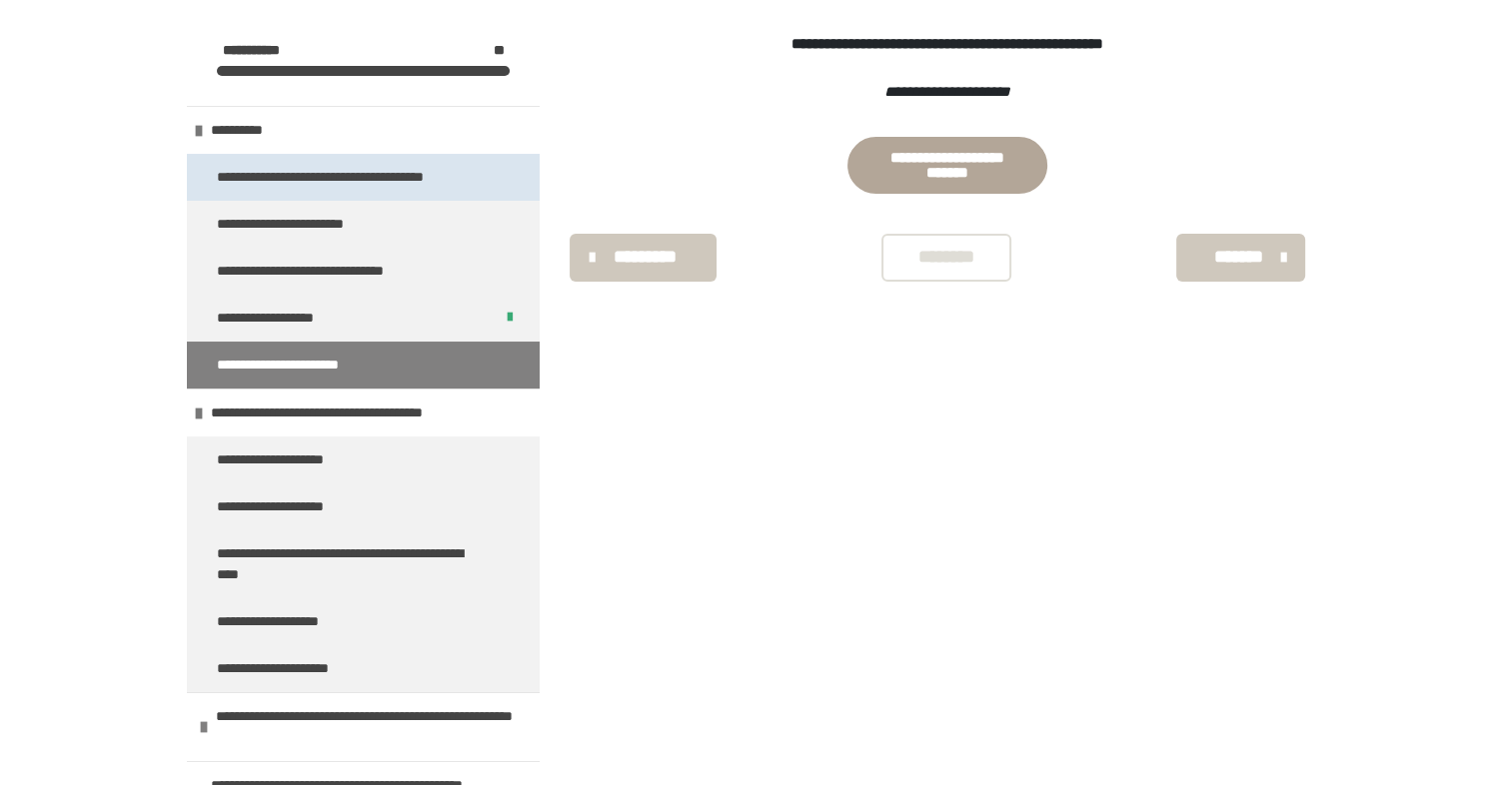 click on "**********" at bounding box center [339, 177] 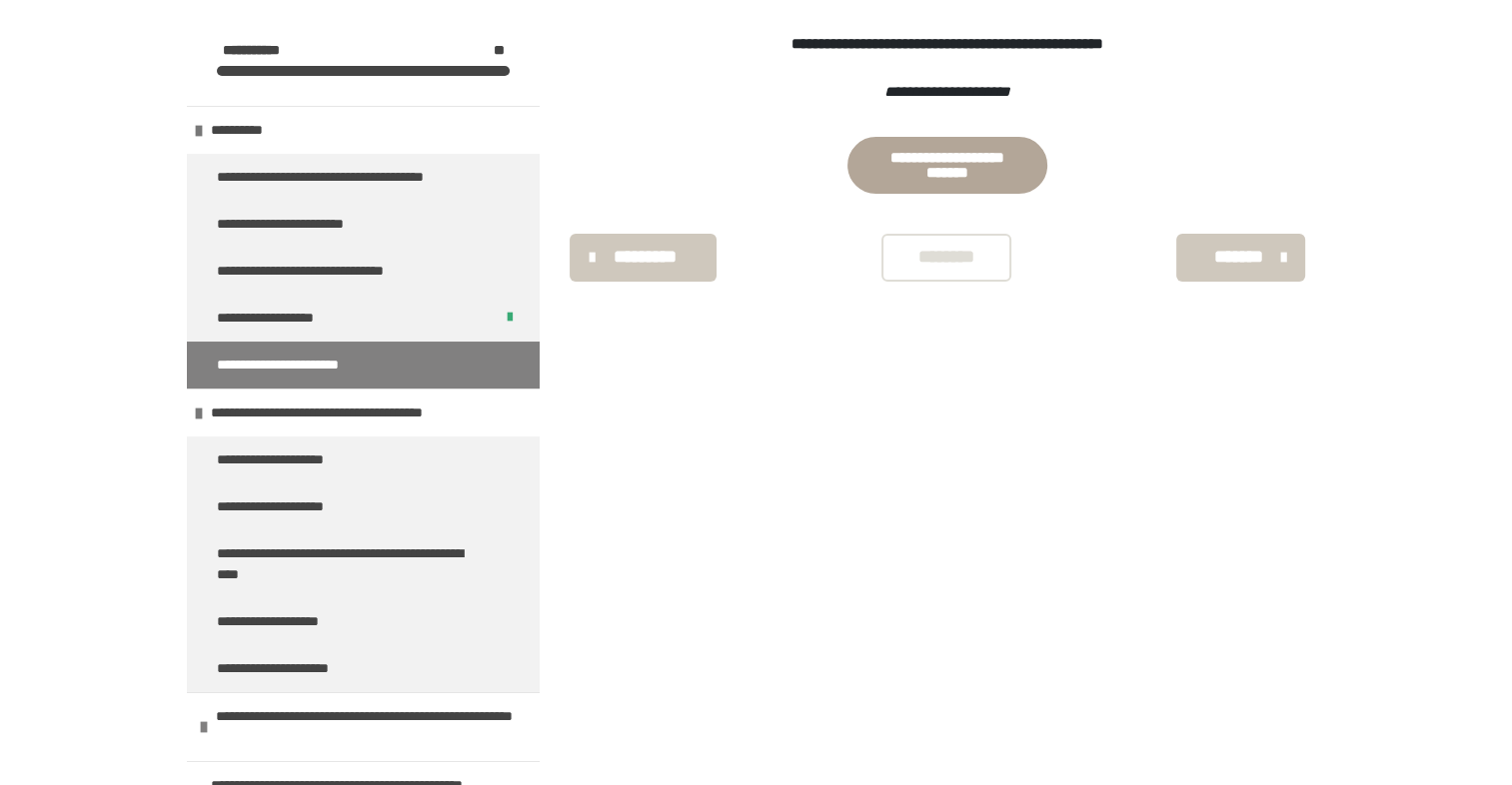 click at bounding box center (947, 165) 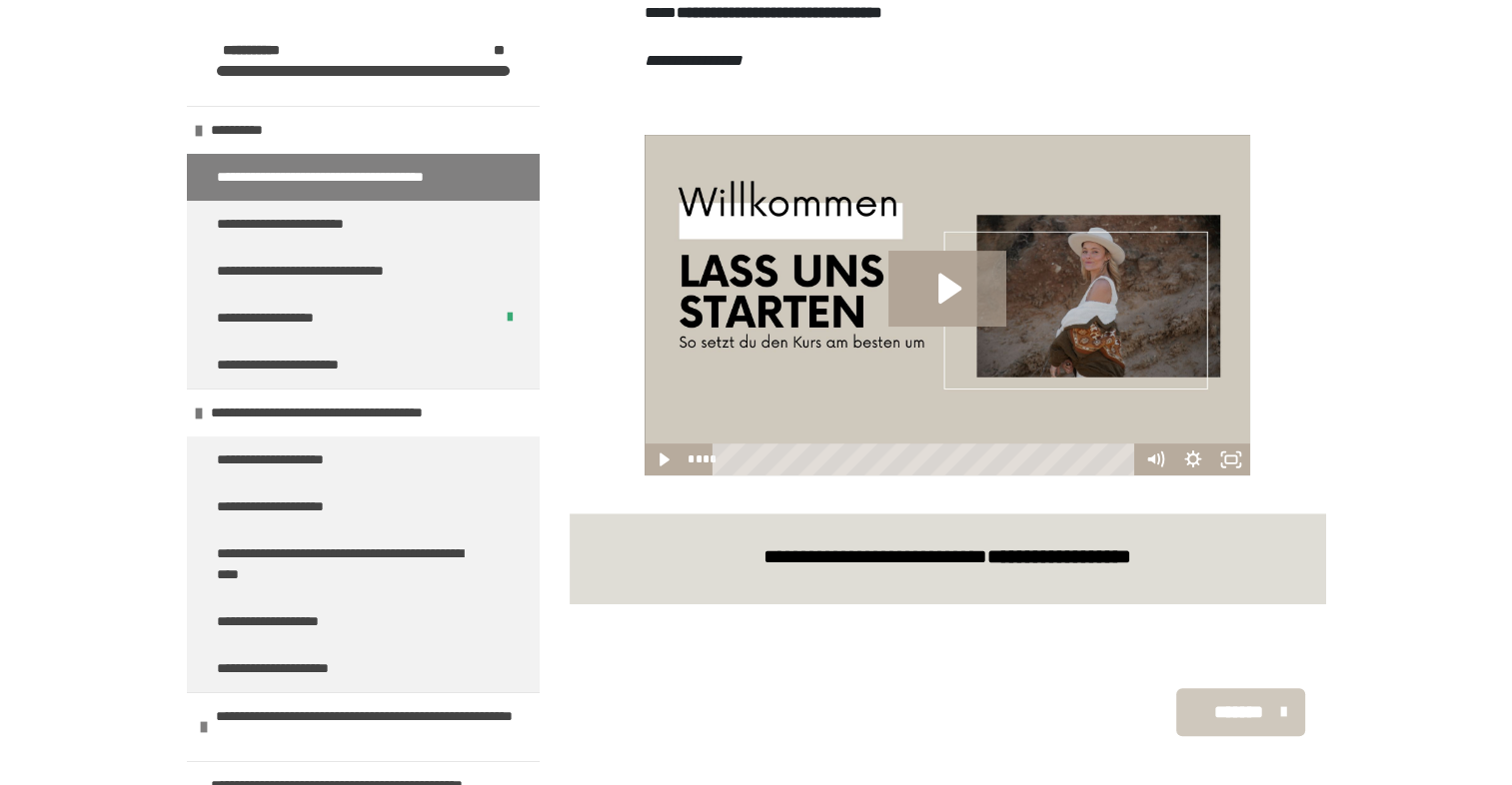 scroll, scrollTop: 681, scrollLeft: 0, axis: vertical 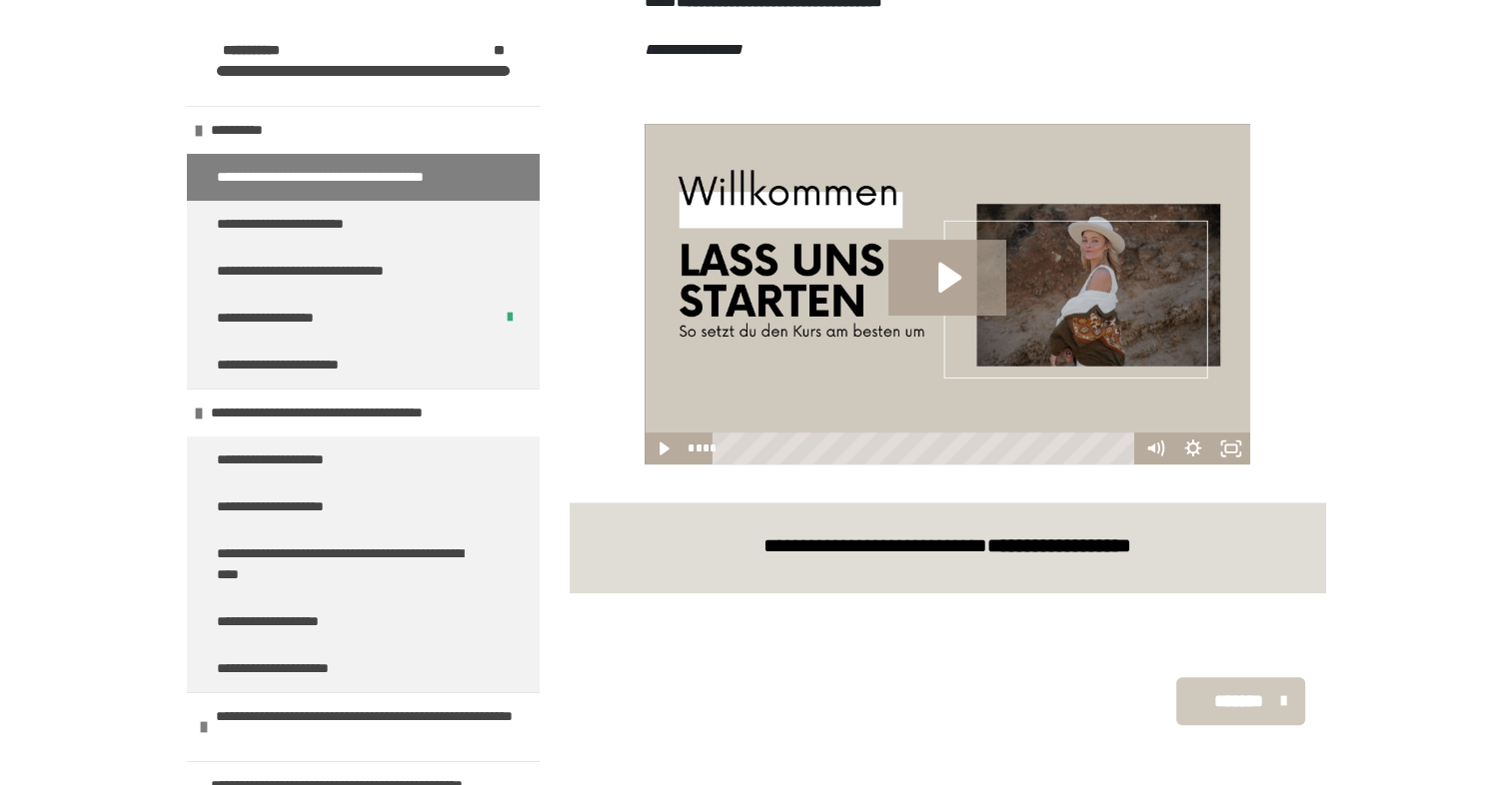 click on "*******" at bounding box center [1238, 701] 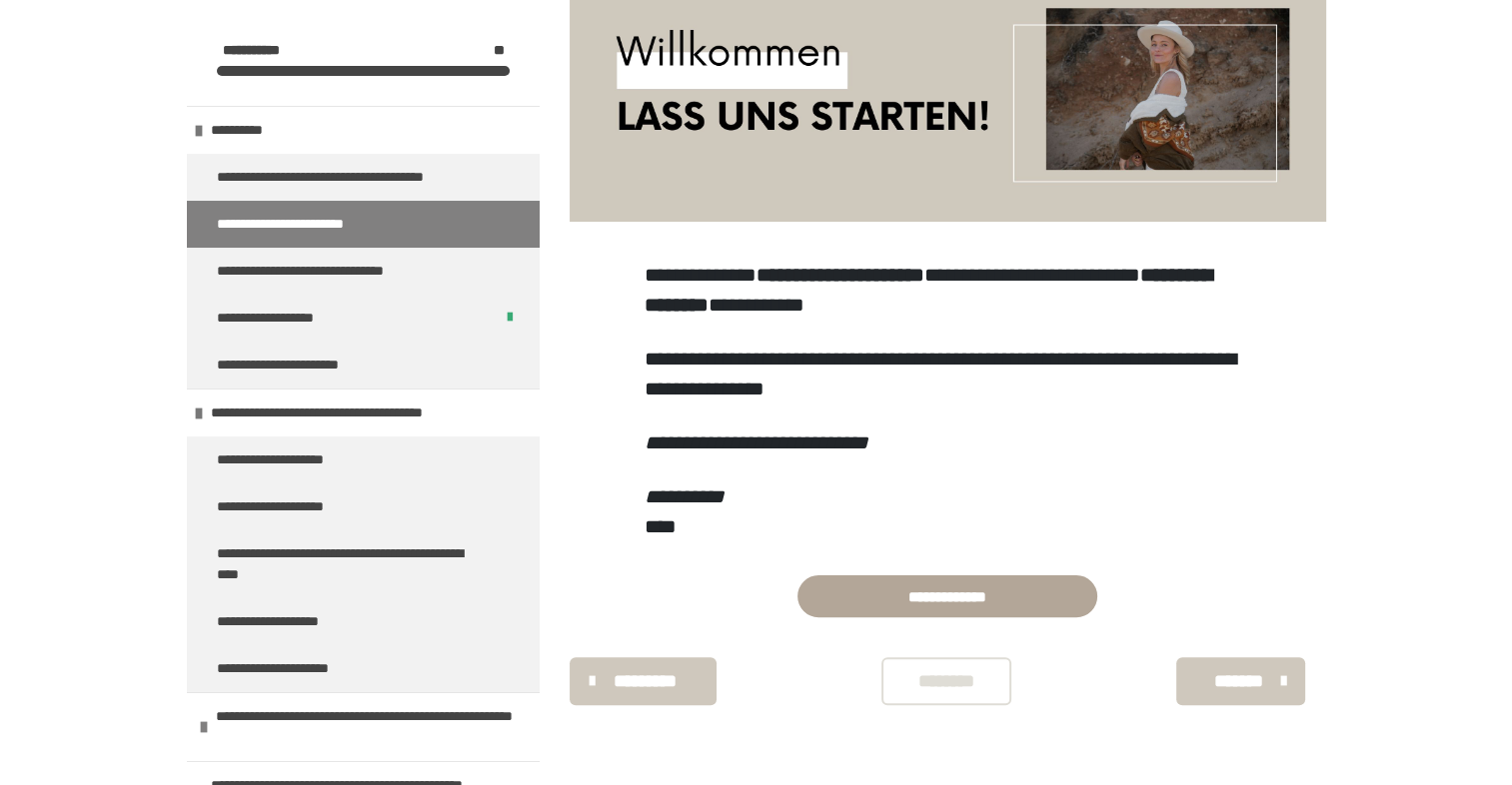 scroll, scrollTop: 340, scrollLeft: 0, axis: vertical 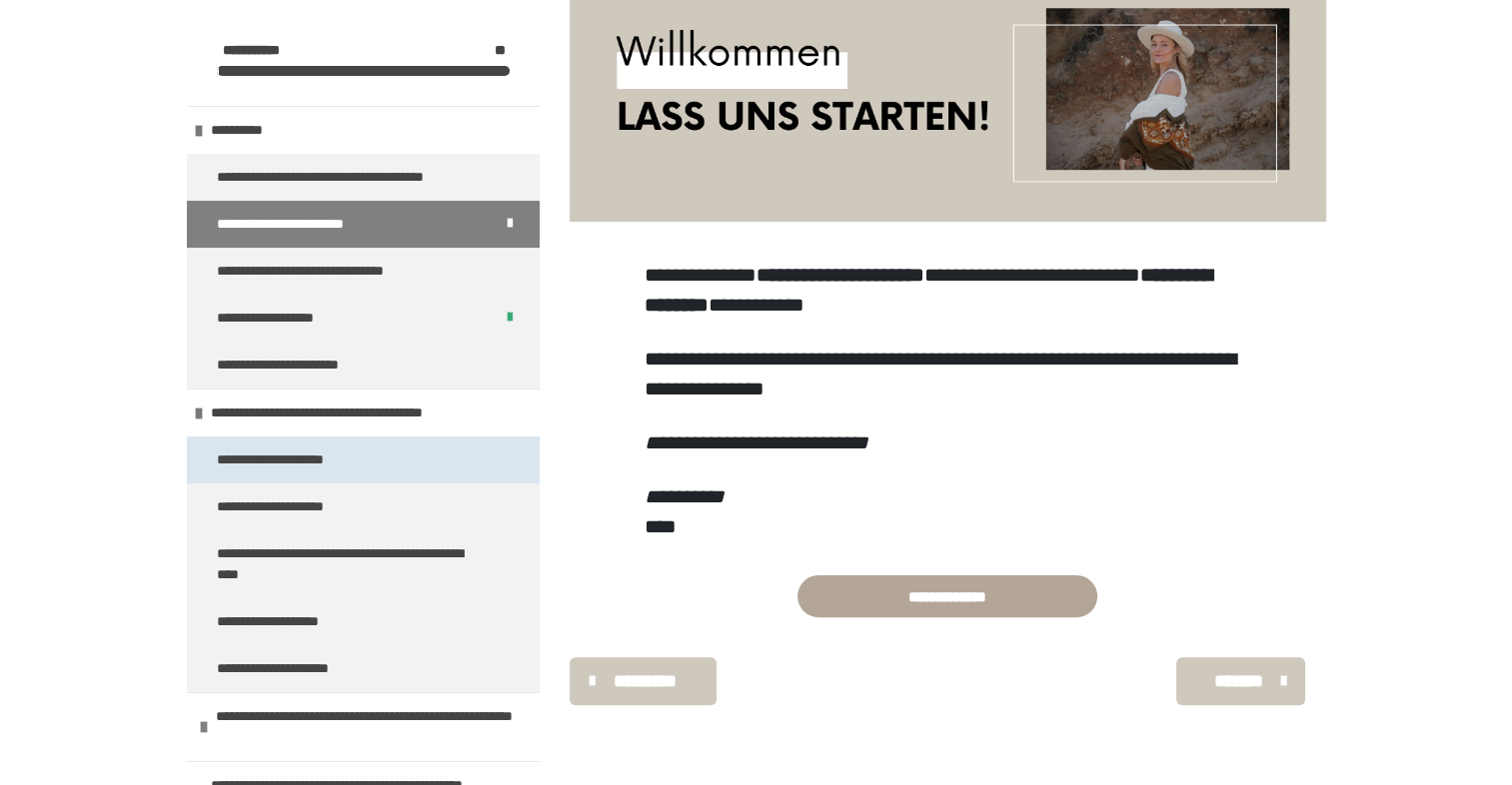click on "**********" at bounding box center [298, 459] 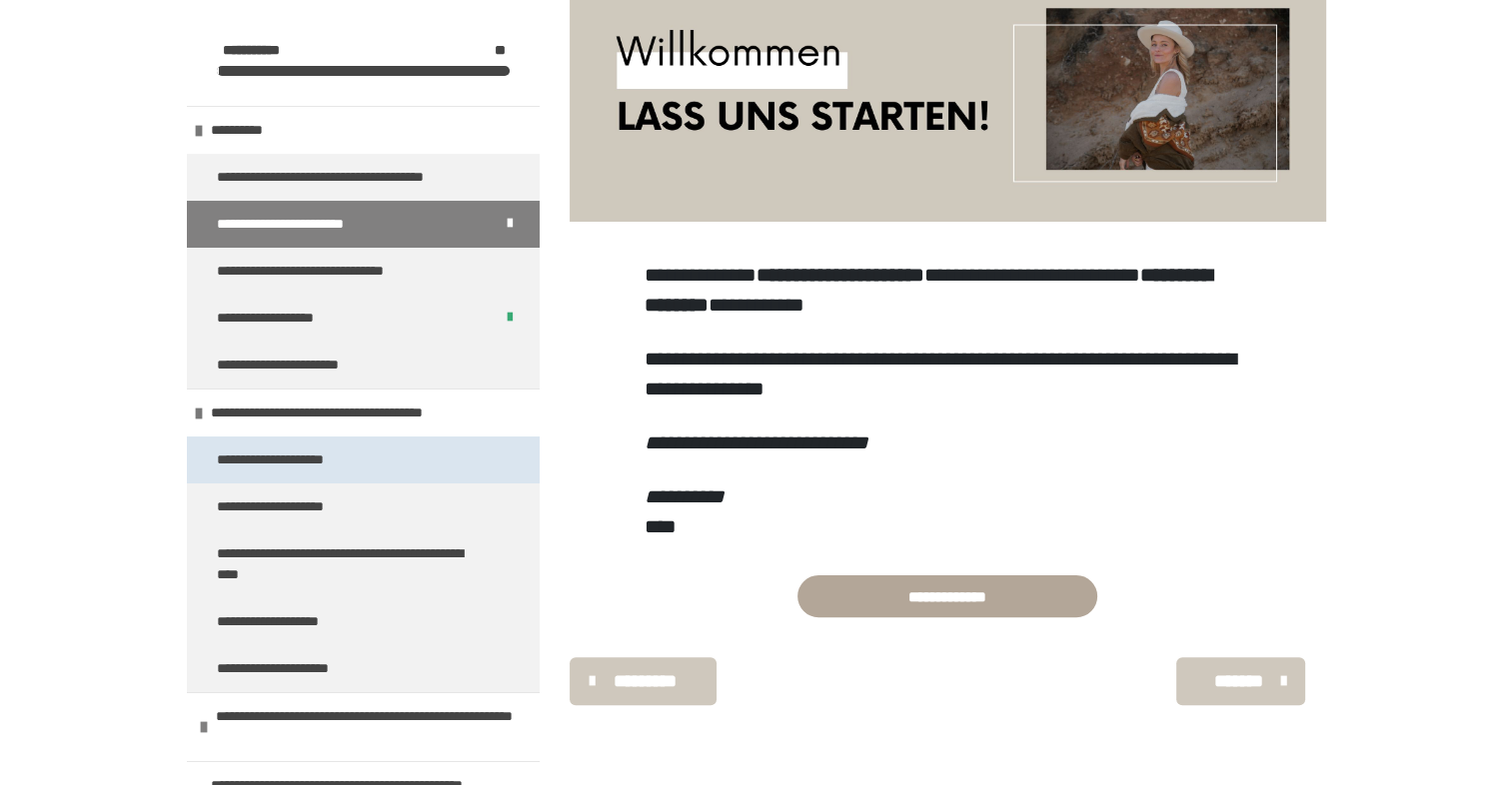 scroll, scrollTop: 270, scrollLeft: 0, axis: vertical 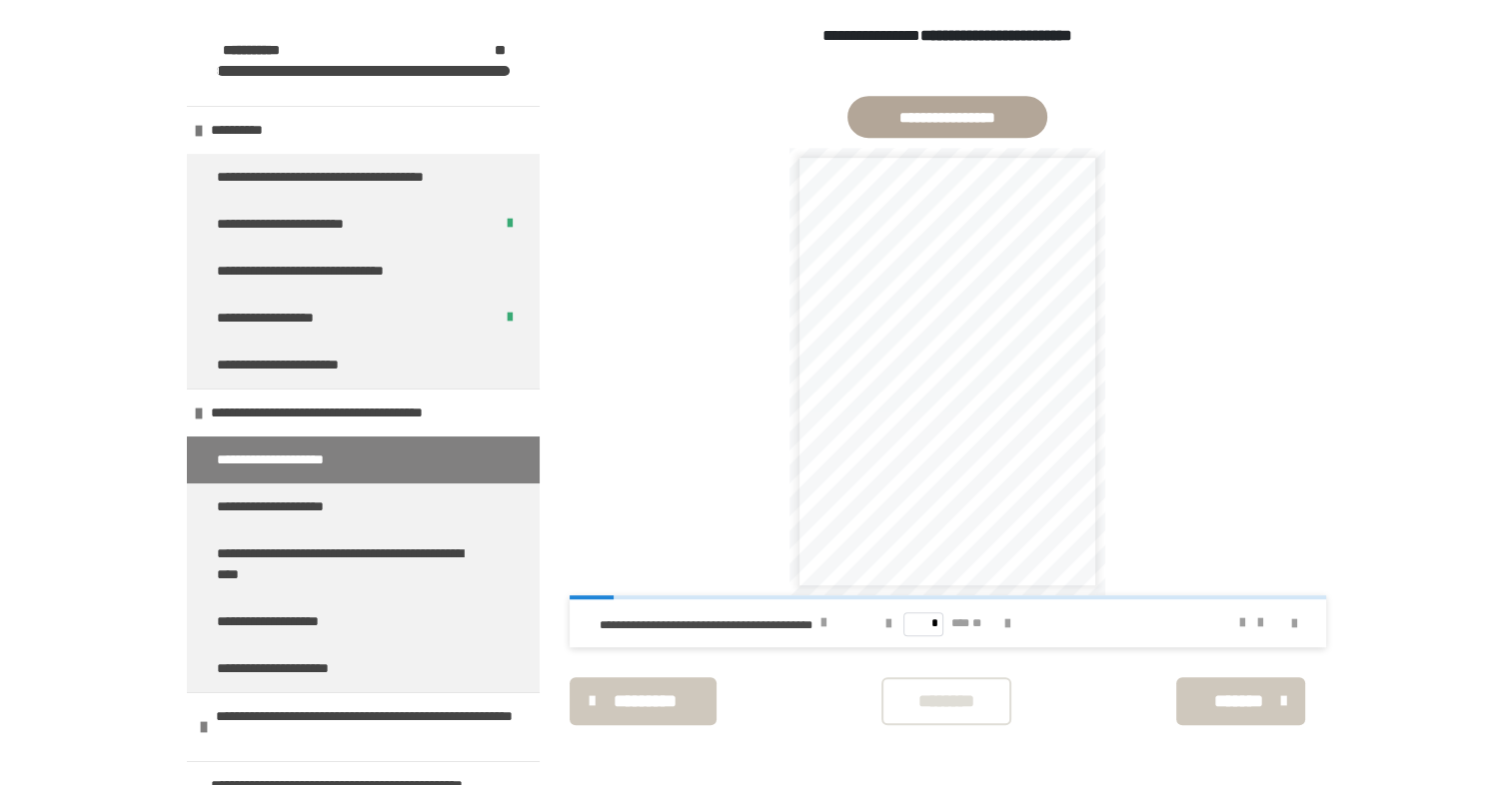 click on "*******" at bounding box center (1238, 701) 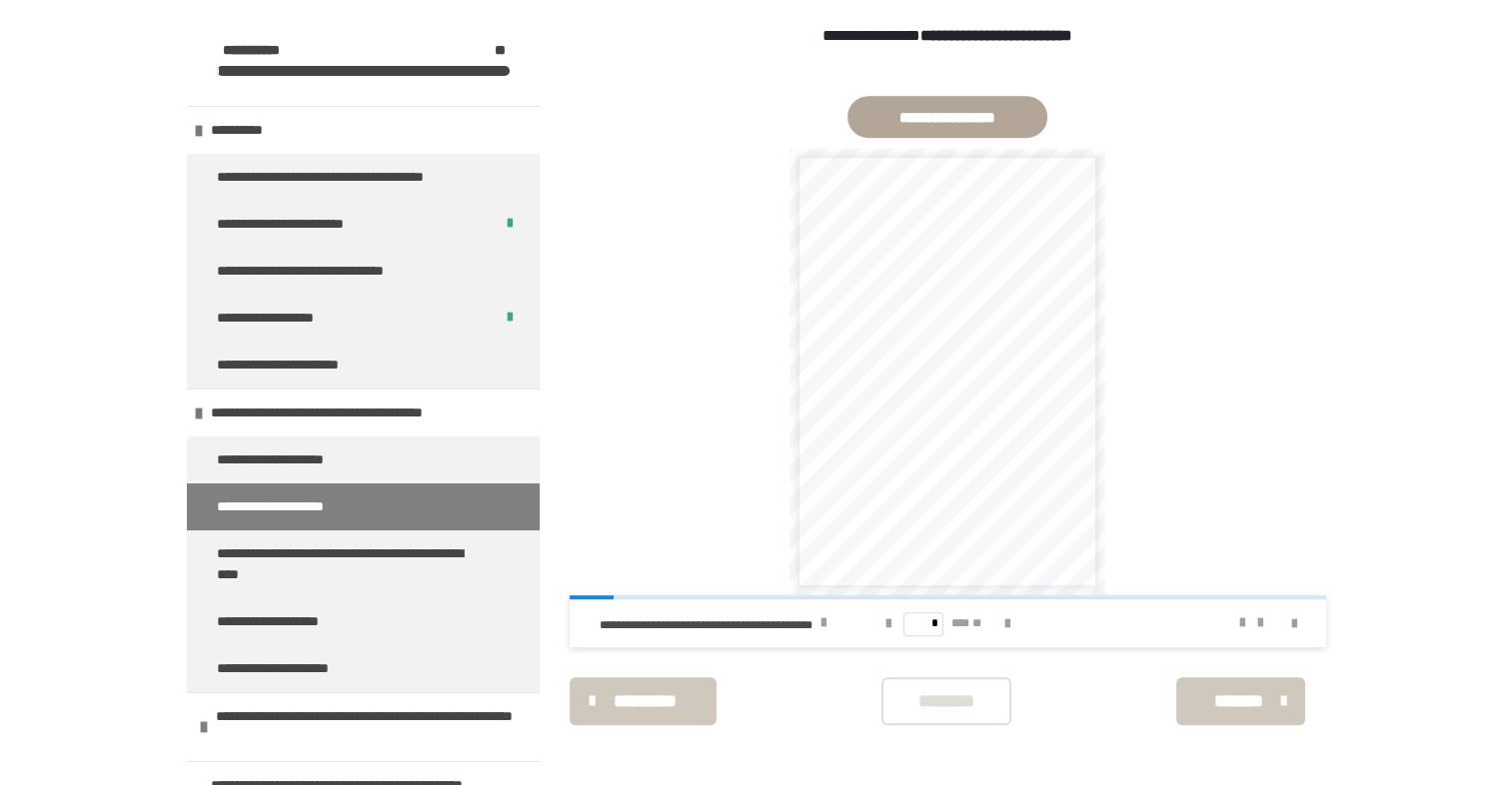 scroll, scrollTop: 340, scrollLeft: 0, axis: vertical 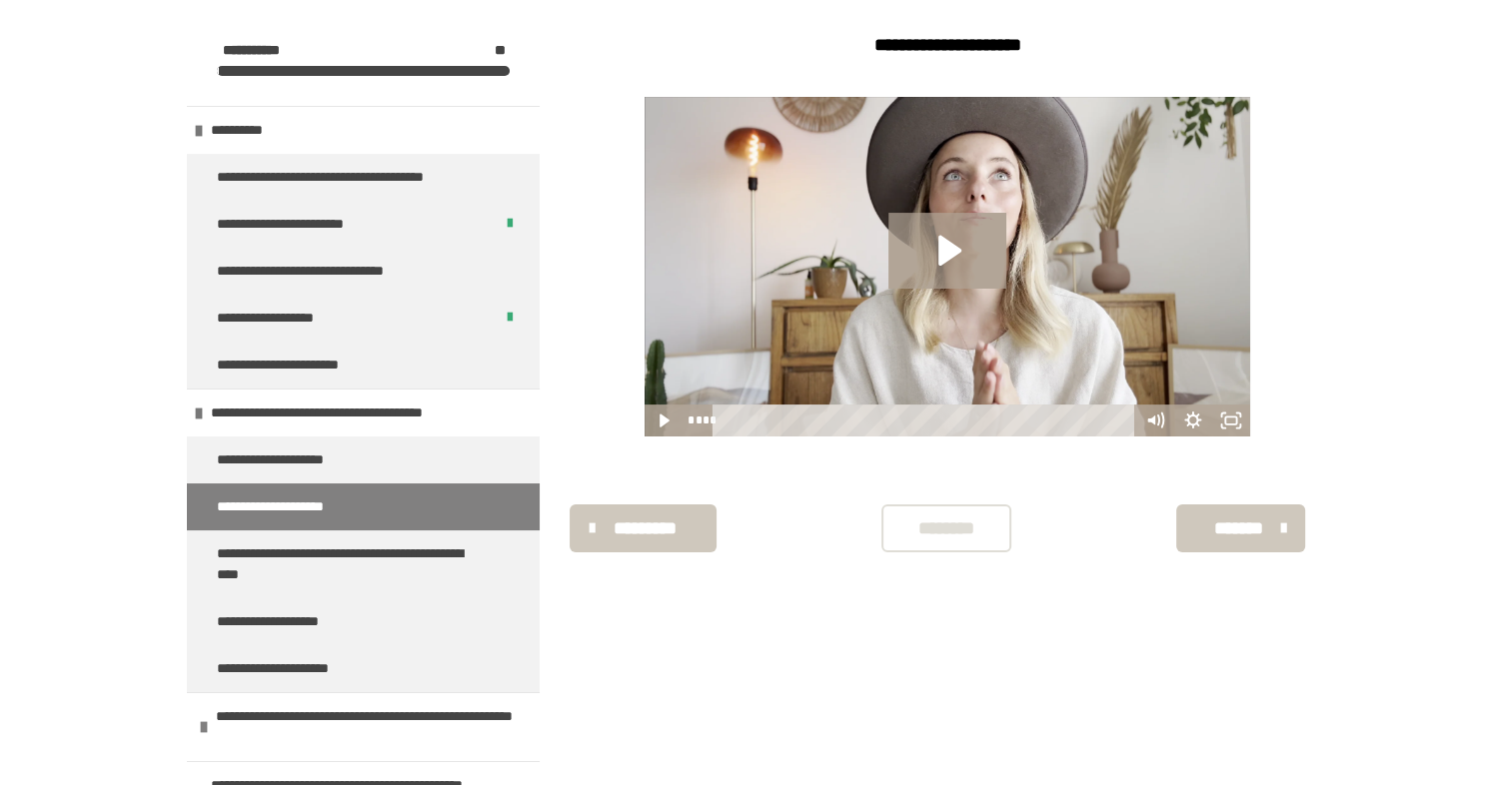 click on "*******" at bounding box center (1238, 528) 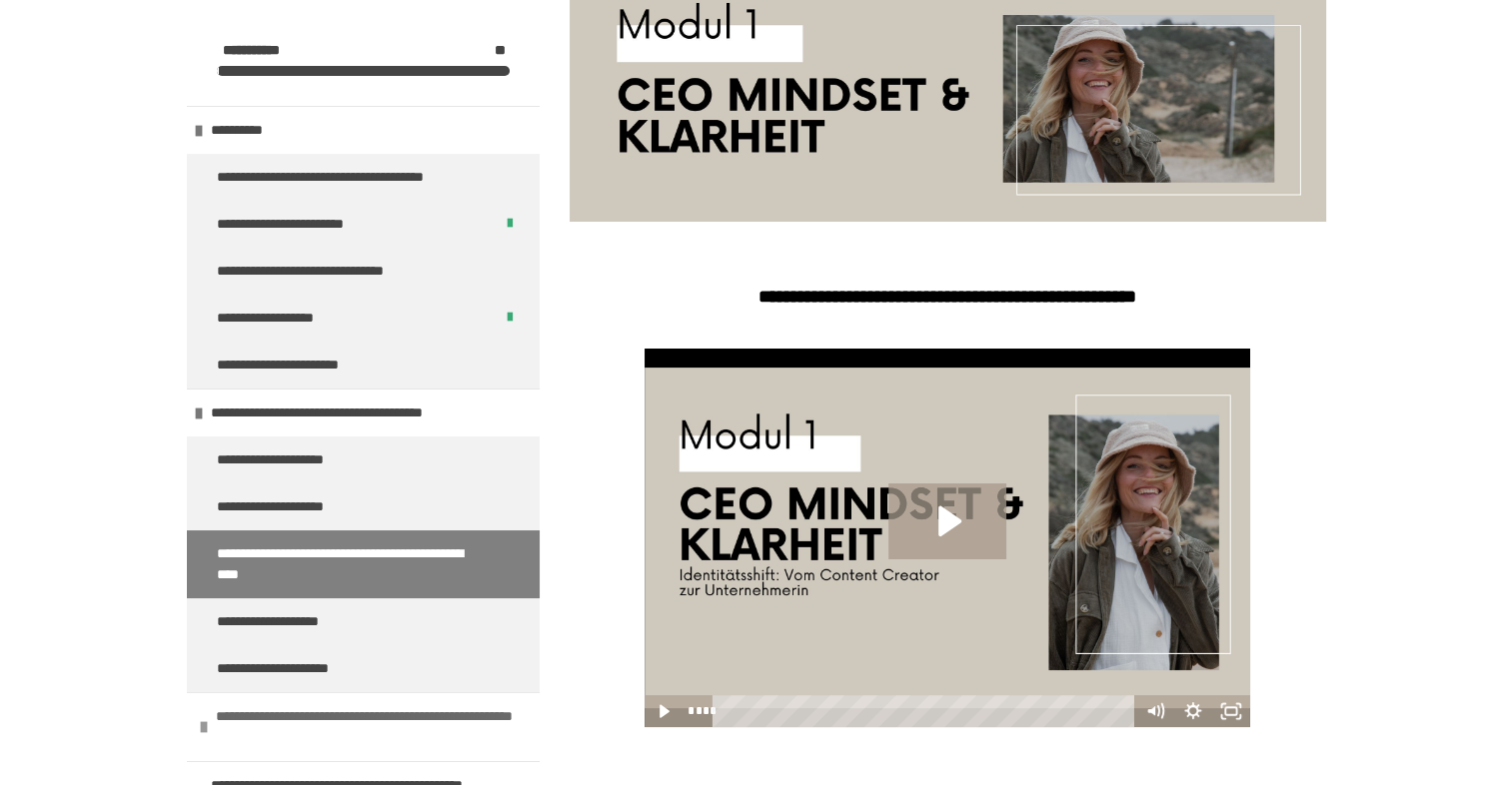 click on "**********" at bounding box center [365, 727] 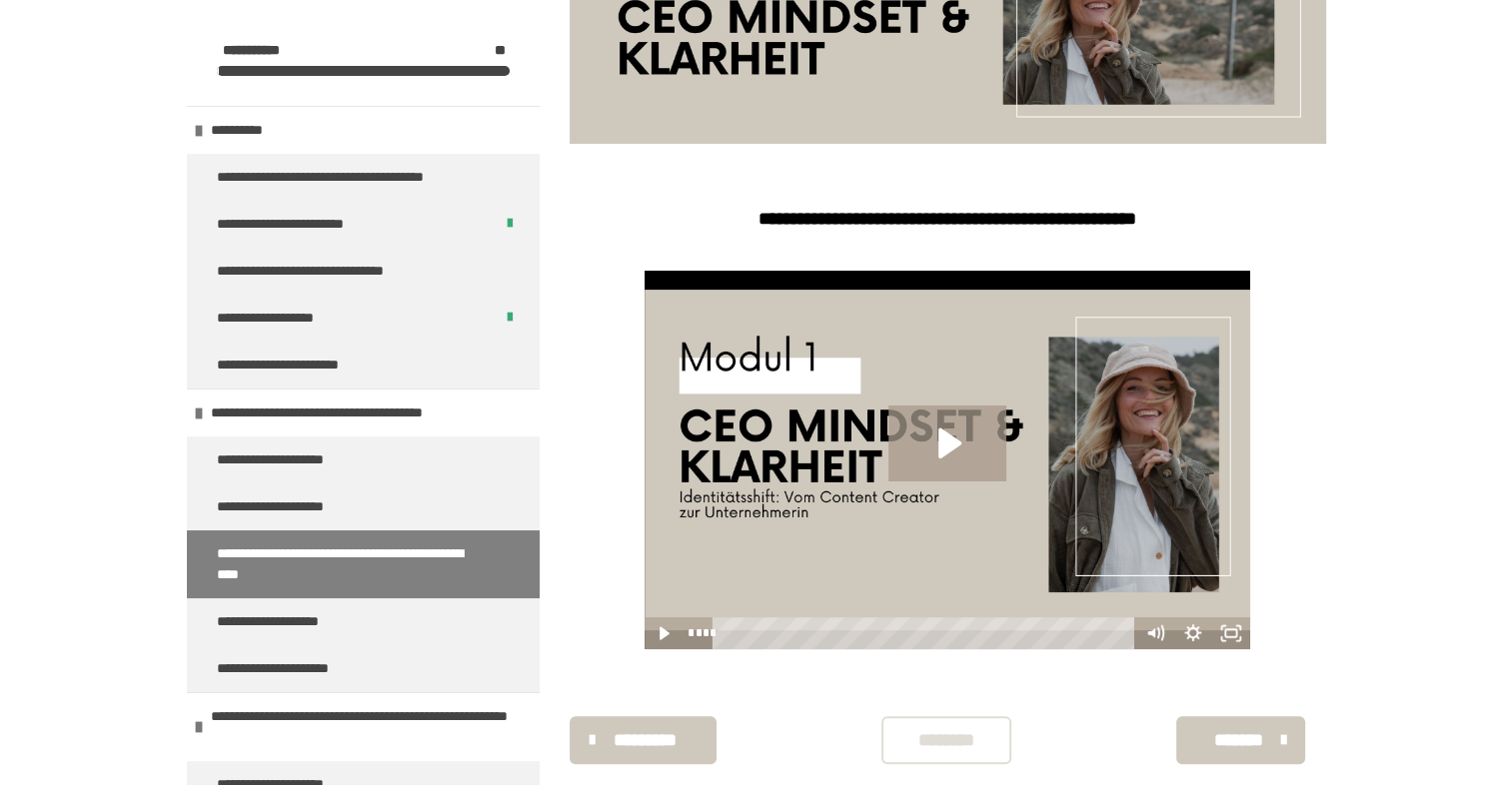 scroll, scrollTop: 456, scrollLeft: 0, axis: vertical 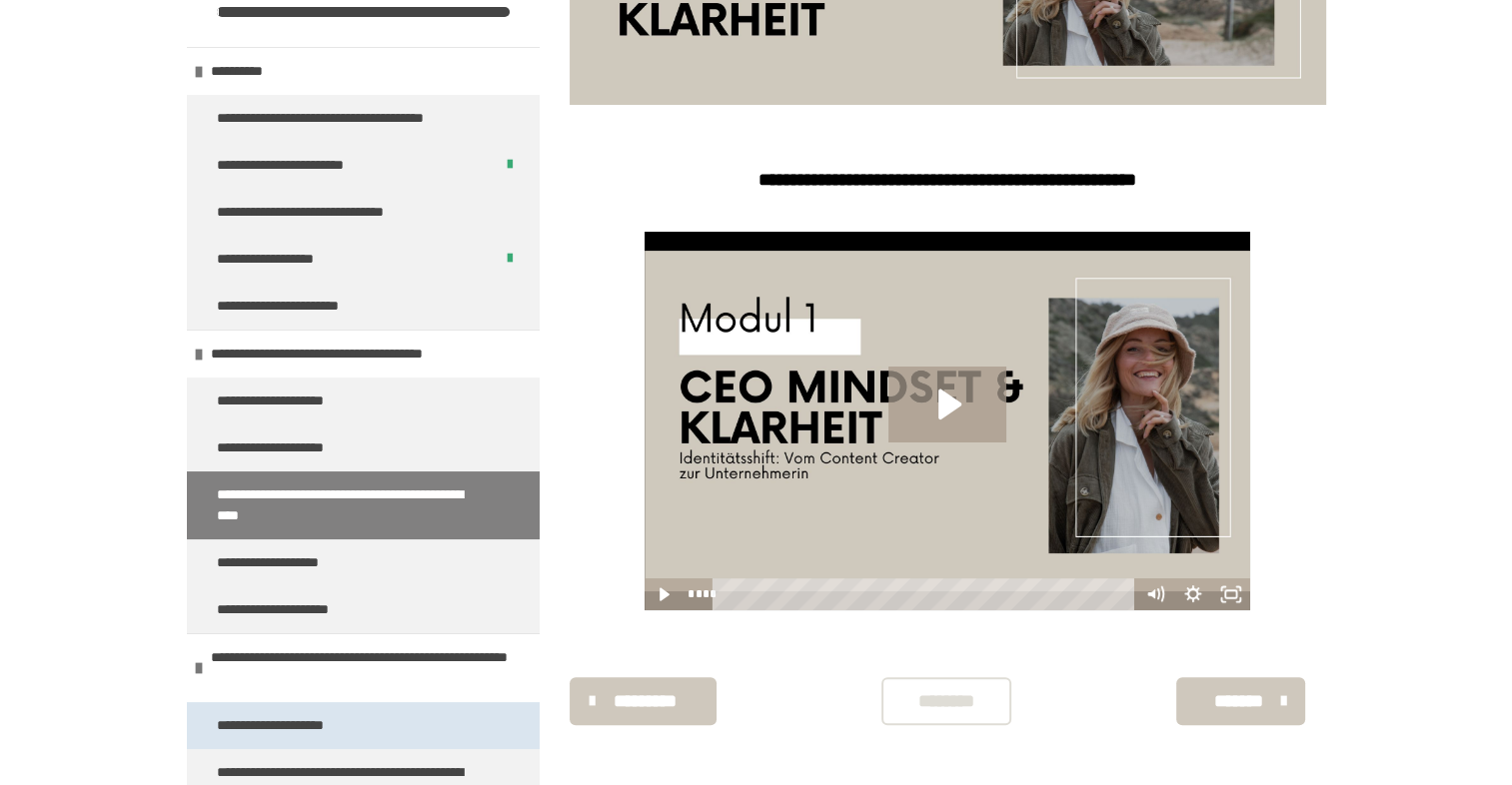 click on "**********" at bounding box center (298, 725) 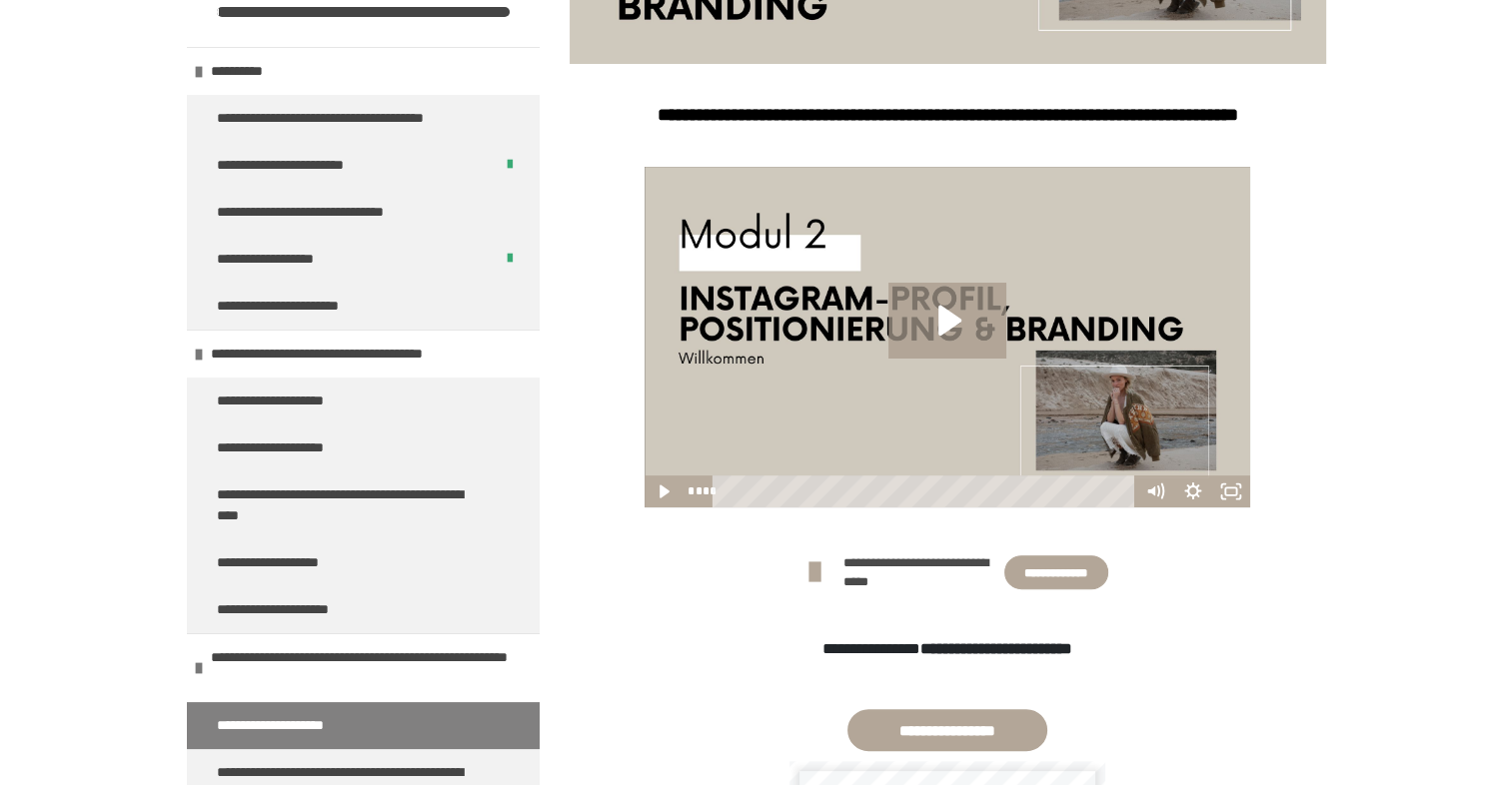 scroll, scrollTop: 529, scrollLeft: 0, axis: vertical 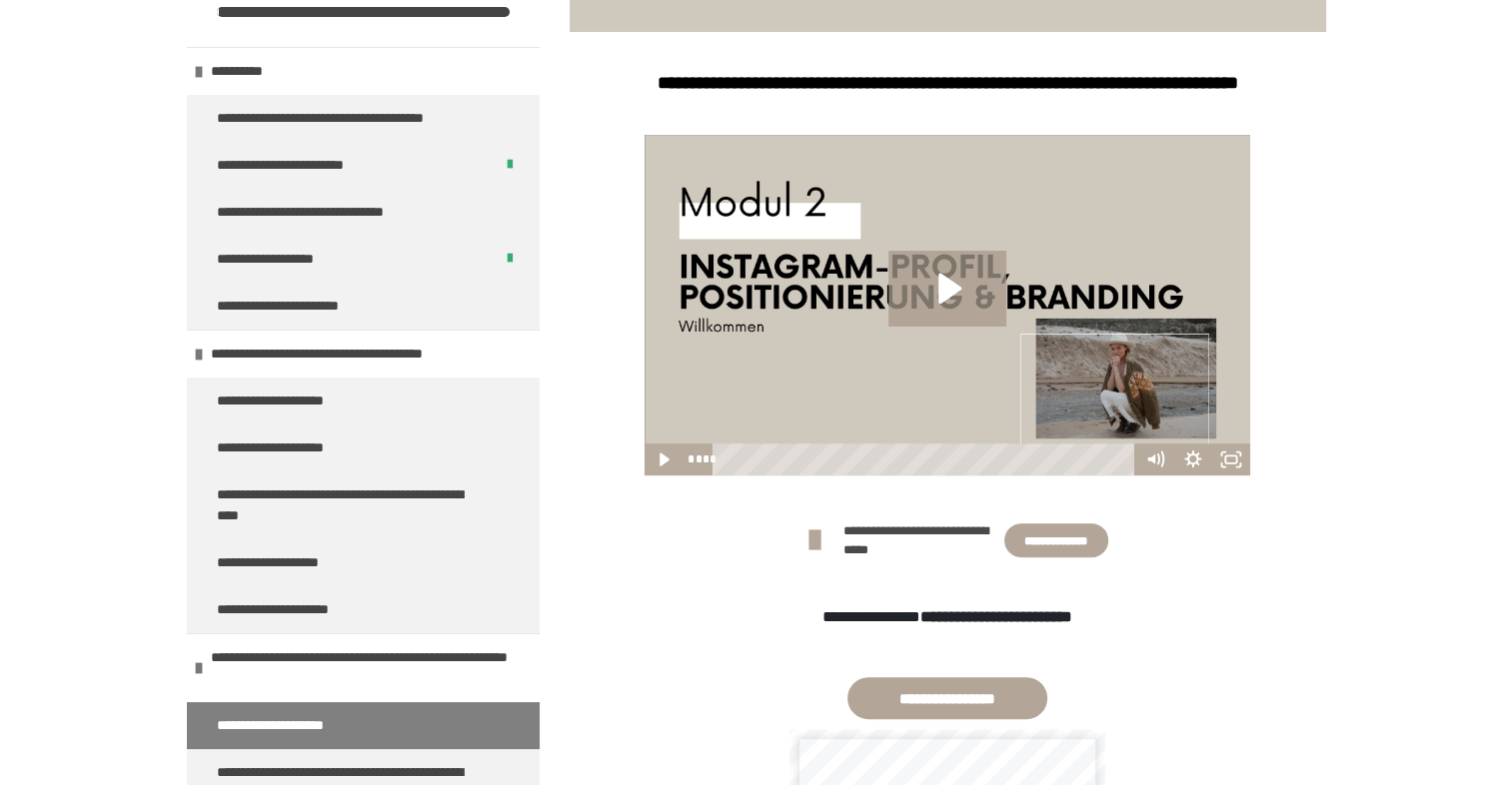 click at bounding box center (947, 305) 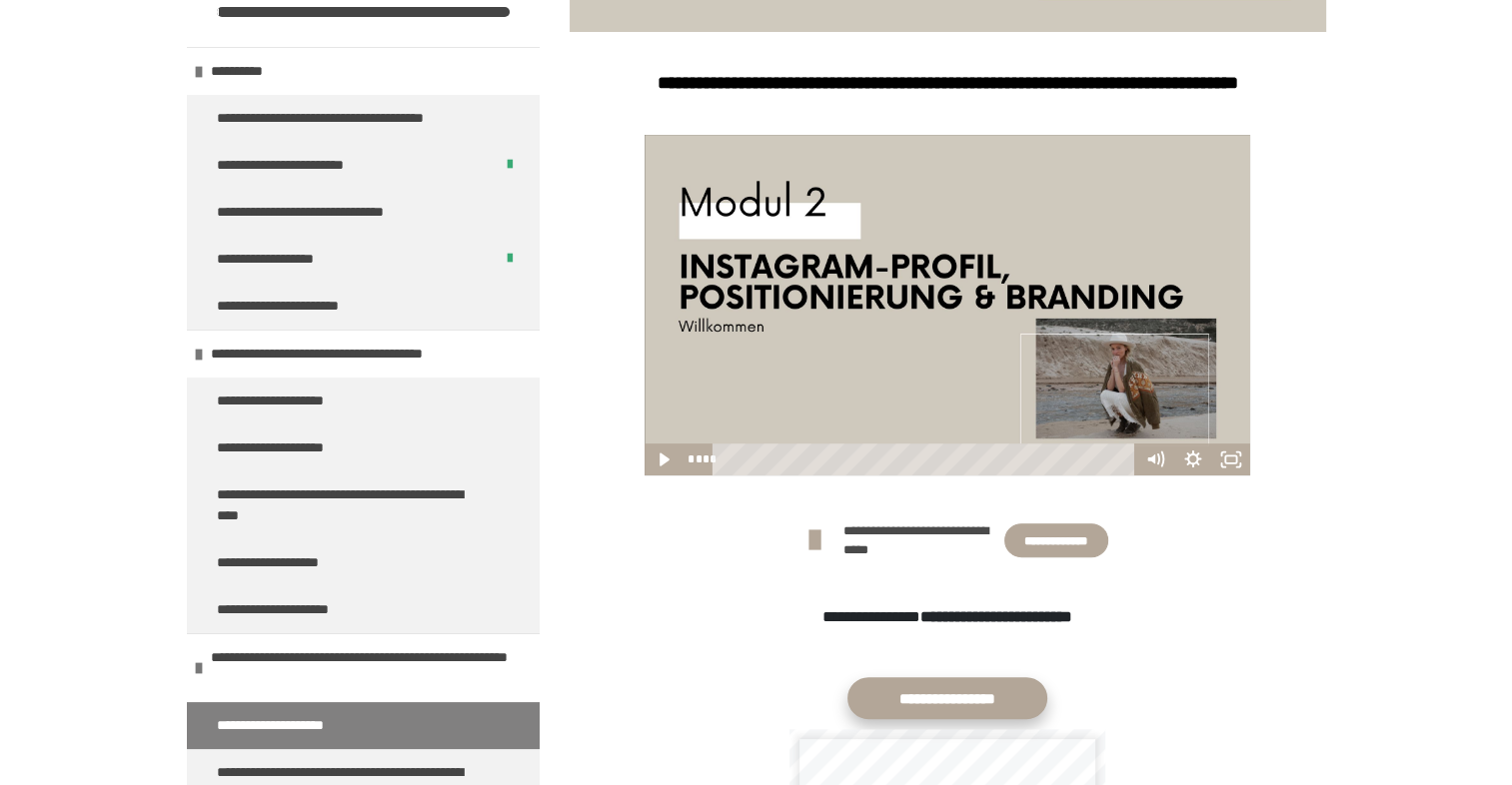 click on "**********" at bounding box center (947, 698) 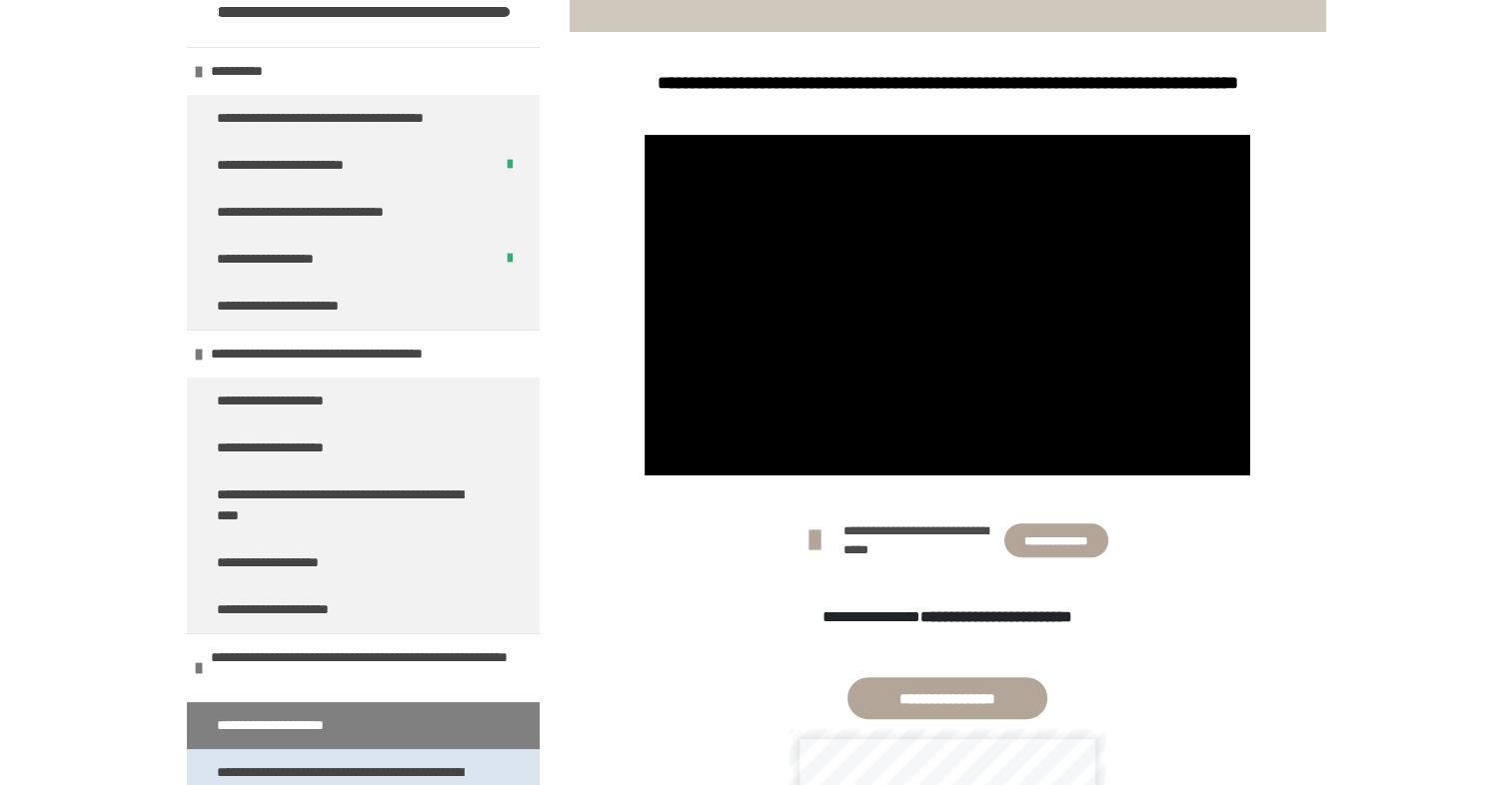 click on "**********" at bounding box center [348, 783] 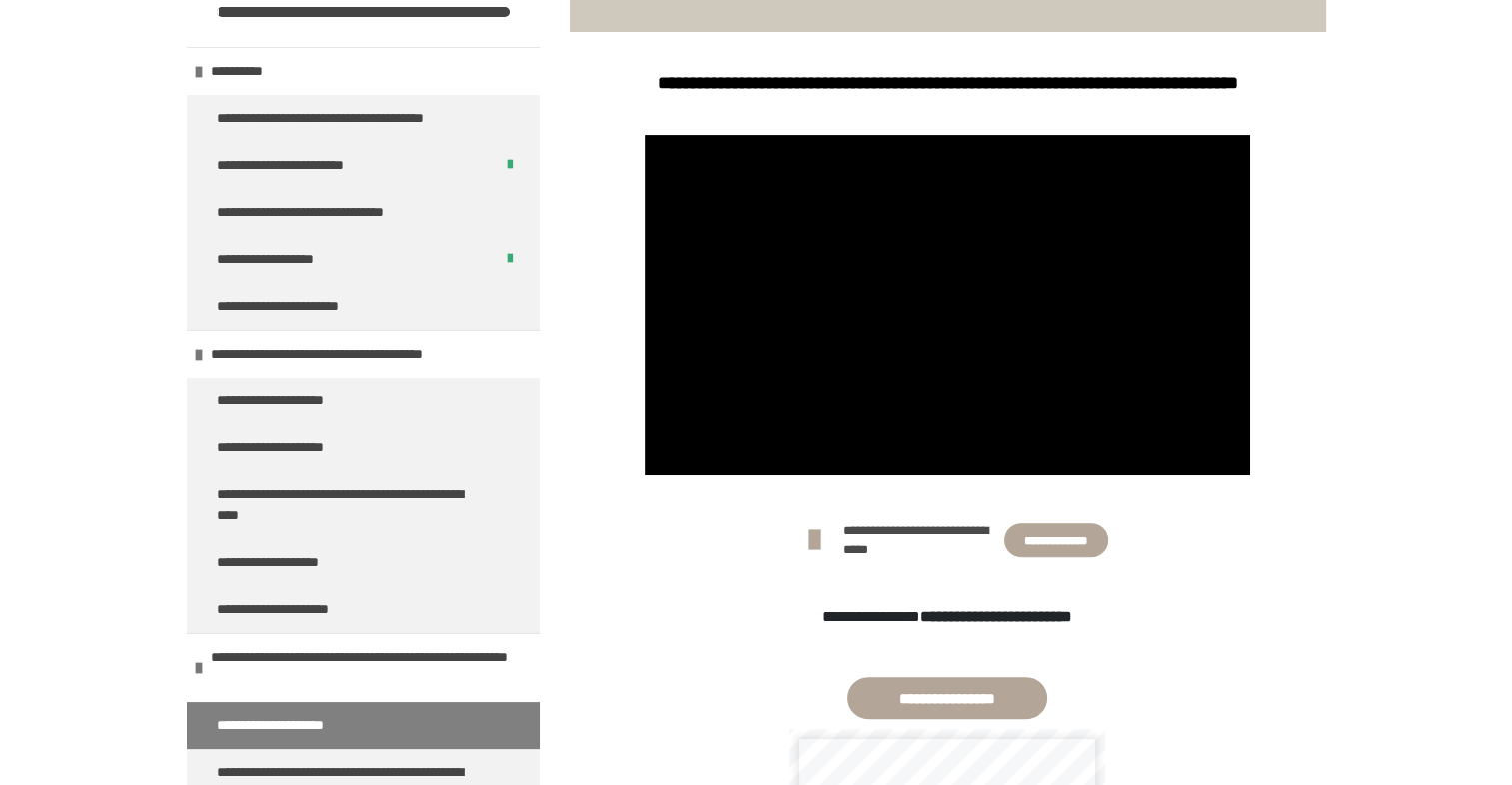 click on "**********" at bounding box center (363, 725) 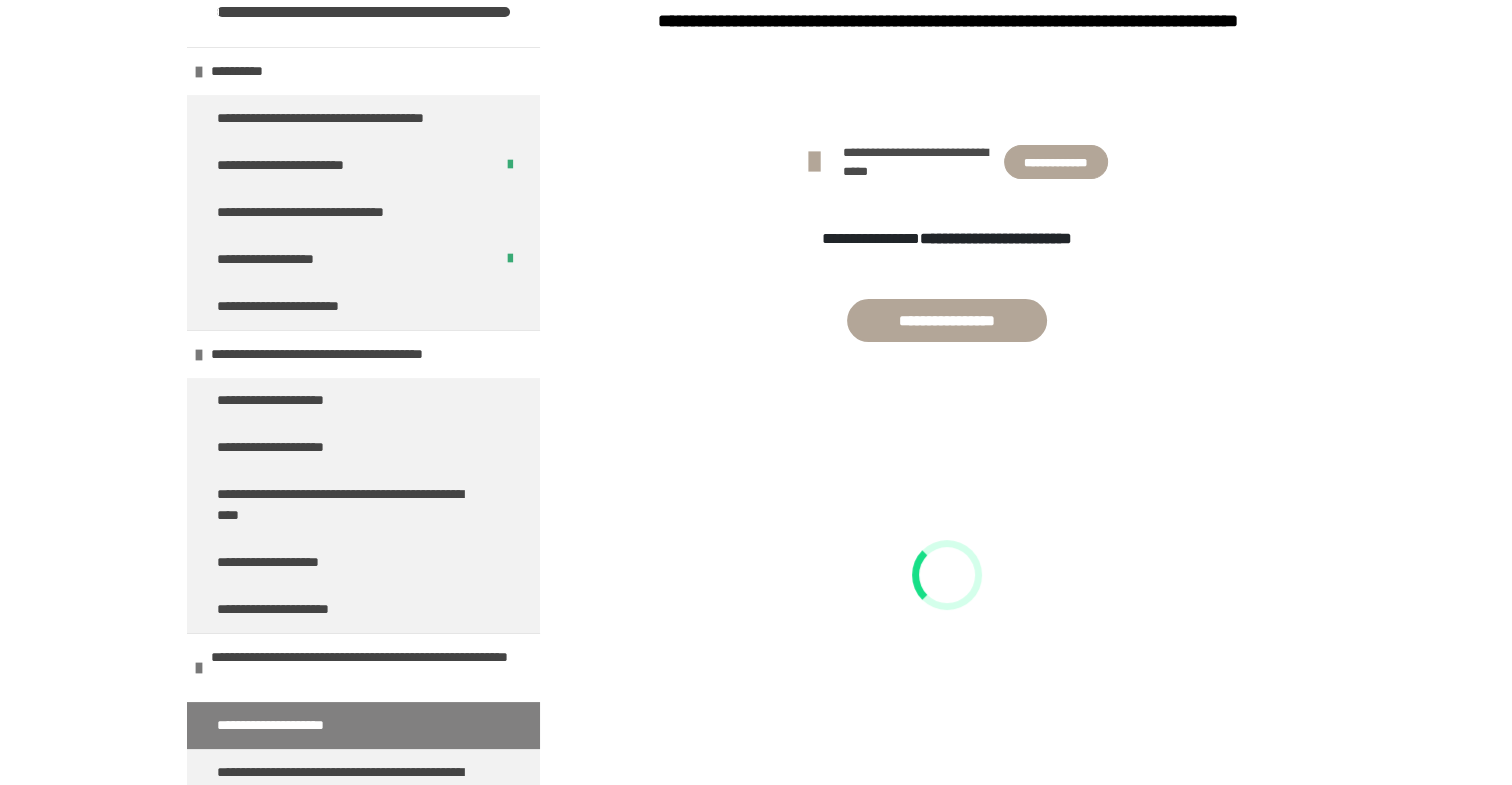 scroll, scrollTop: 823, scrollLeft: 0, axis: vertical 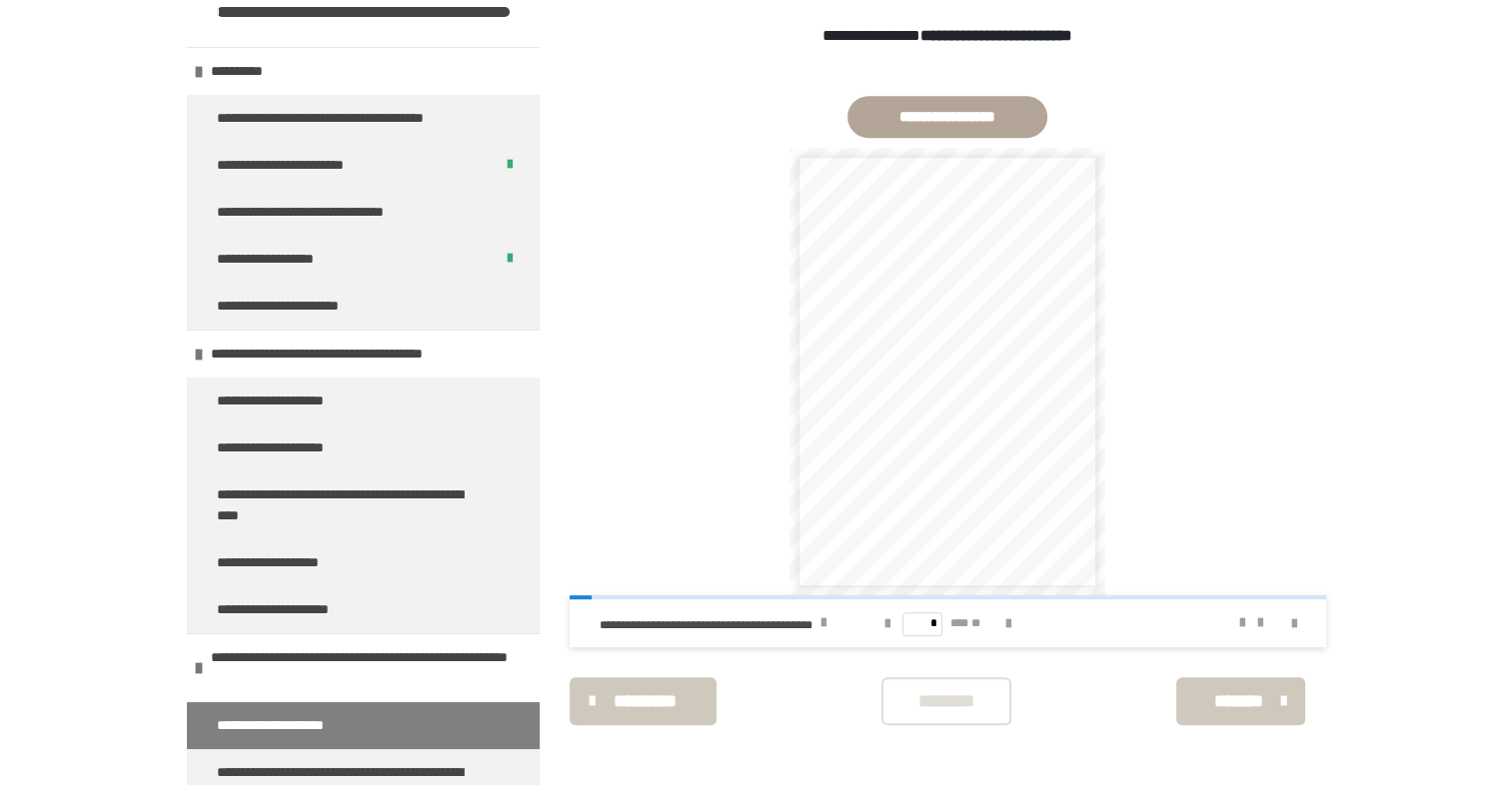 click on "*******" at bounding box center (1238, 701) 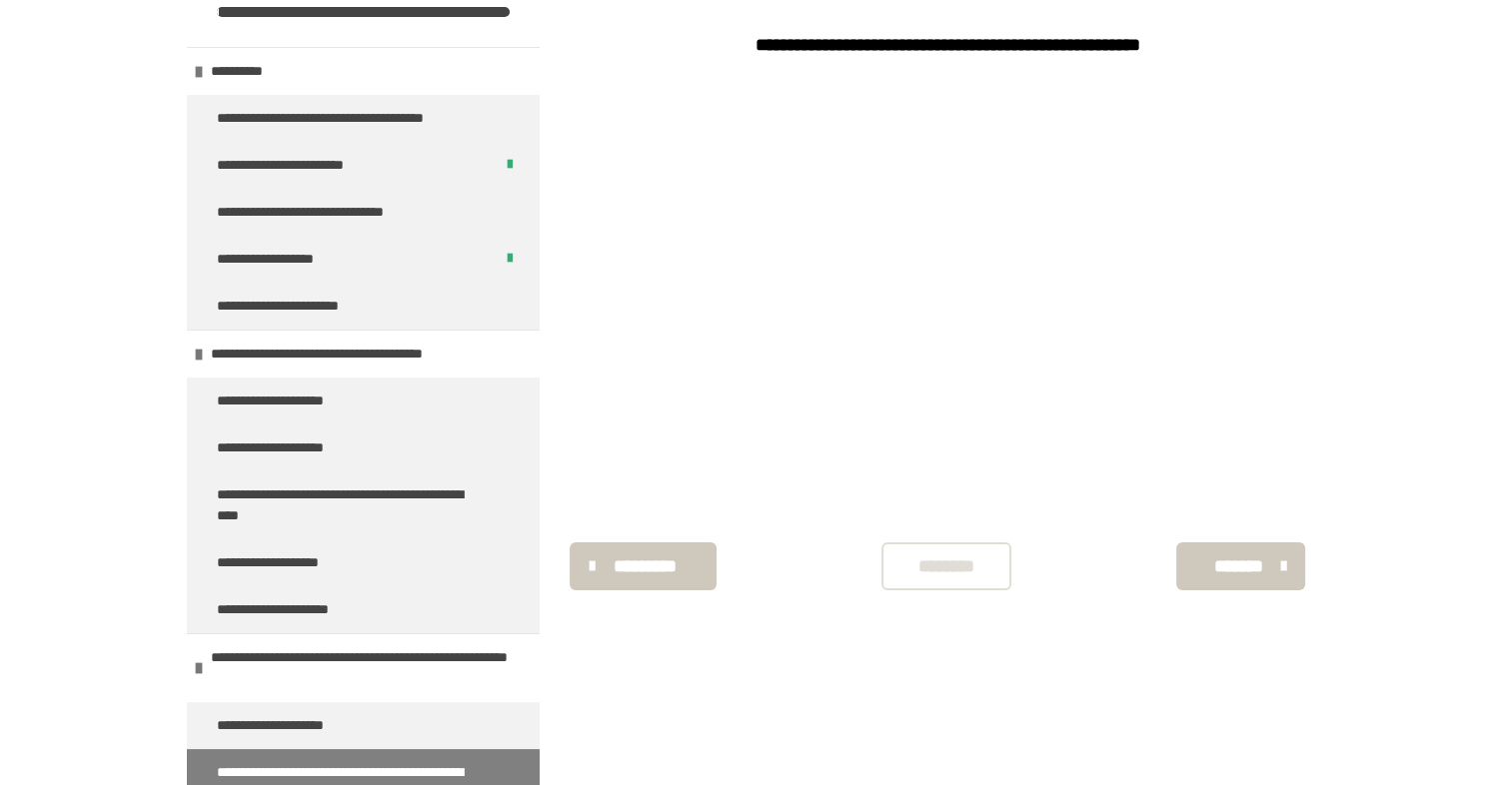 scroll, scrollTop: 340, scrollLeft: 0, axis: vertical 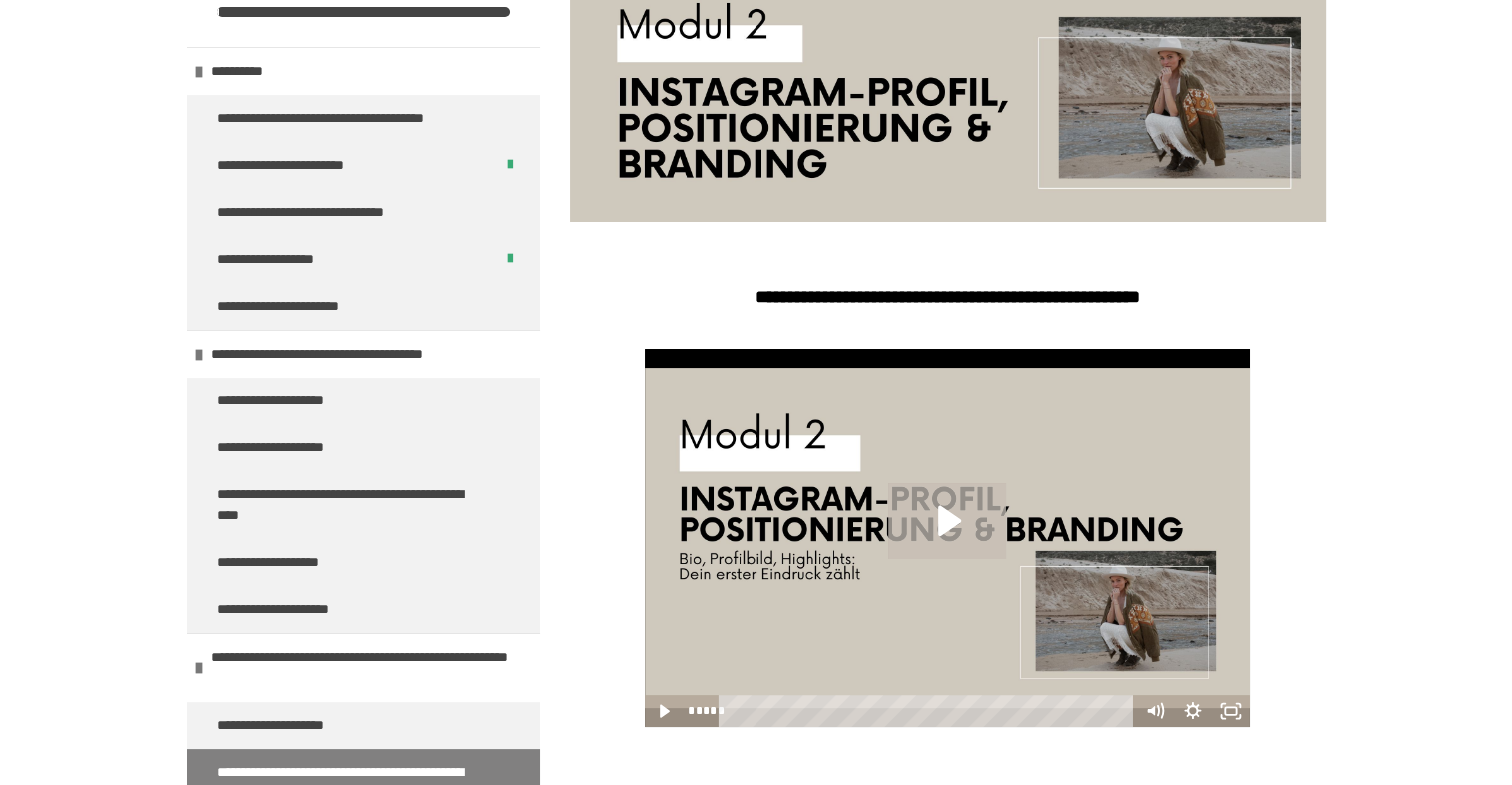click 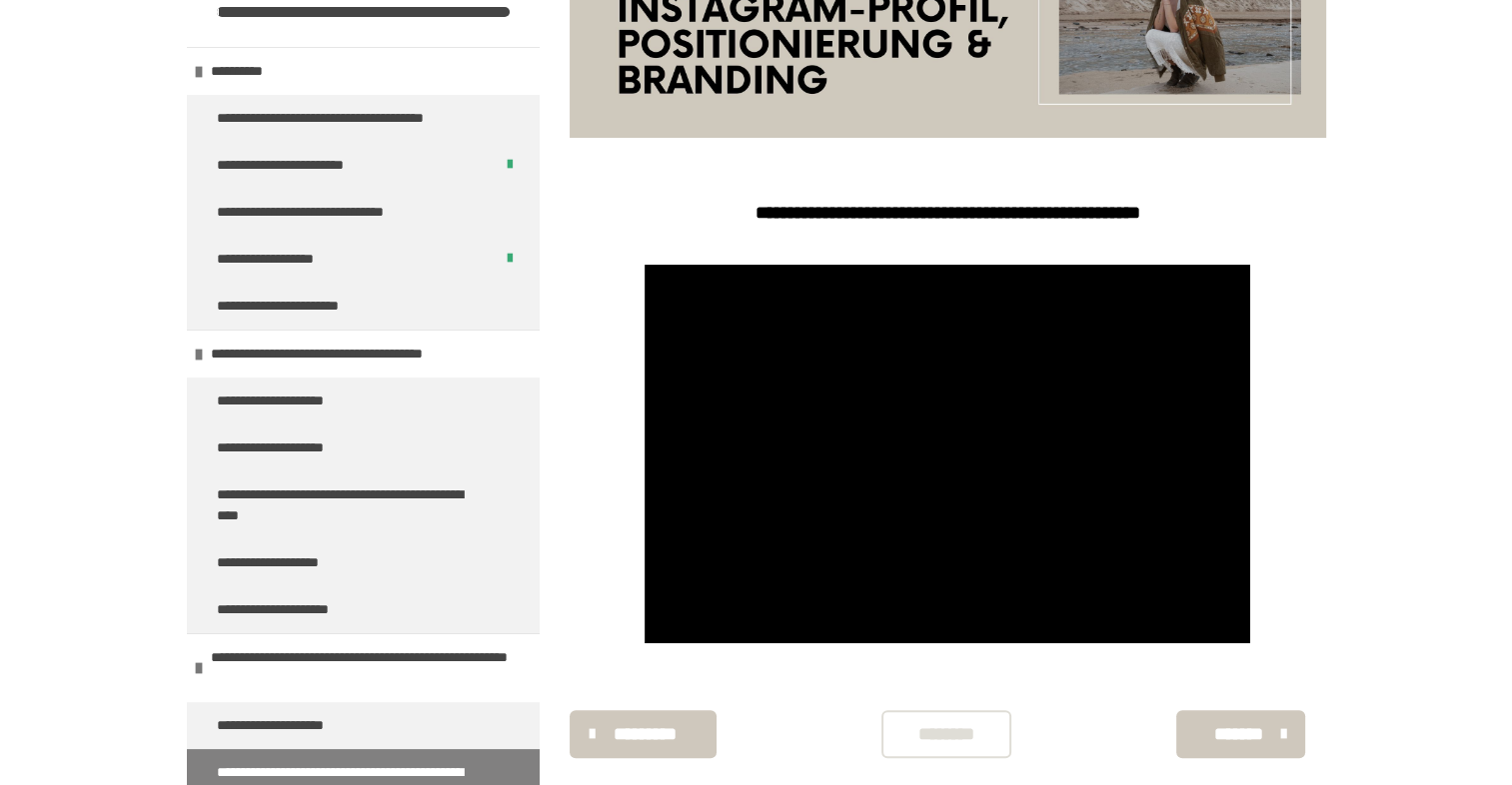 scroll, scrollTop: 456, scrollLeft: 0, axis: vertical 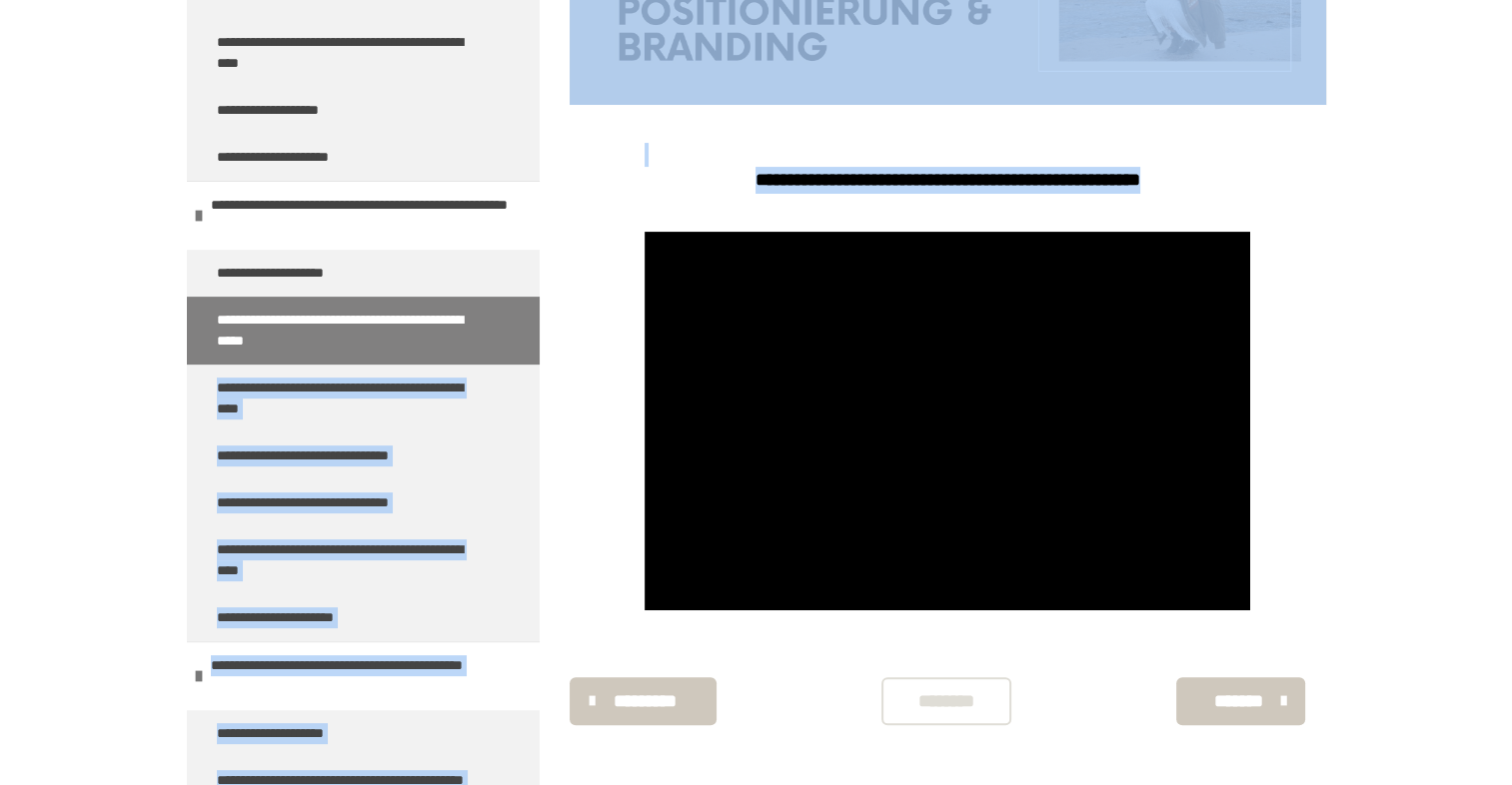 drag, startPoint x: 164, startPoint y: 254, endPoint x: 364, endPoint y: 361, distance: 226.82372 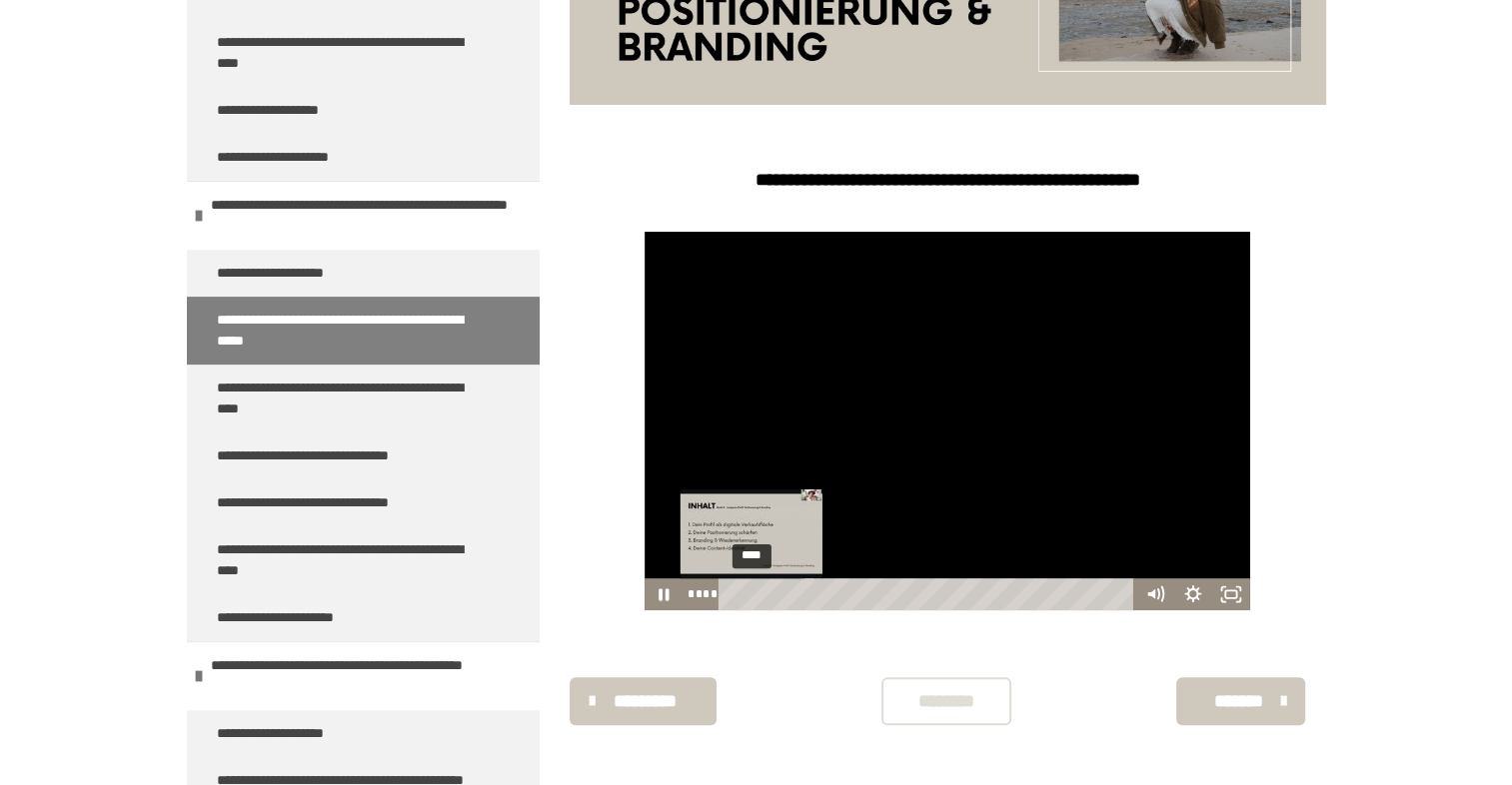 click on "****" at bounding box center (929, 594) 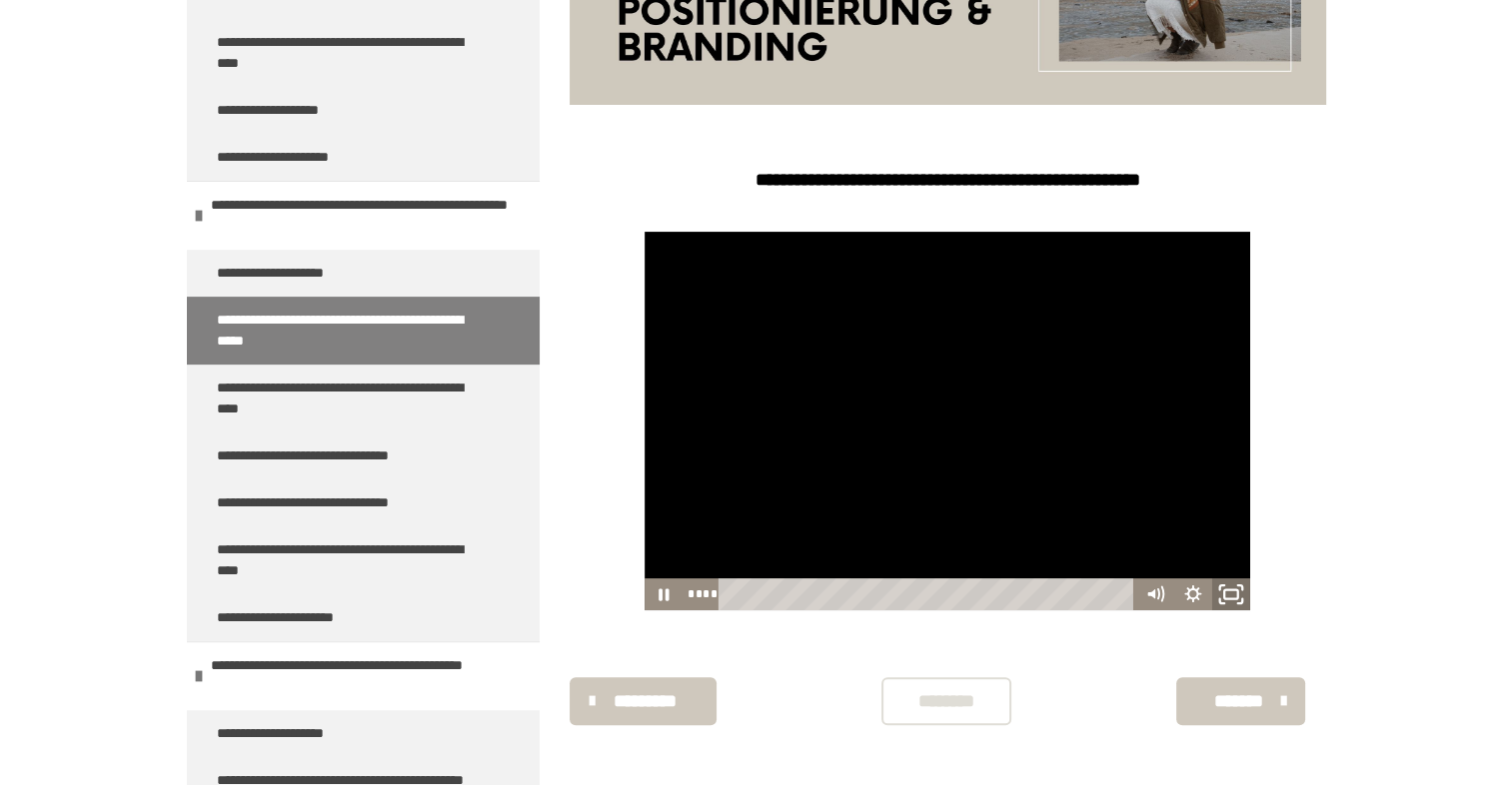 click 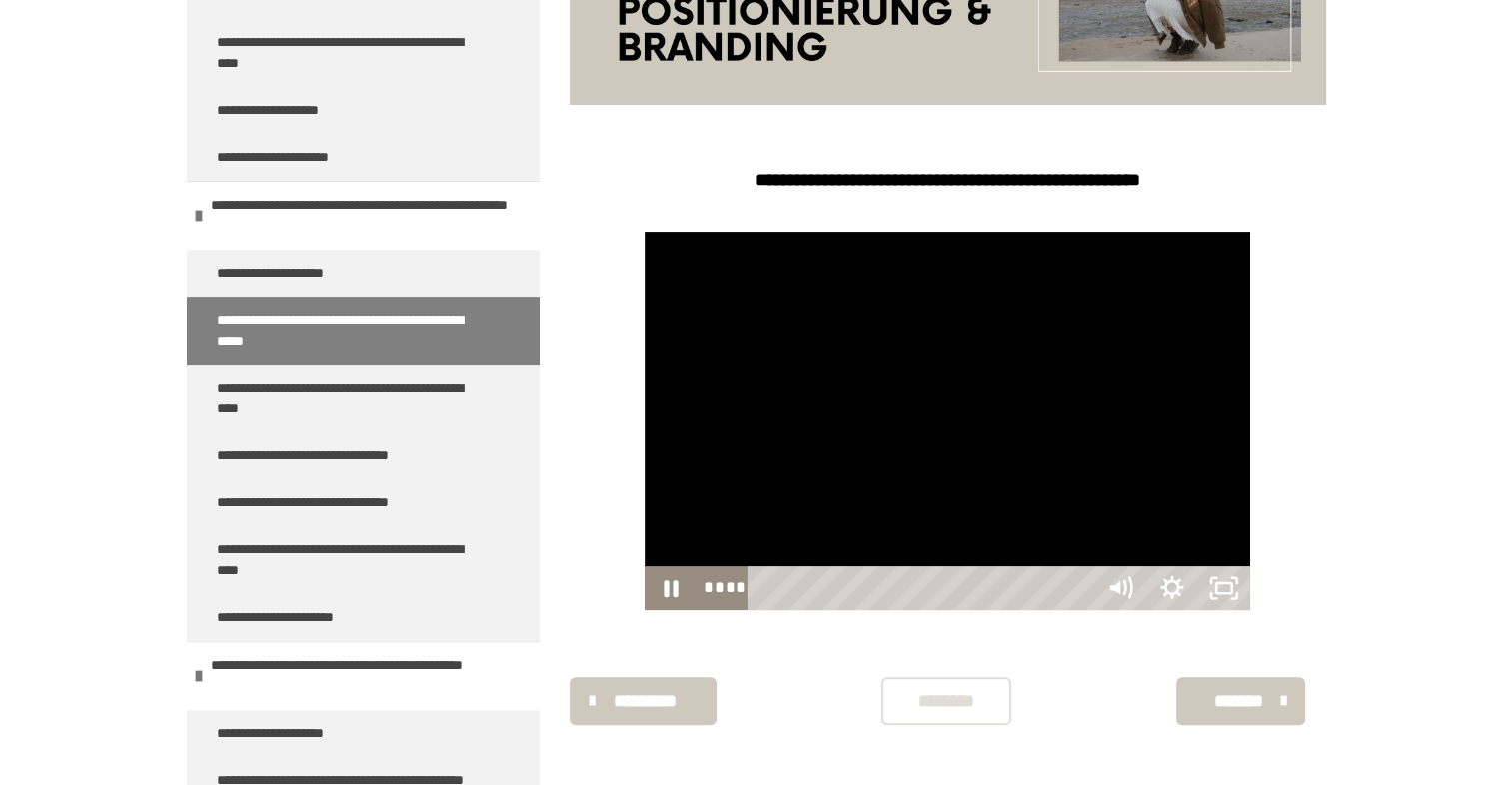 scroll, scrollTop: 379, scrollLeft: 0, axis: vertical 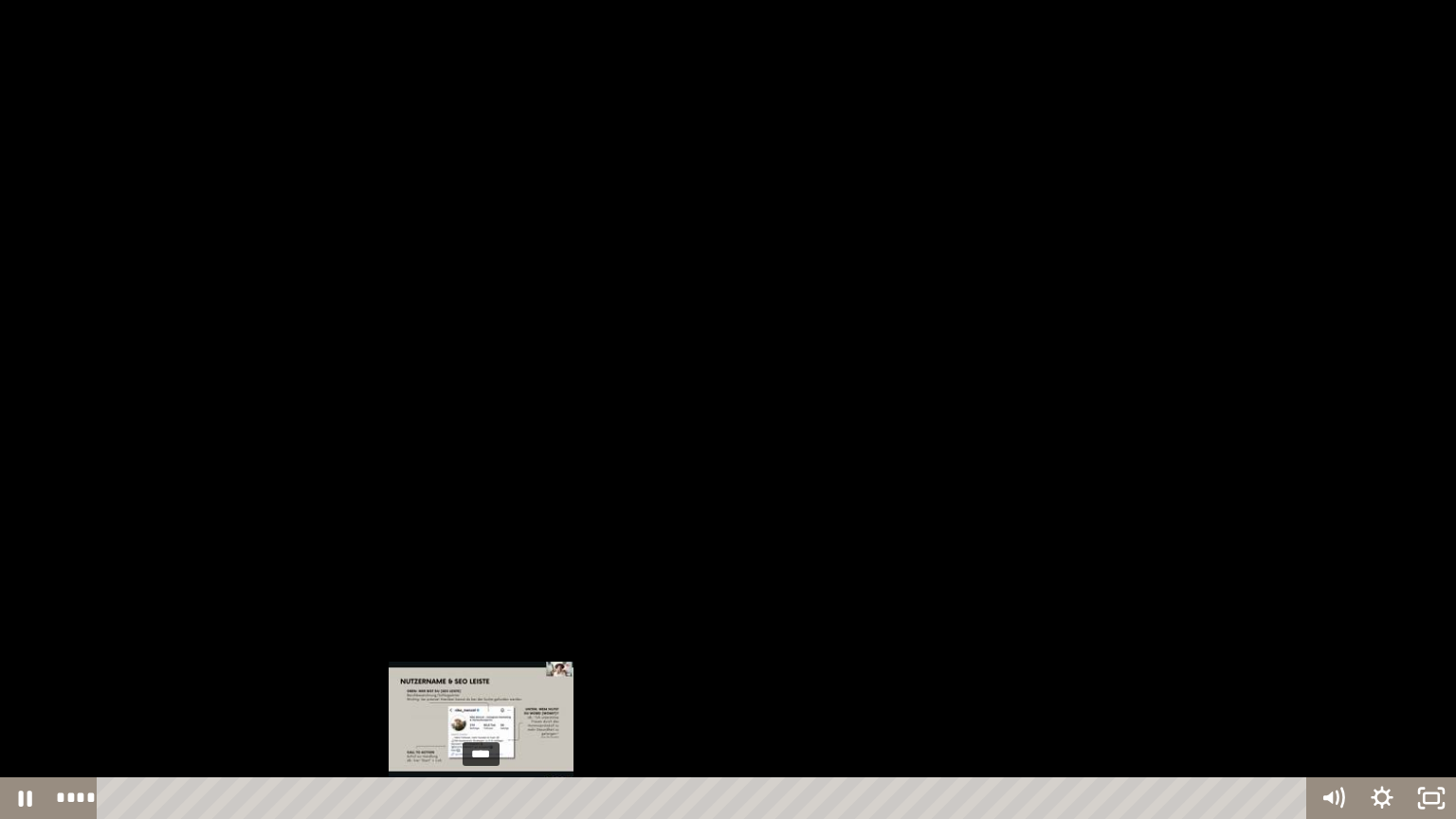 click on "****" at bounding box center [705, 798] 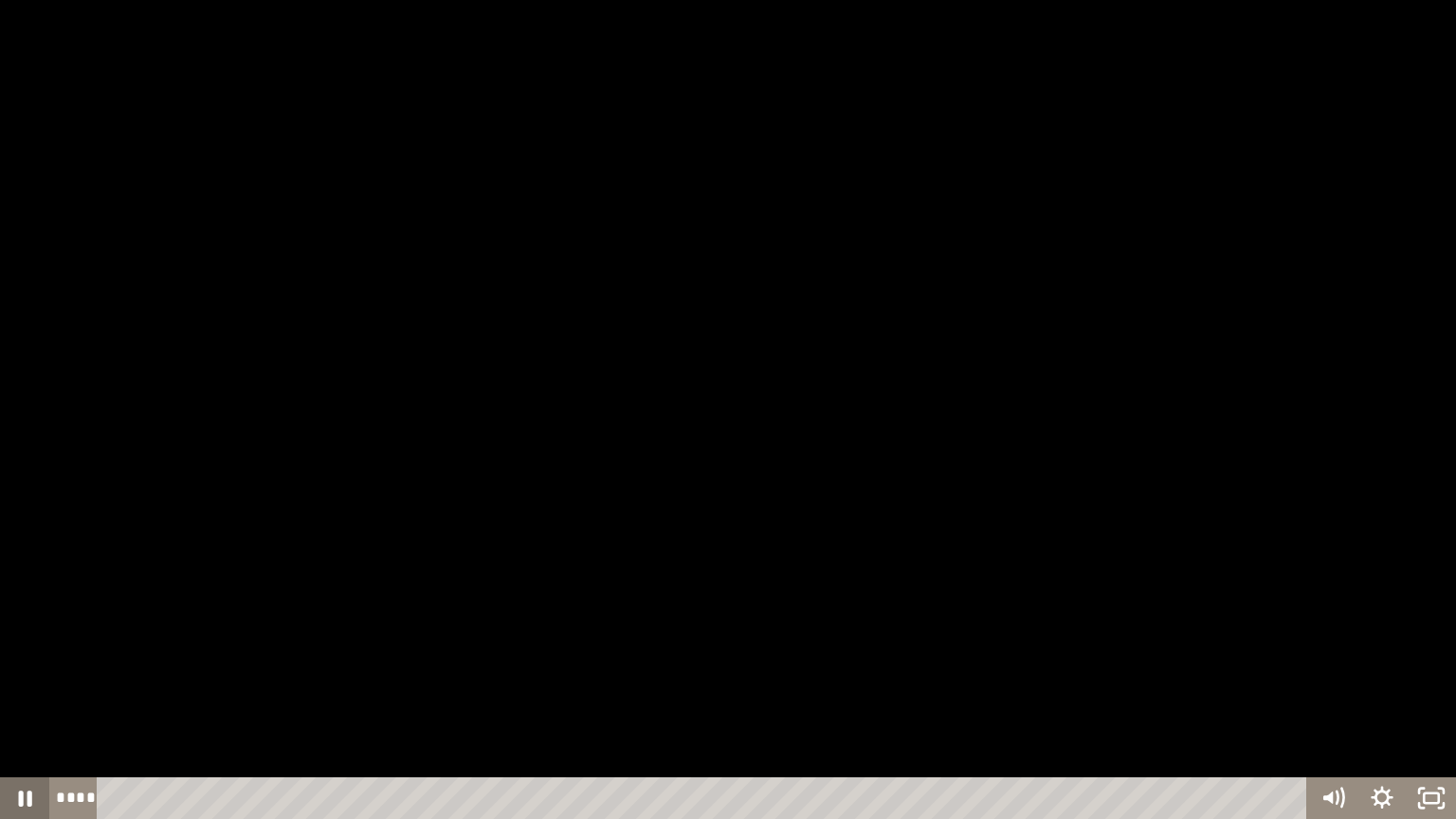 click 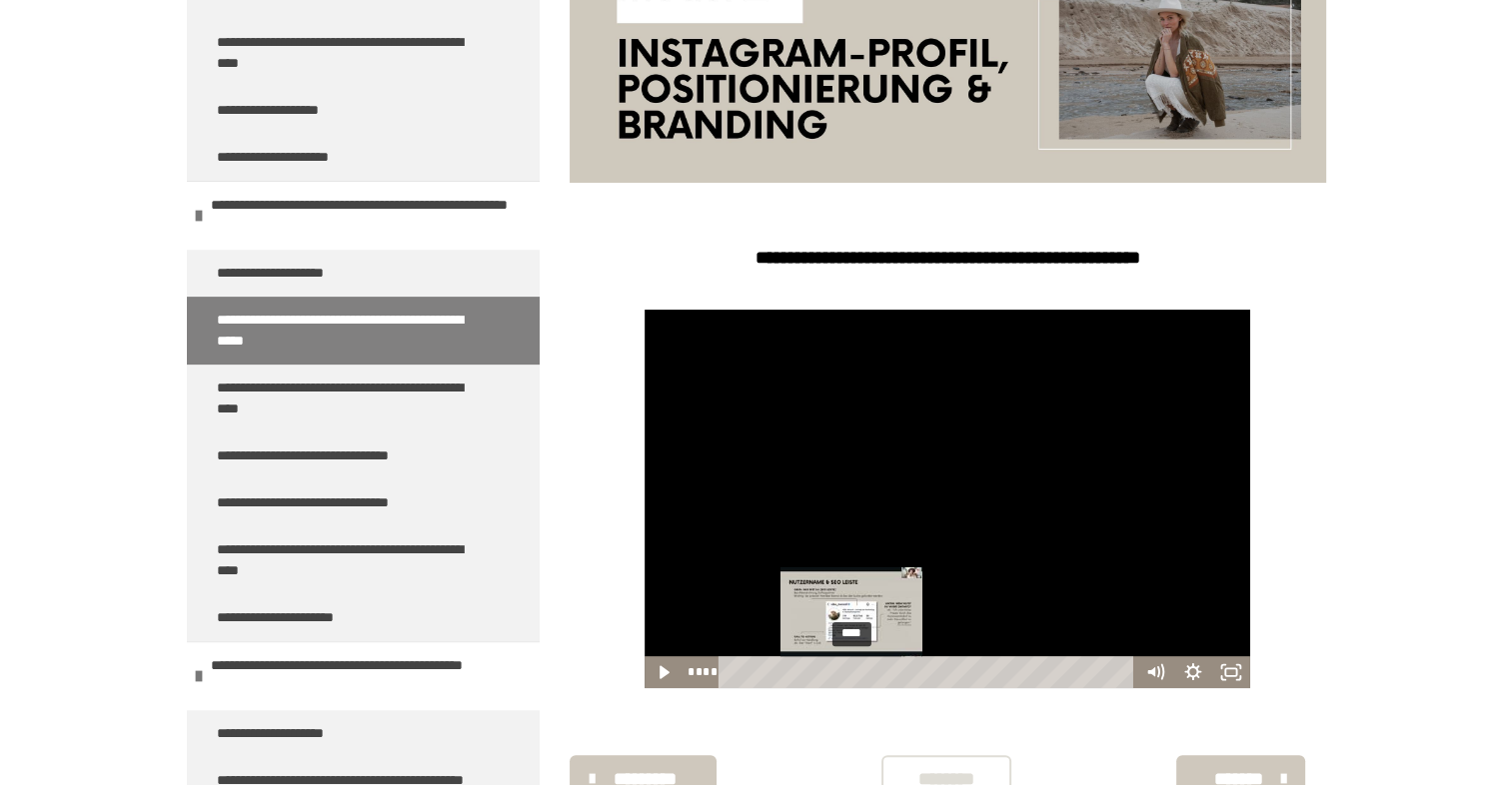click on "****" at bounding box center [929, 672] 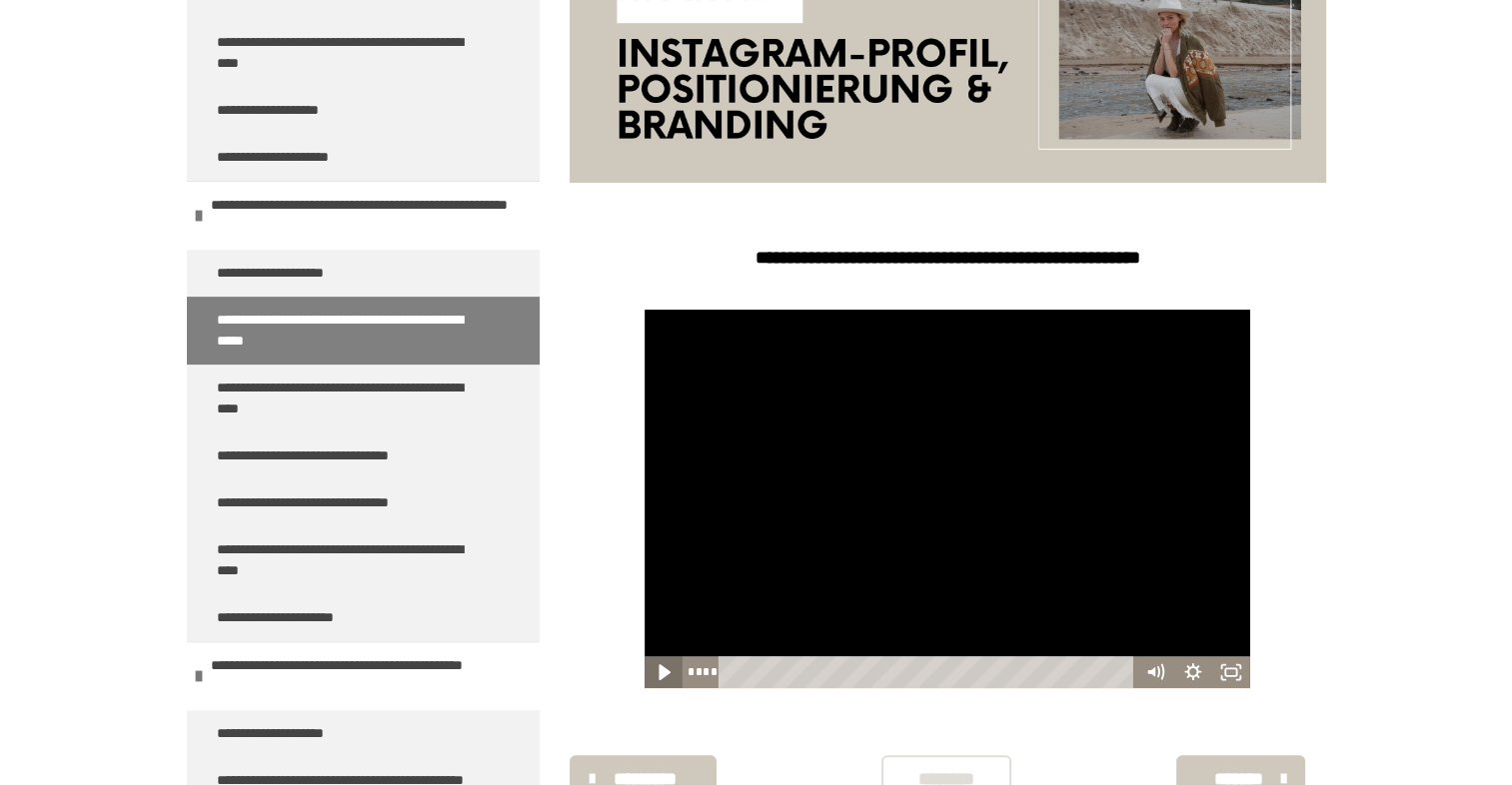 click 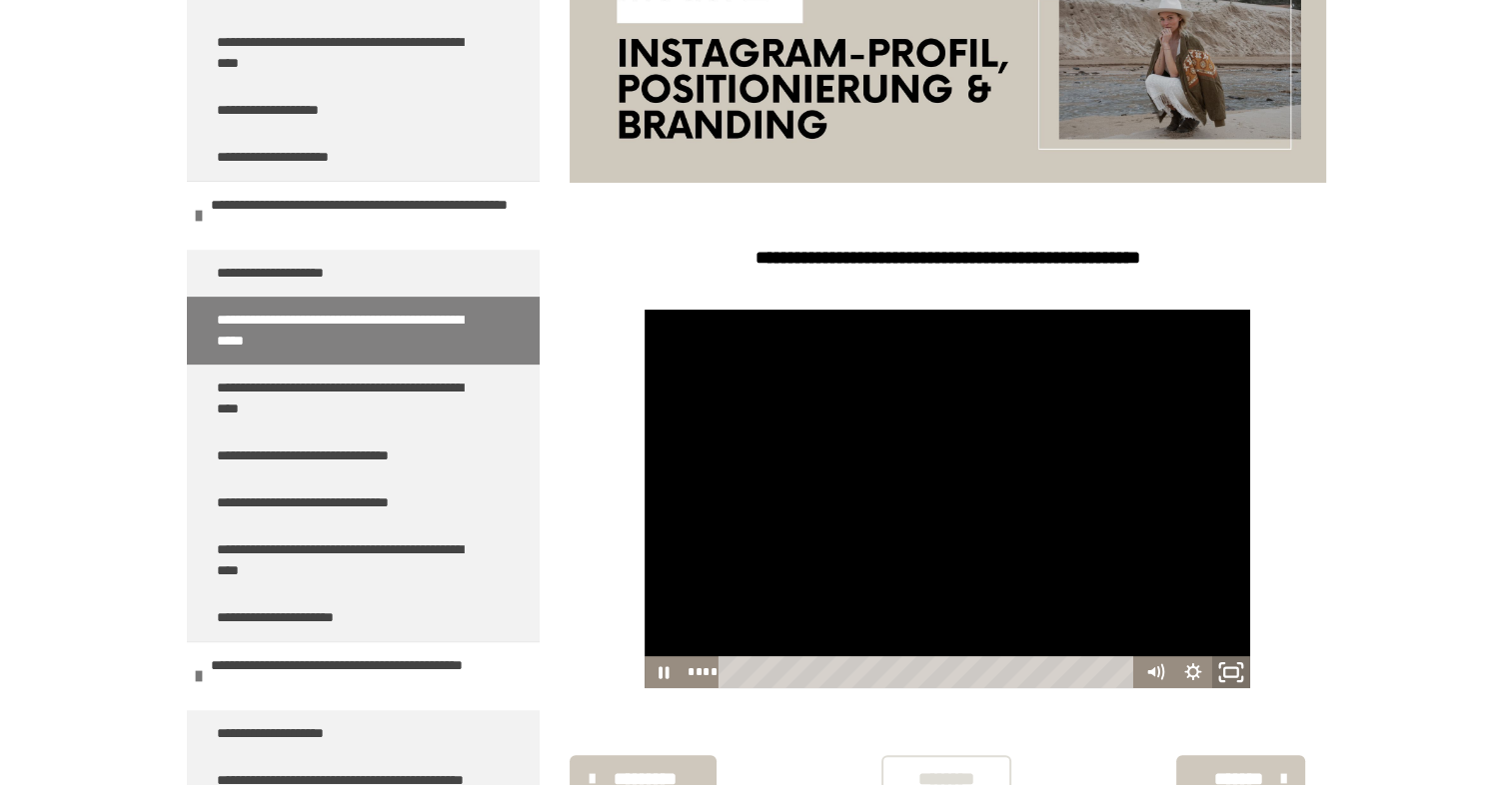 click 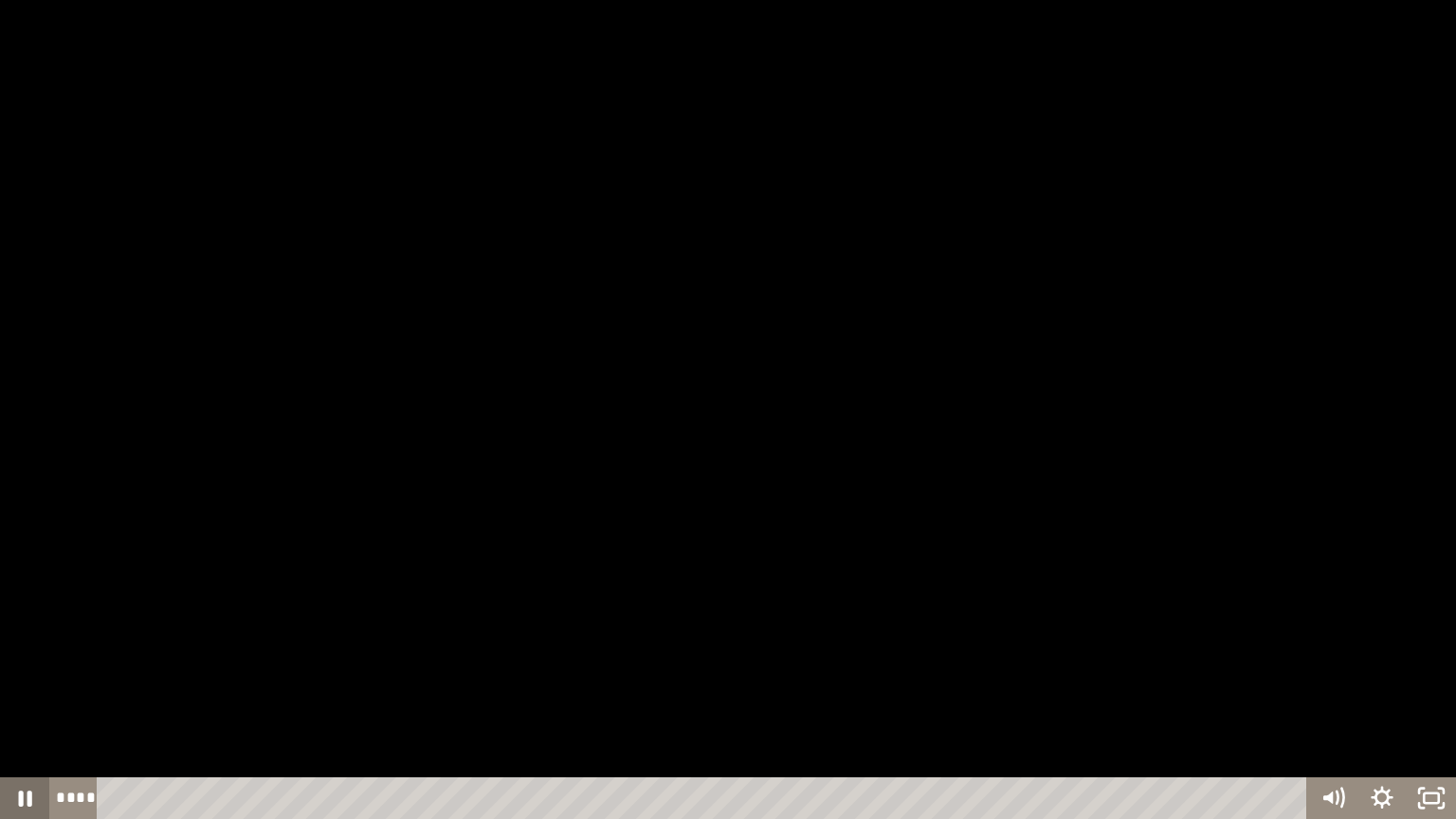 click 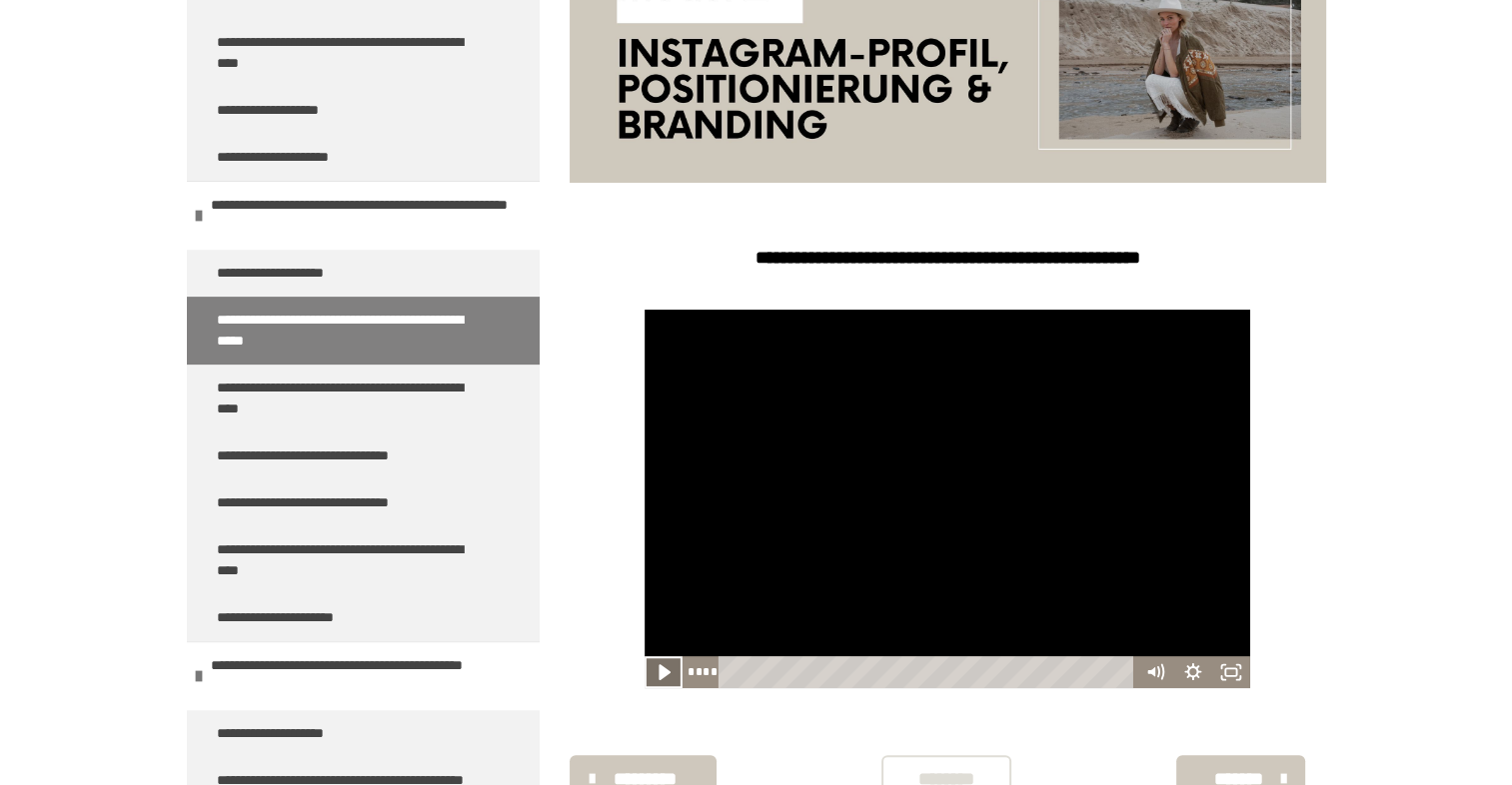 click 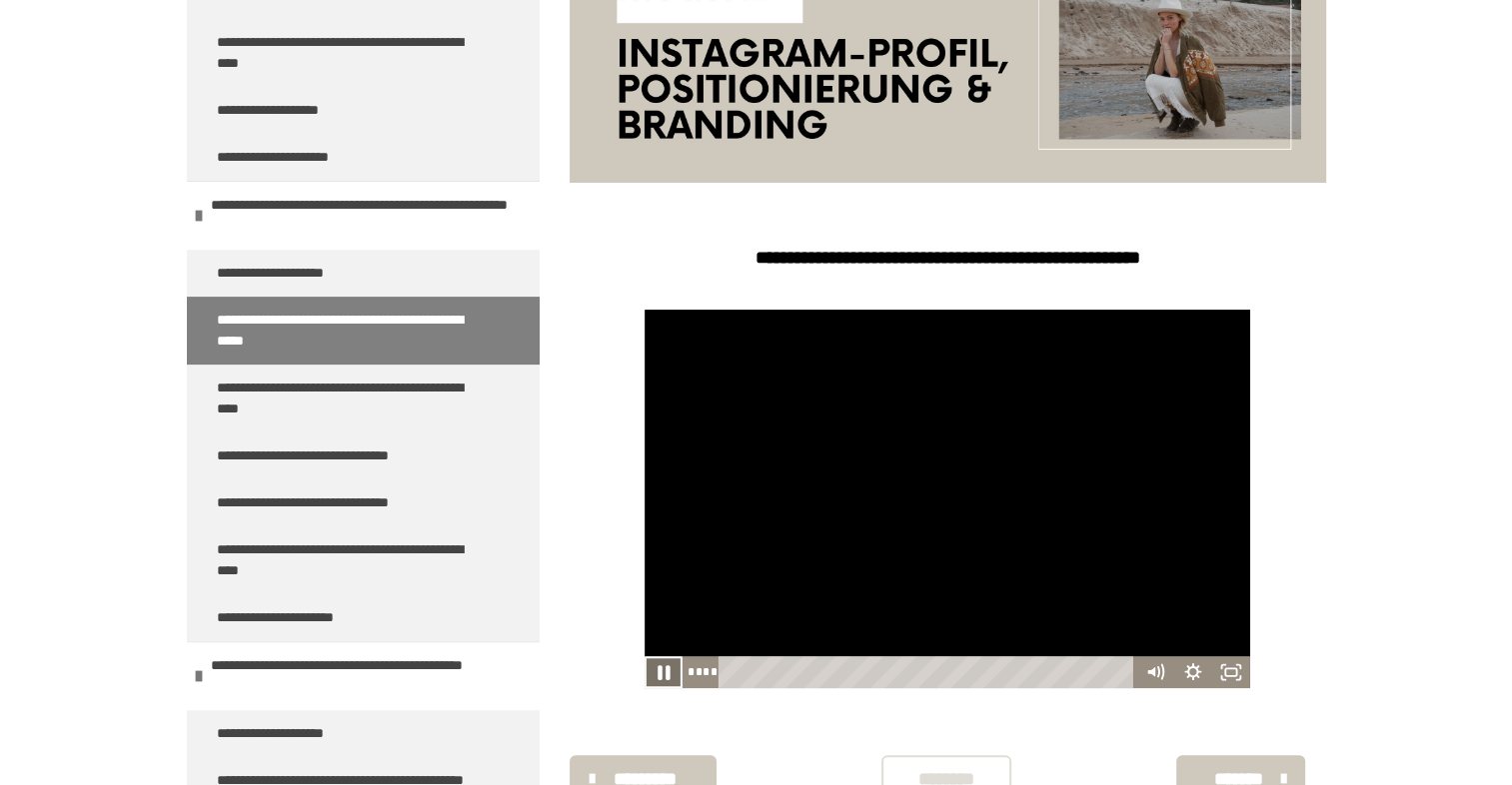 click 